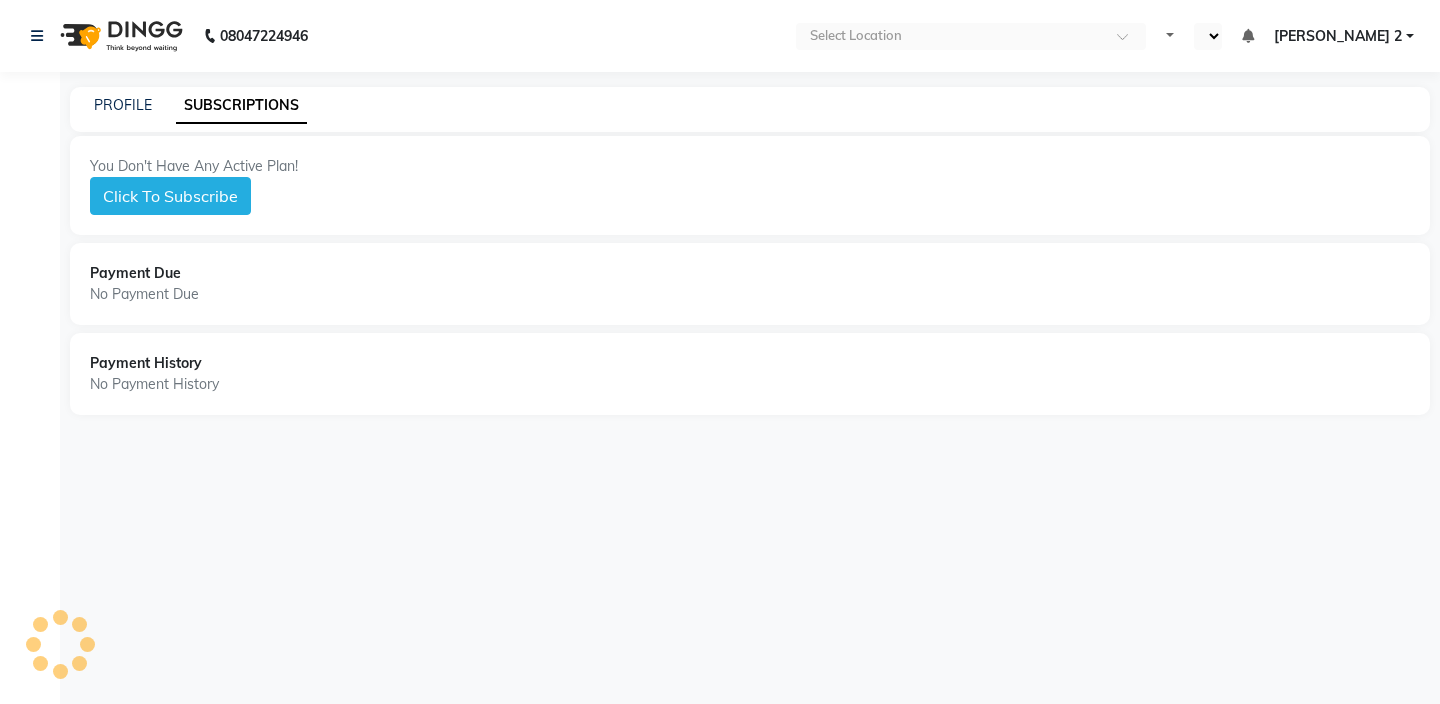 scroll, scrollTop: 0, scrollLeft: 0, axis: both 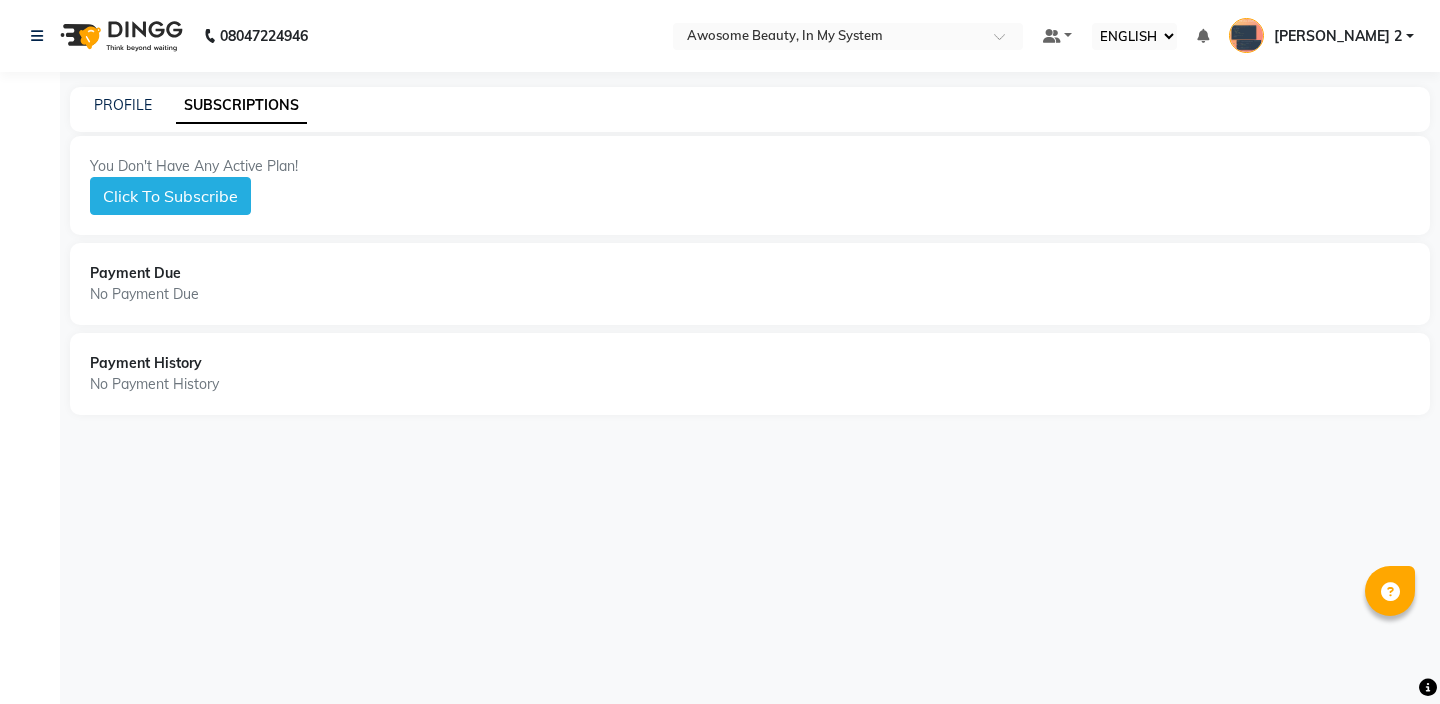 select on "en" 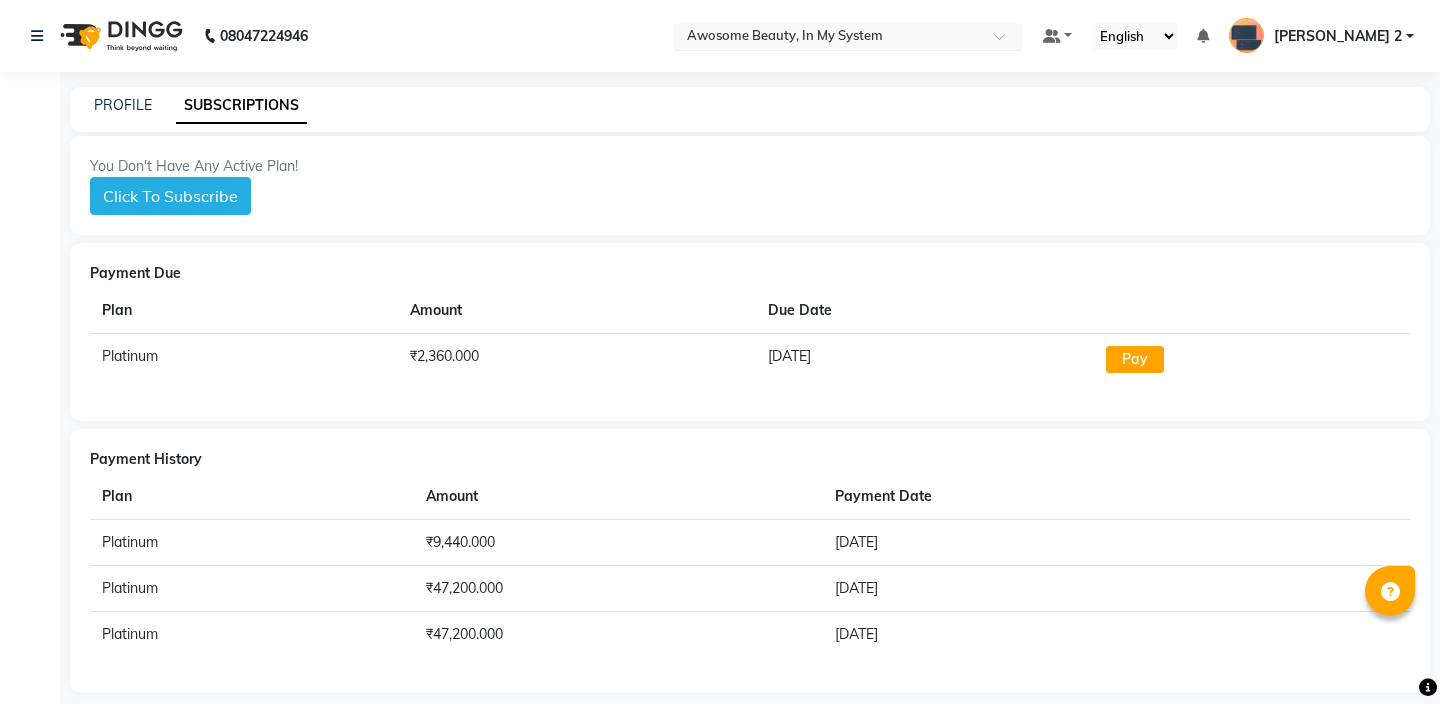 click at bounding box center [828, 38] 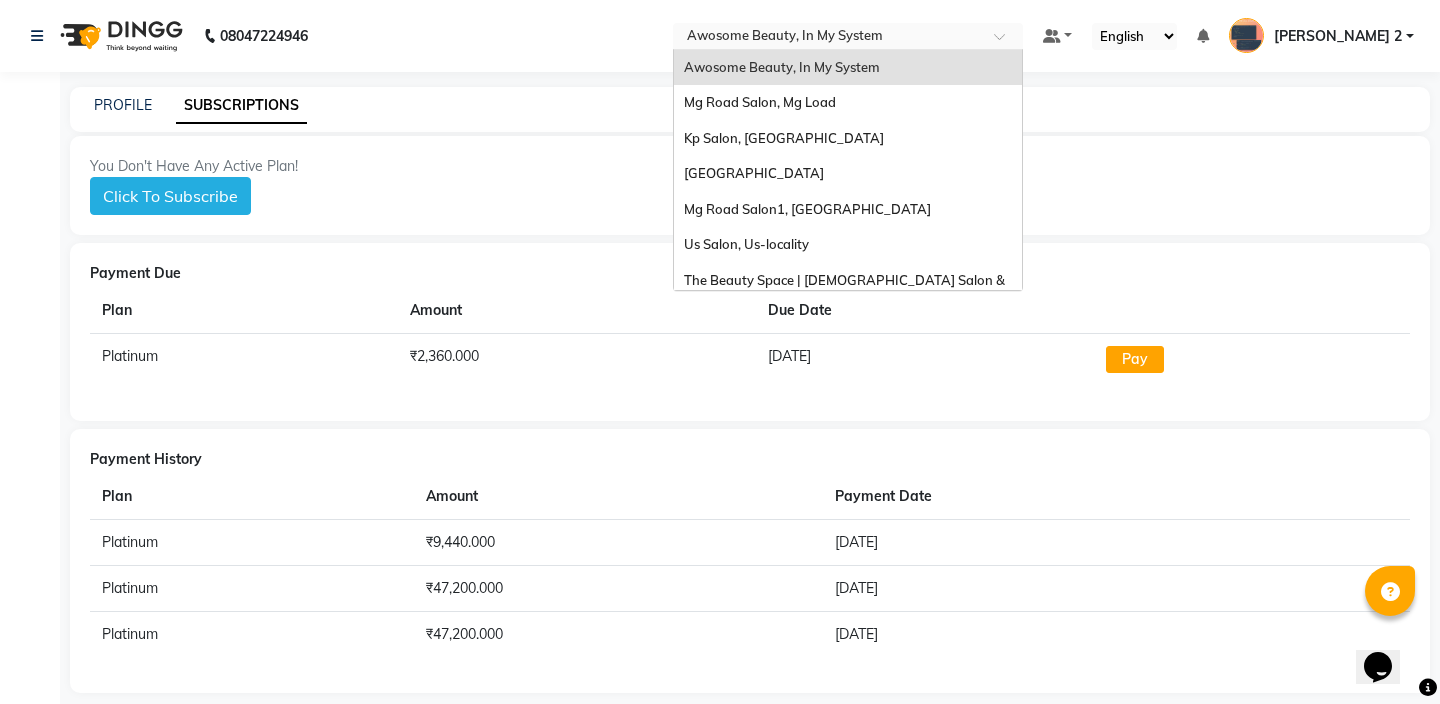scroll, scrollTop: 0, scrollLeft: 0, axis: both 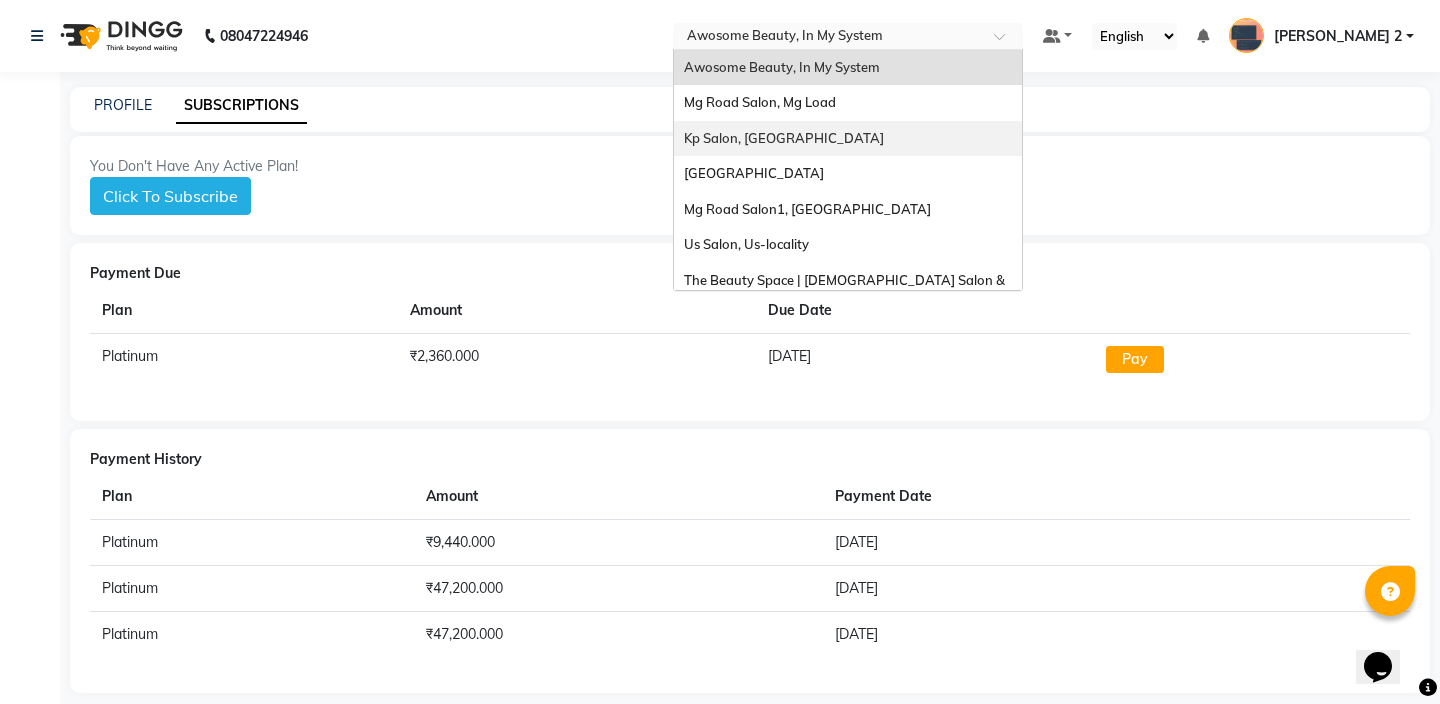 click on "Kp Salon, [GEOGRAPHIC_DATA]" at bounding box center (784, 138) 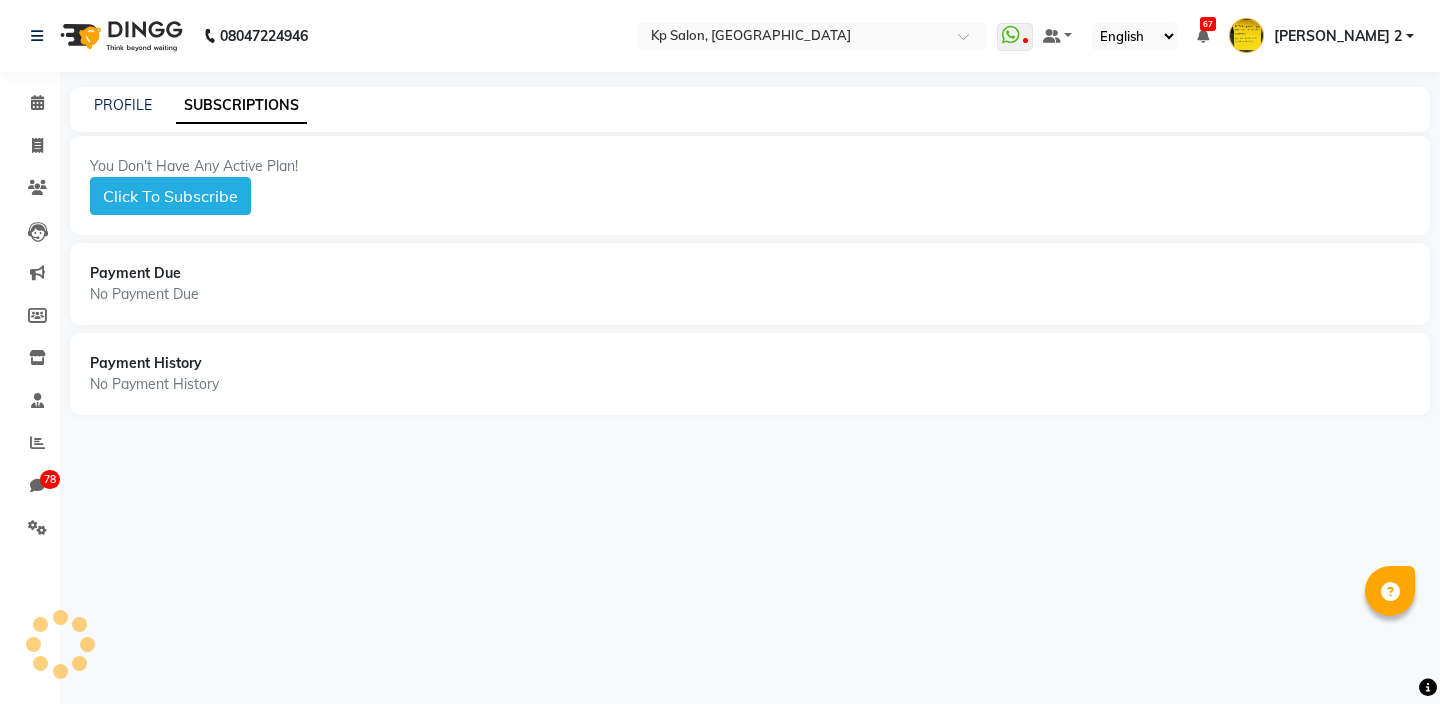 select on "en" 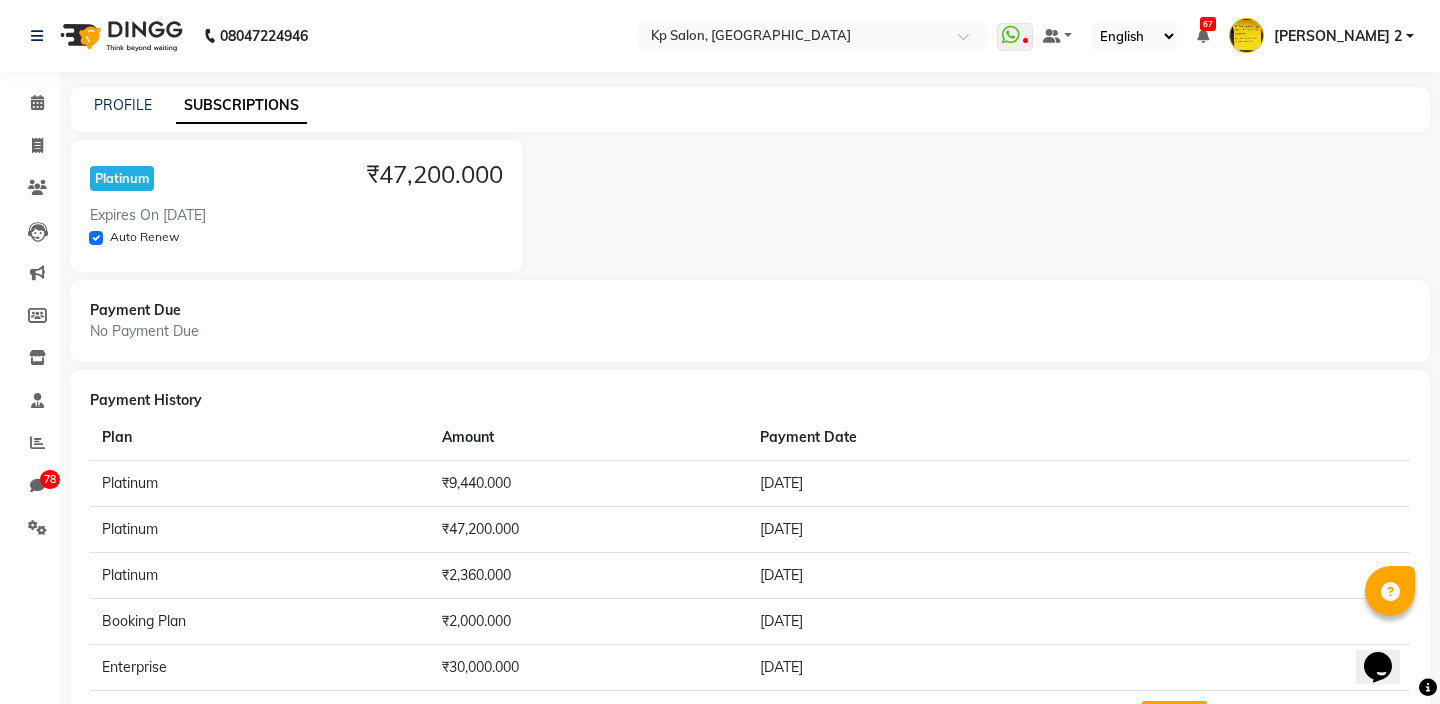 scroll, scrollTop: 0, scrollLeft: 0, axis: both 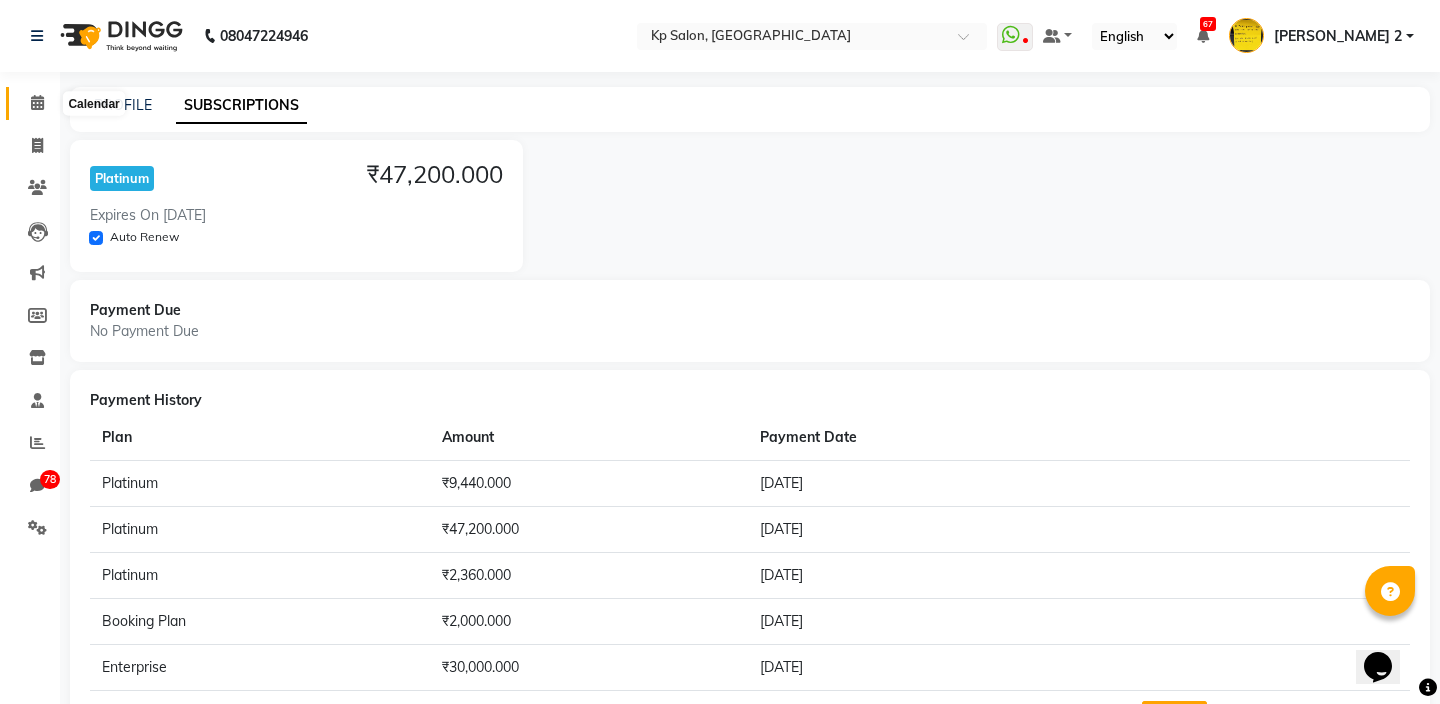click 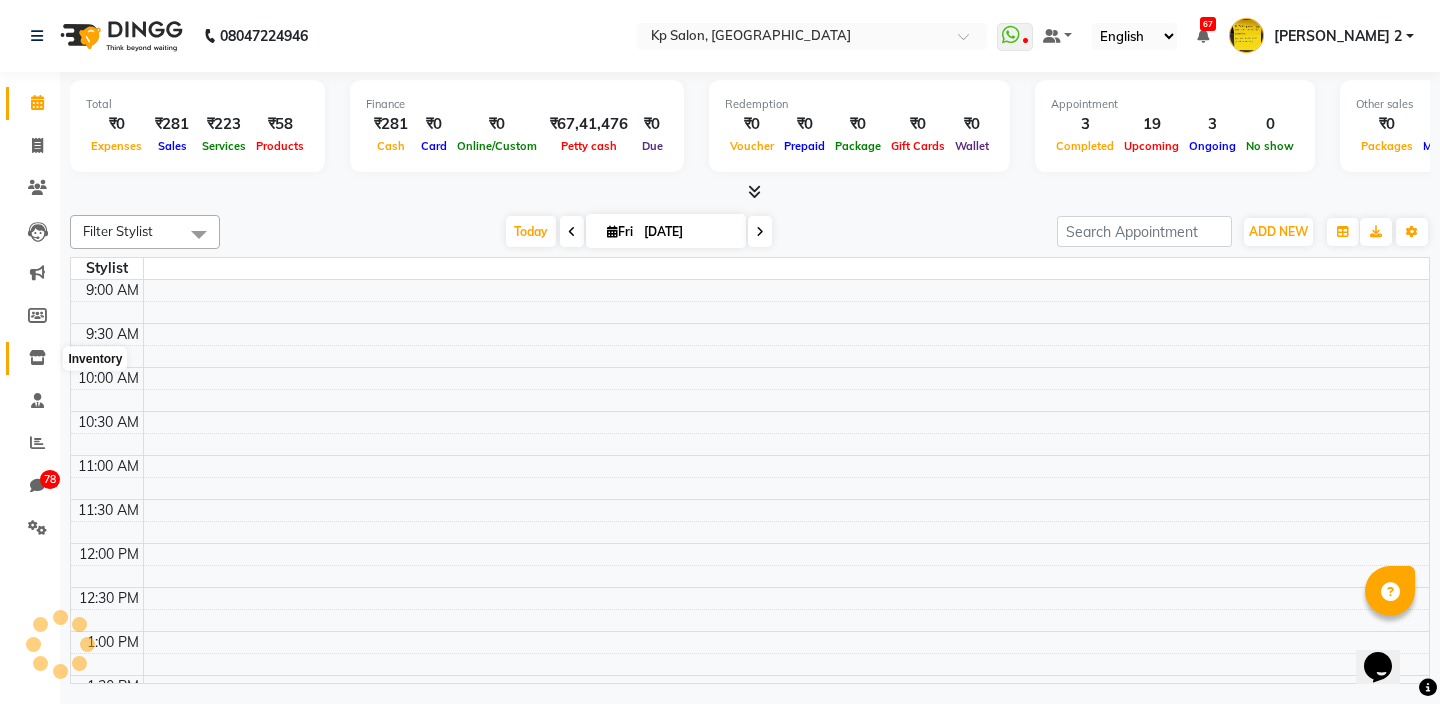 click 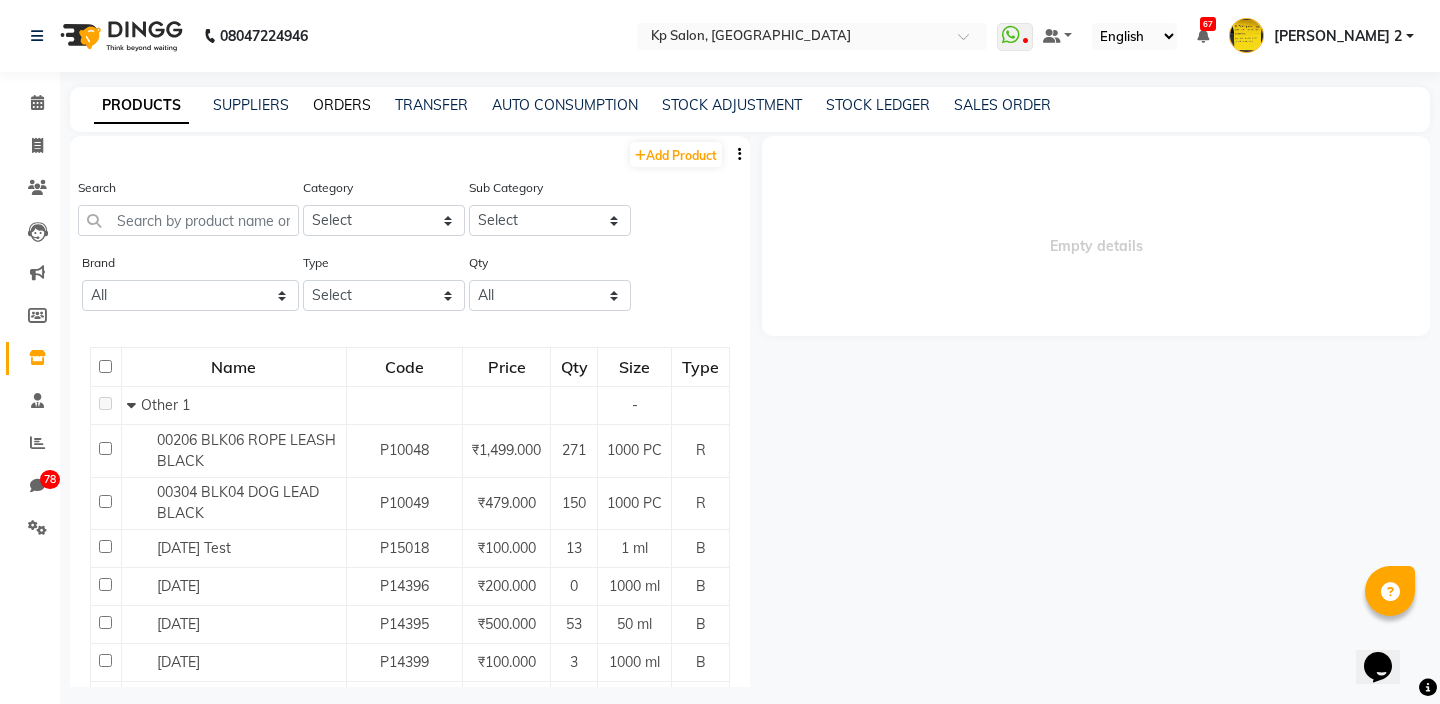 click on "ORDERS" 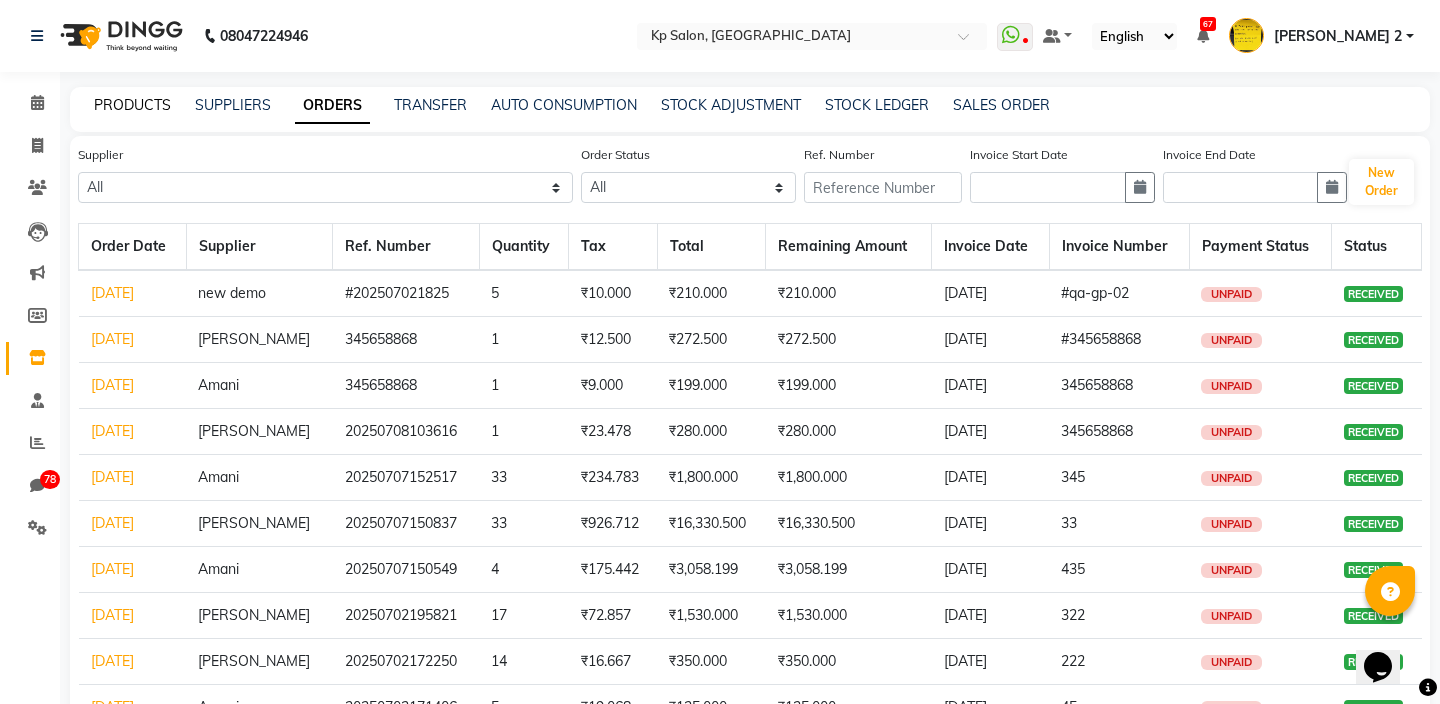 click on "PRODUCTS" 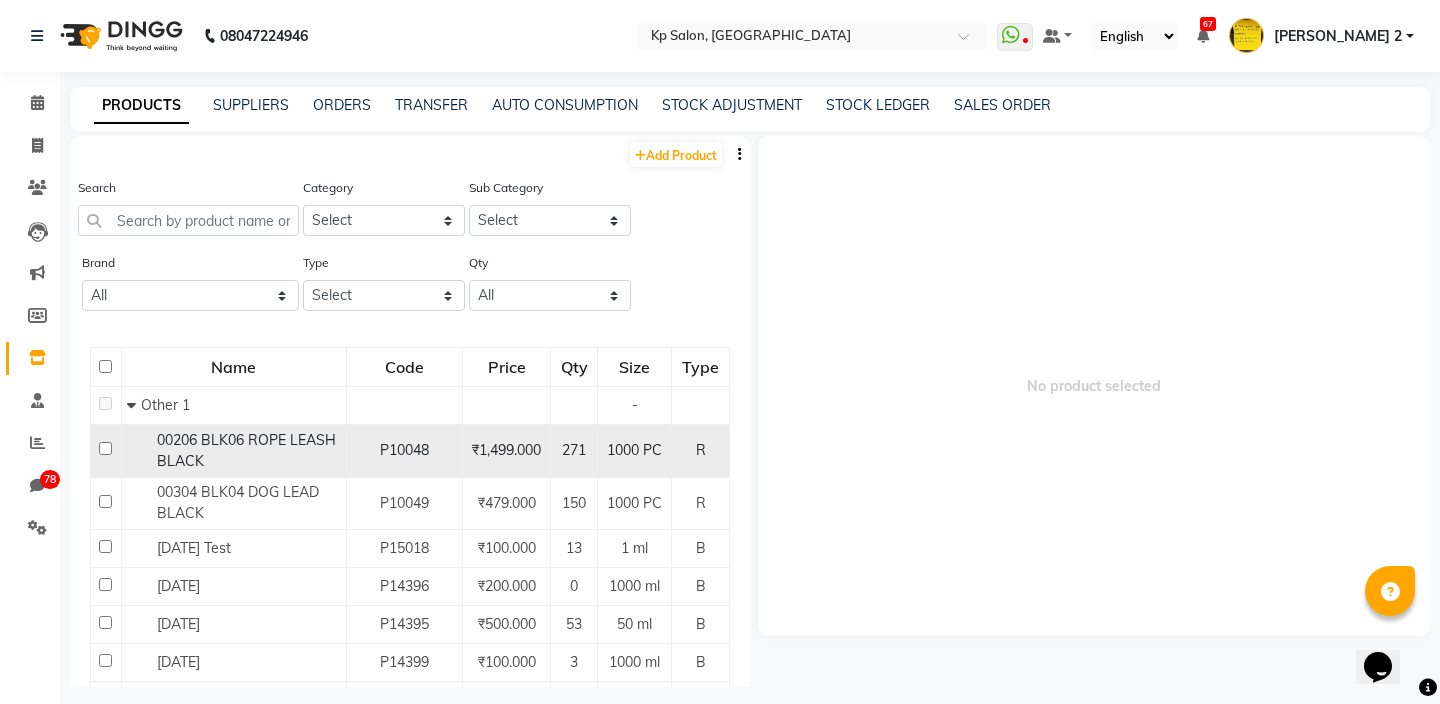 click on "00206 BLK06 ROPE LEASH BLACK" 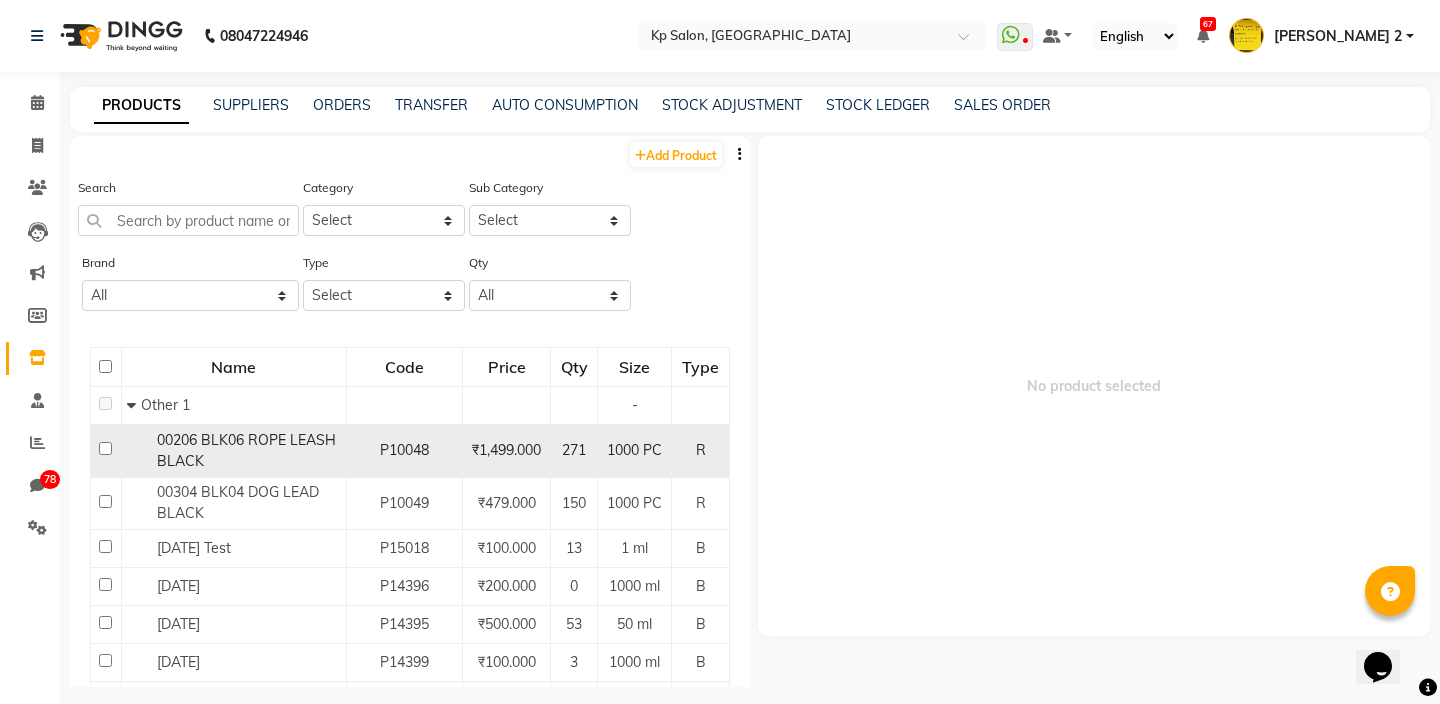 click on "00206 BLK06 ROPE LEASH BLACK" 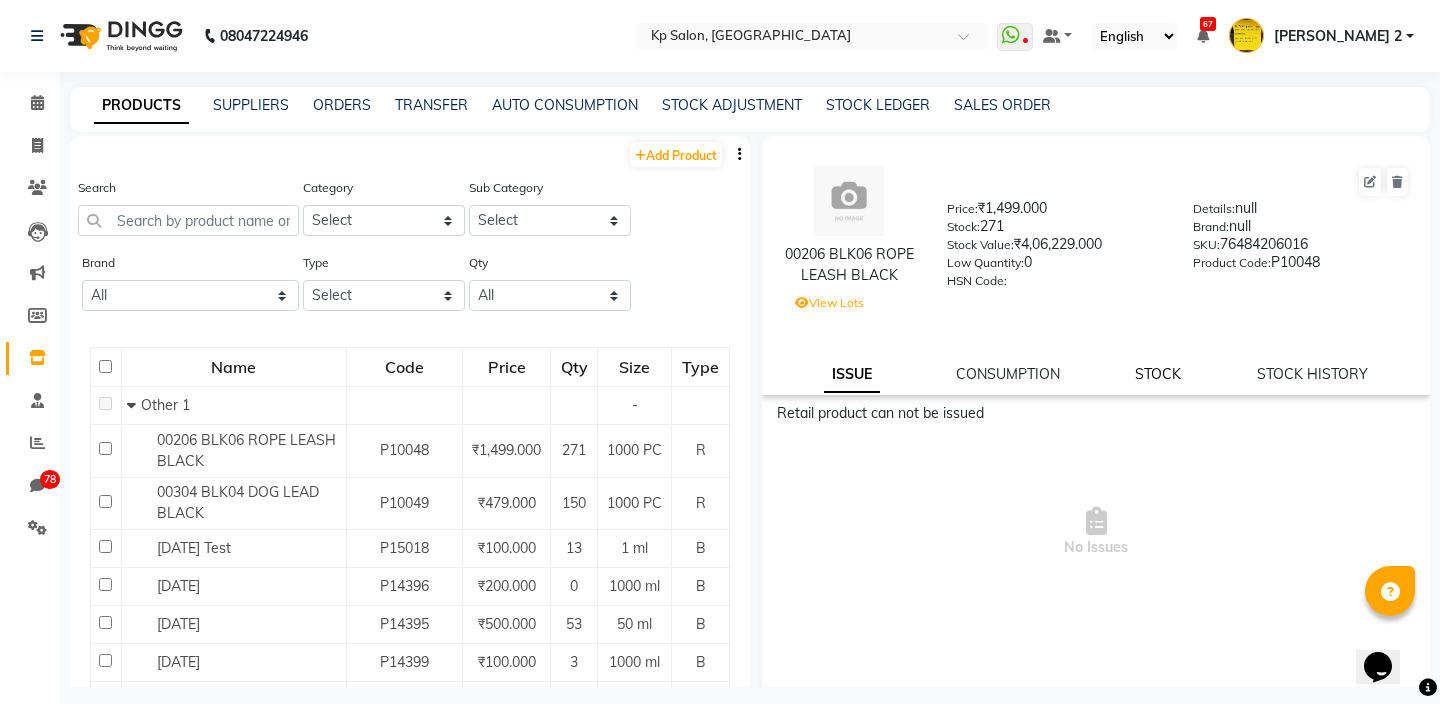 click on "STOCK" 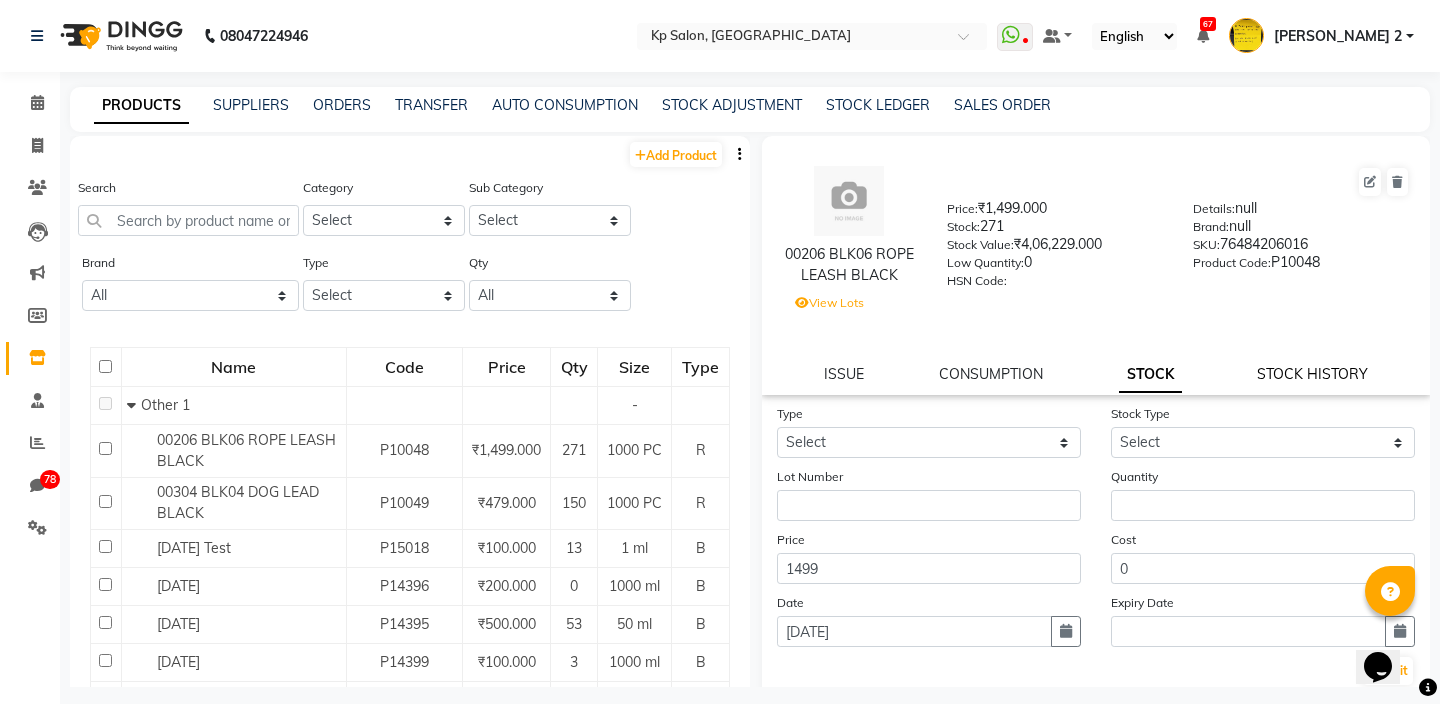 click on "STOCK HISTORY" 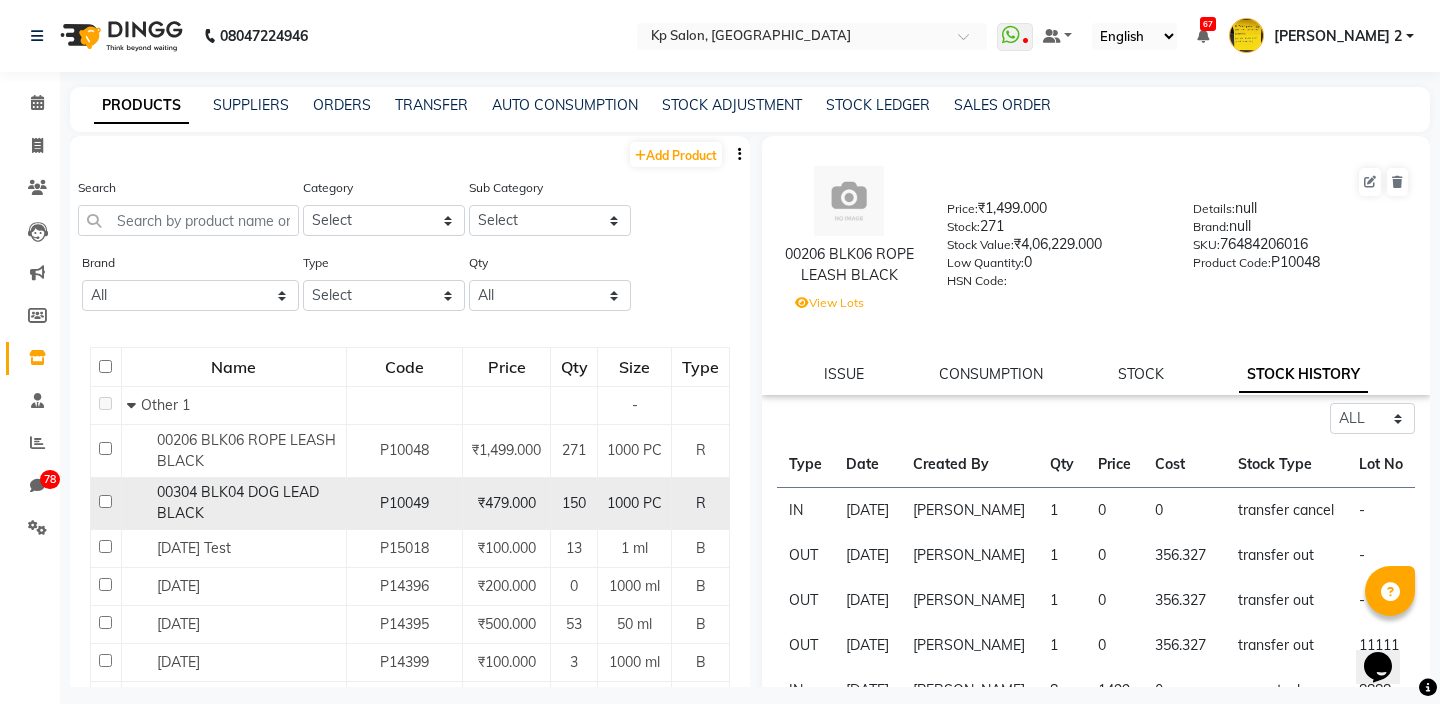 click on "P10049" 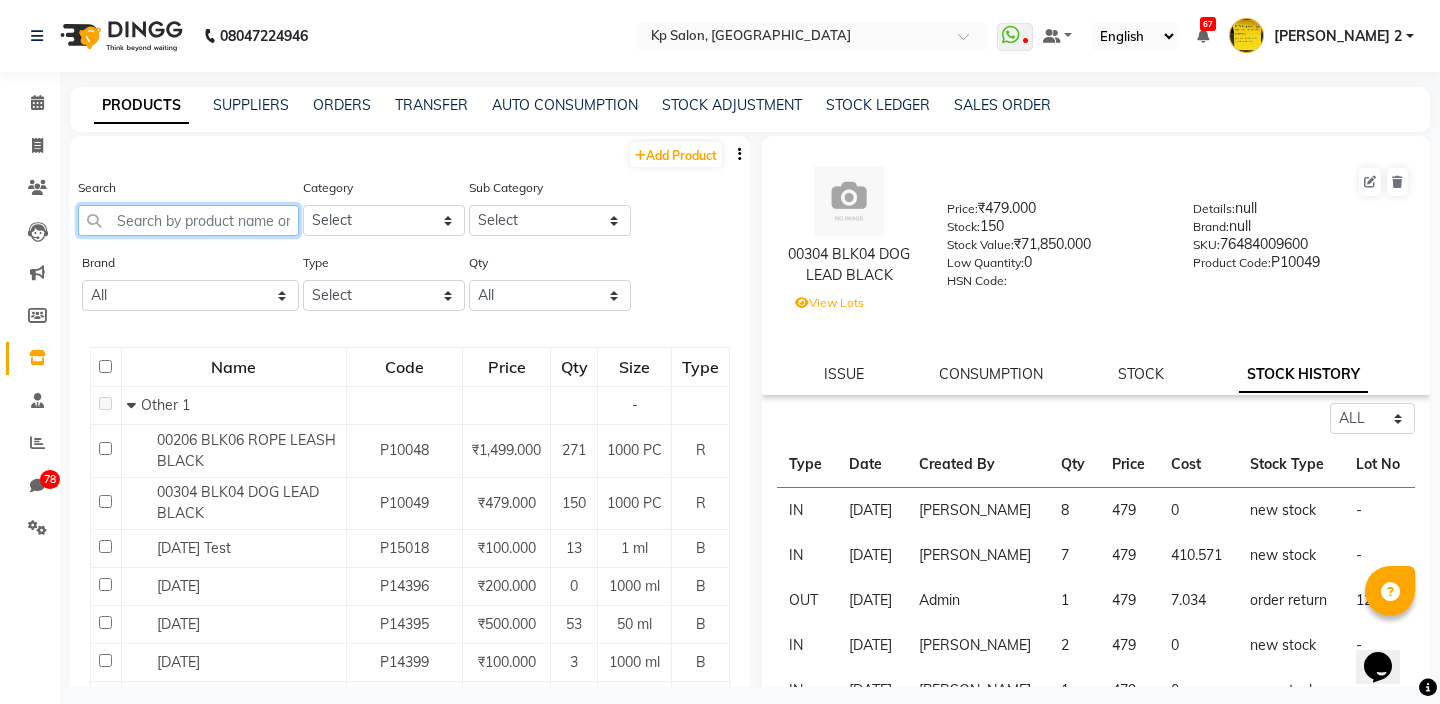 click 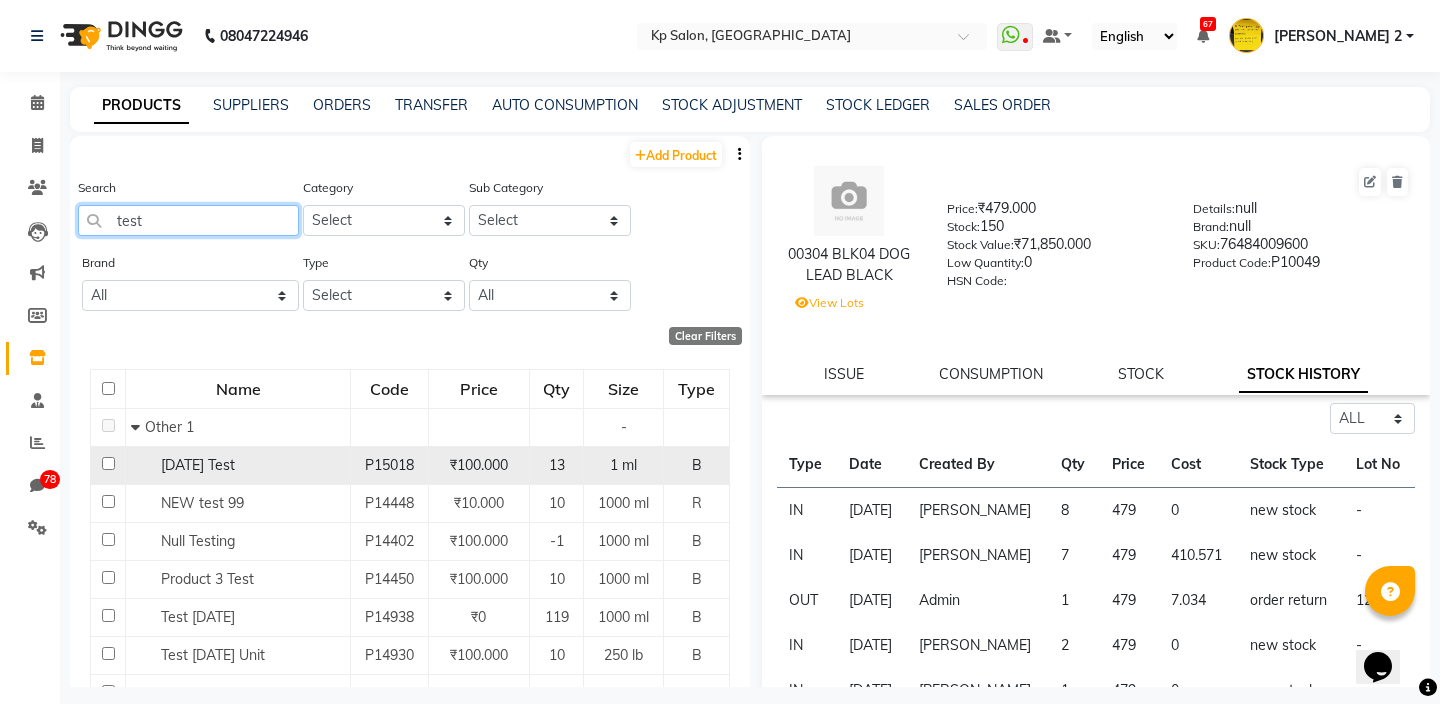type on "test" 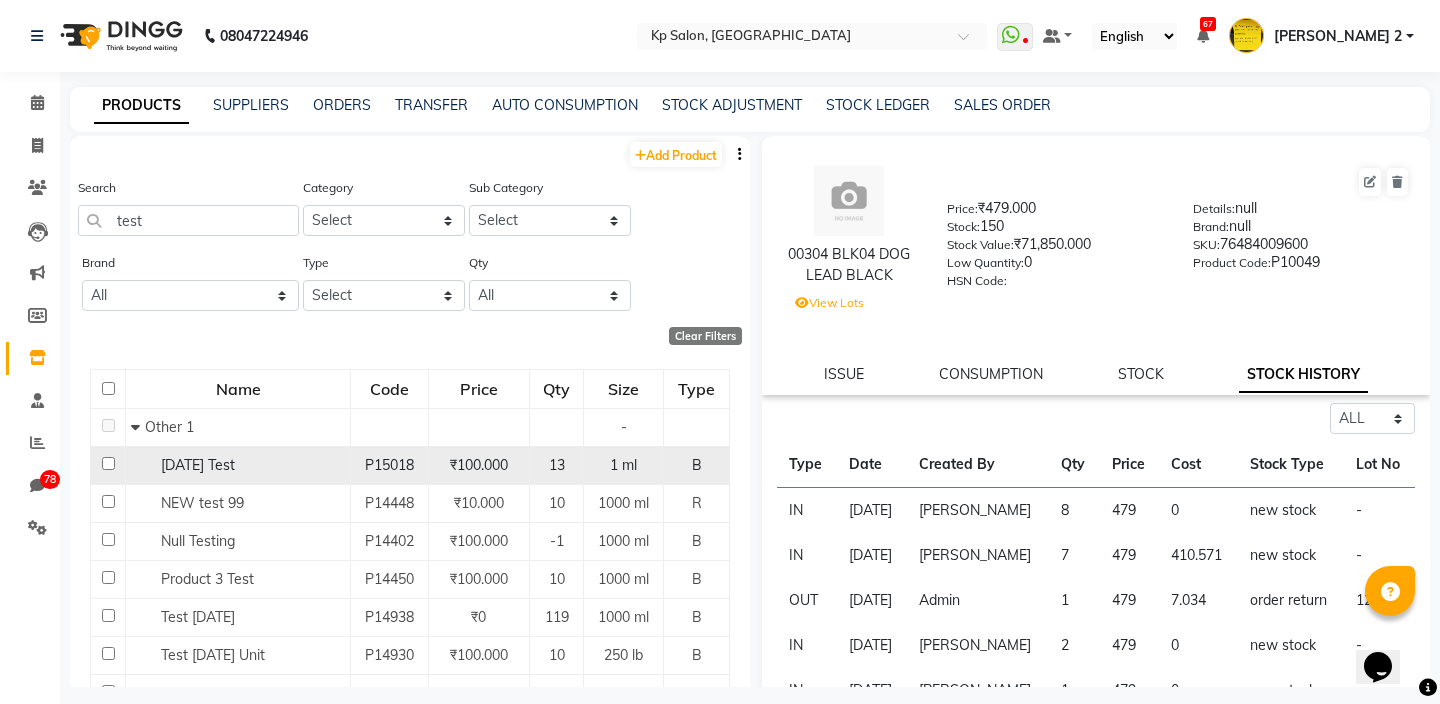 click on "[DATE] Test" 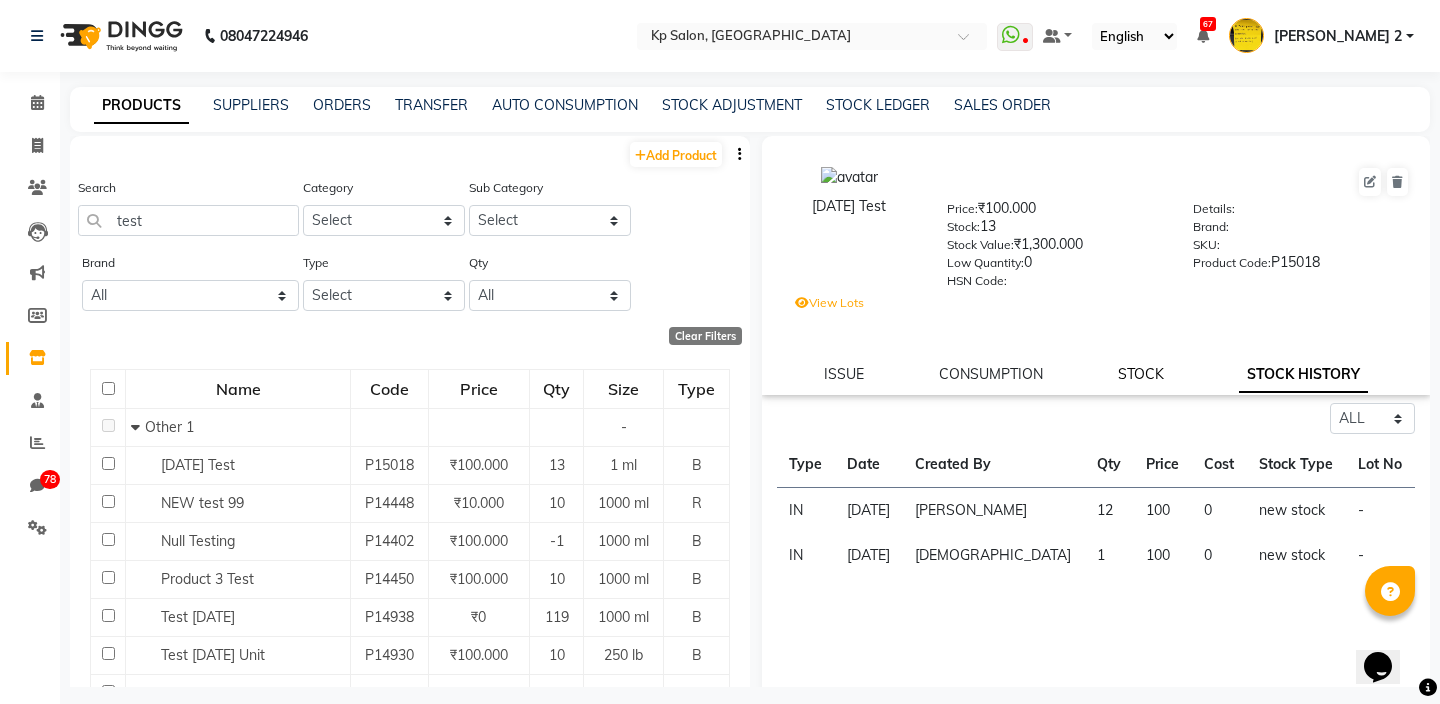 click on "STOCK" 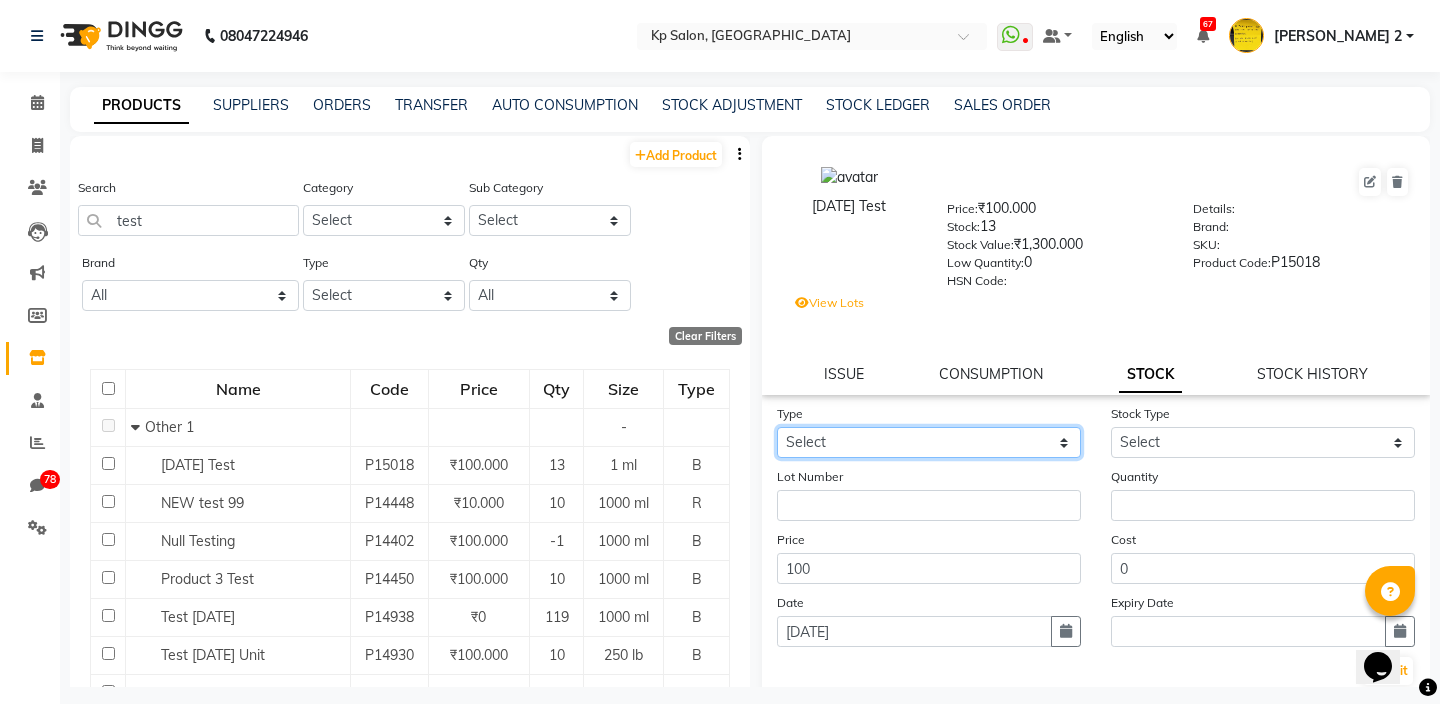 click on "Select In Out" 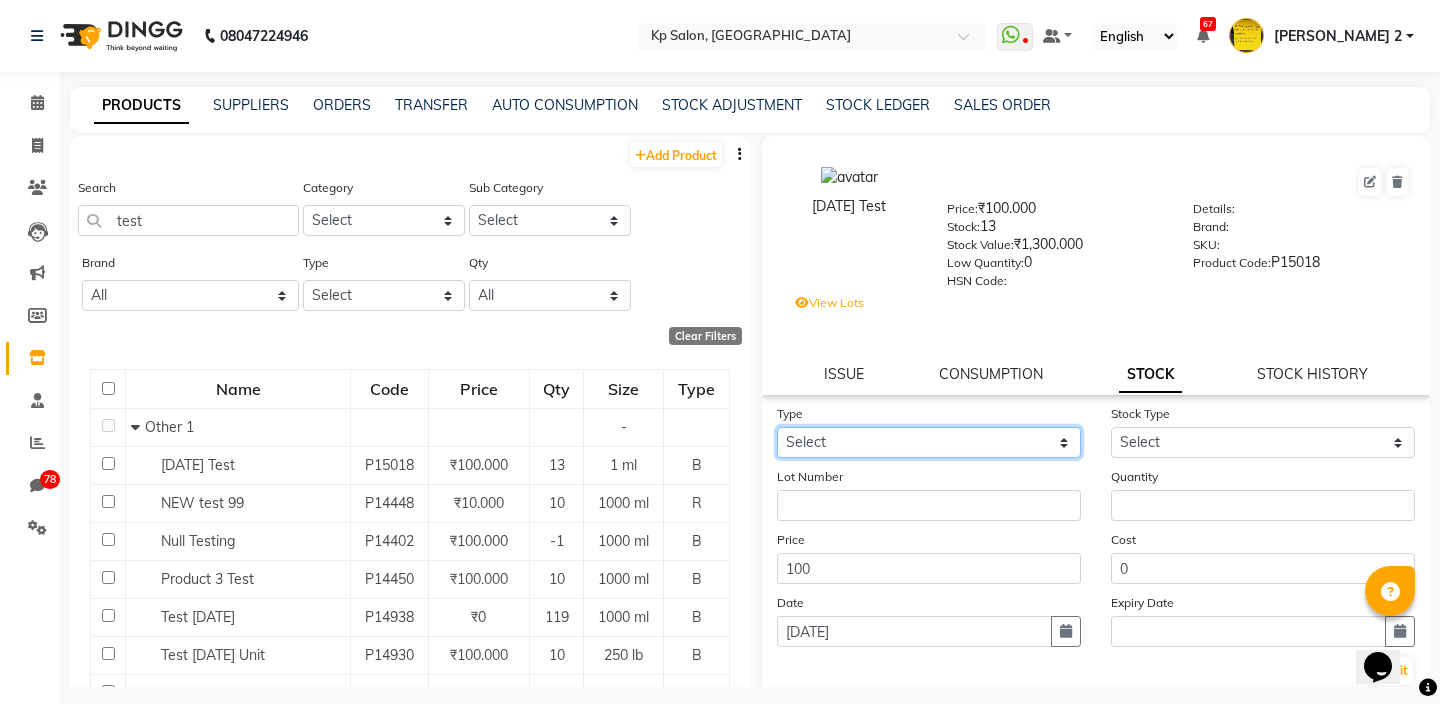 select on "in" 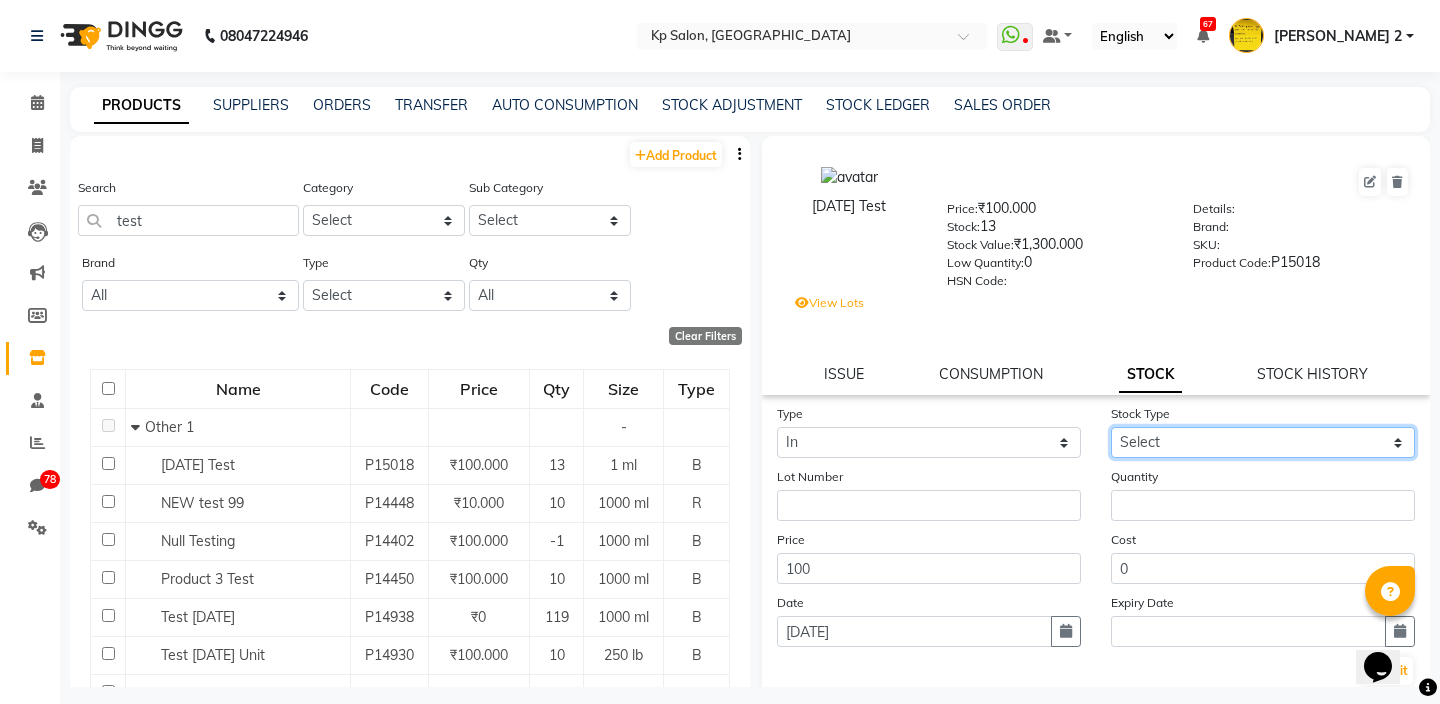 click on "Select New Stock Adjustment Return Other" 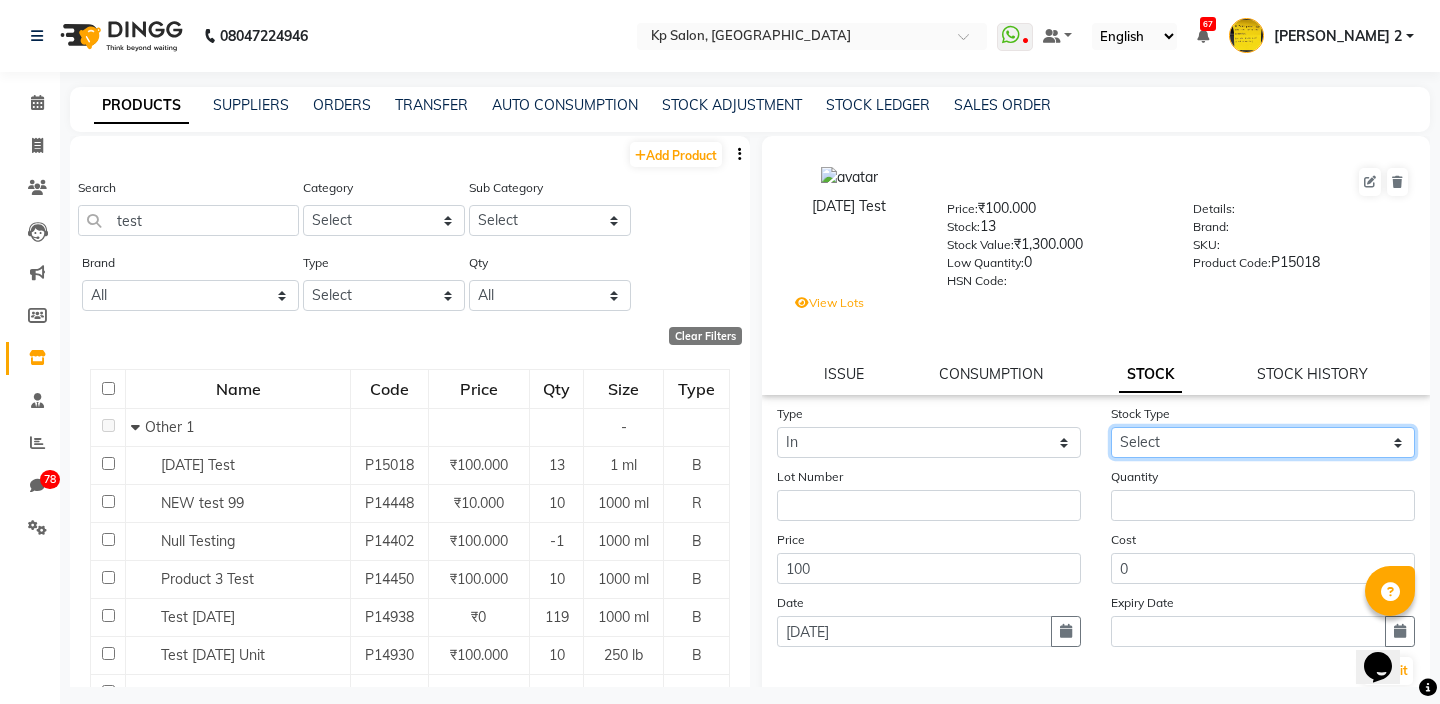 select on "new stock" 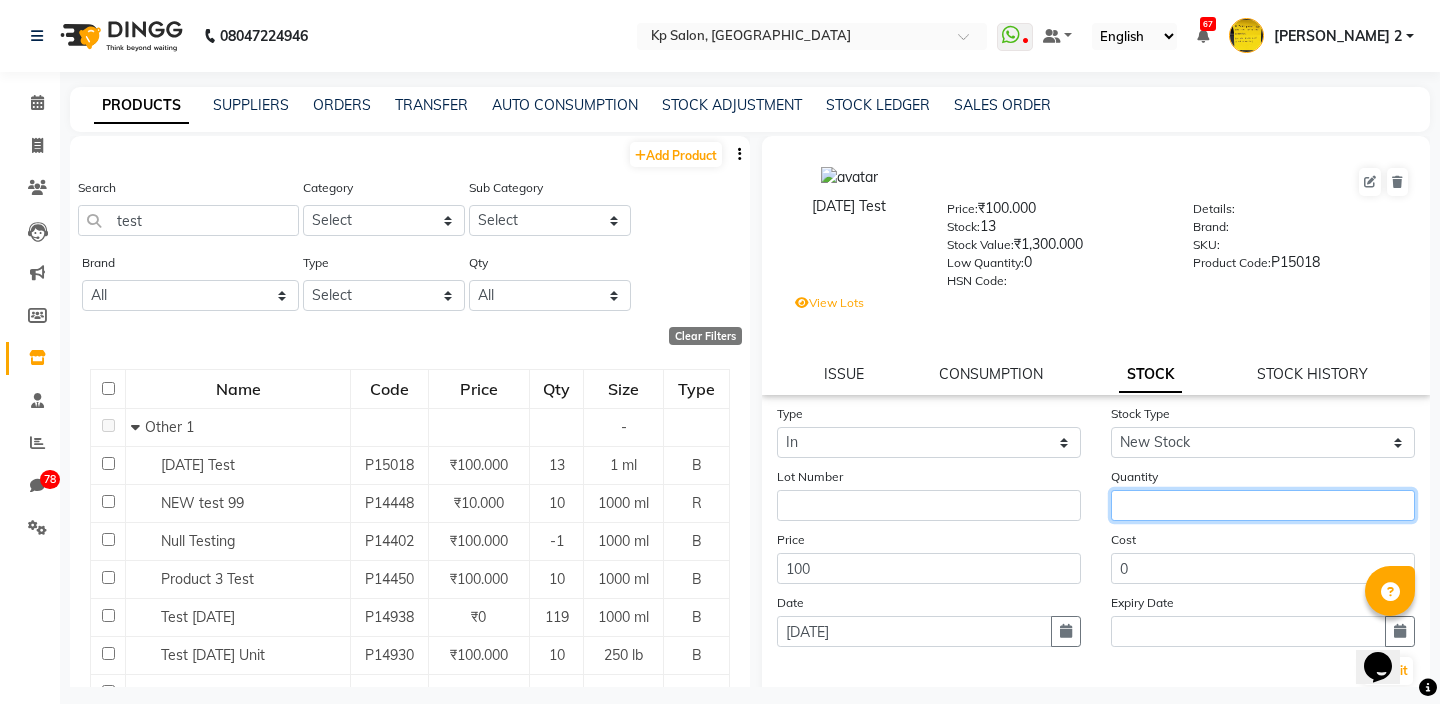 click 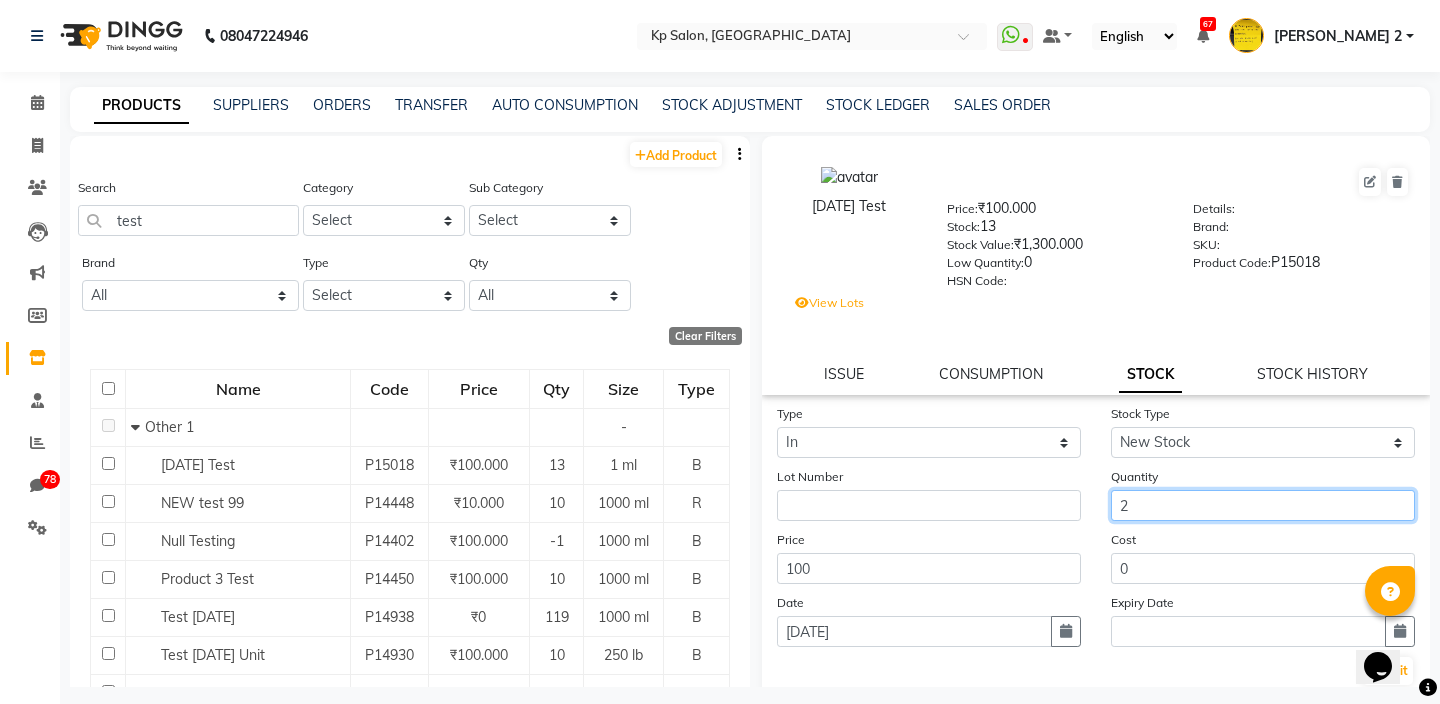 type on "2" 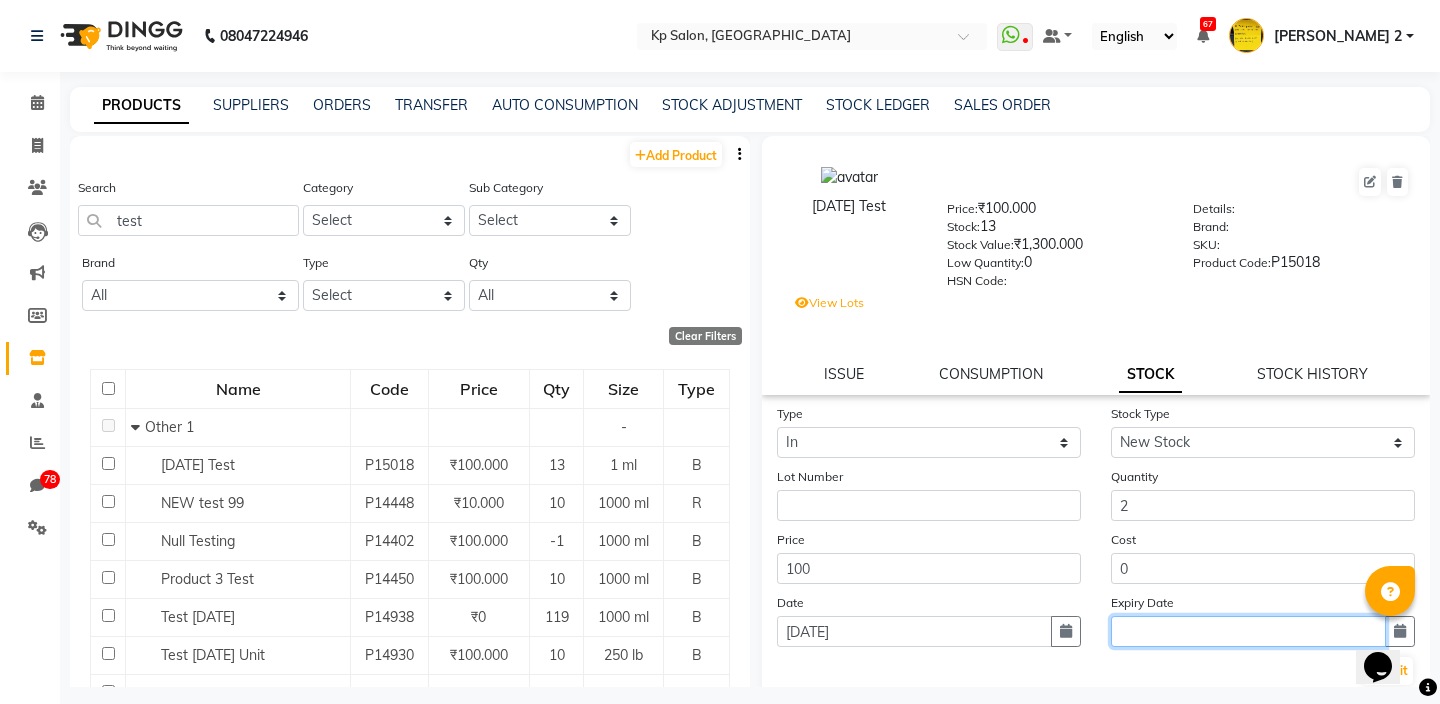 click 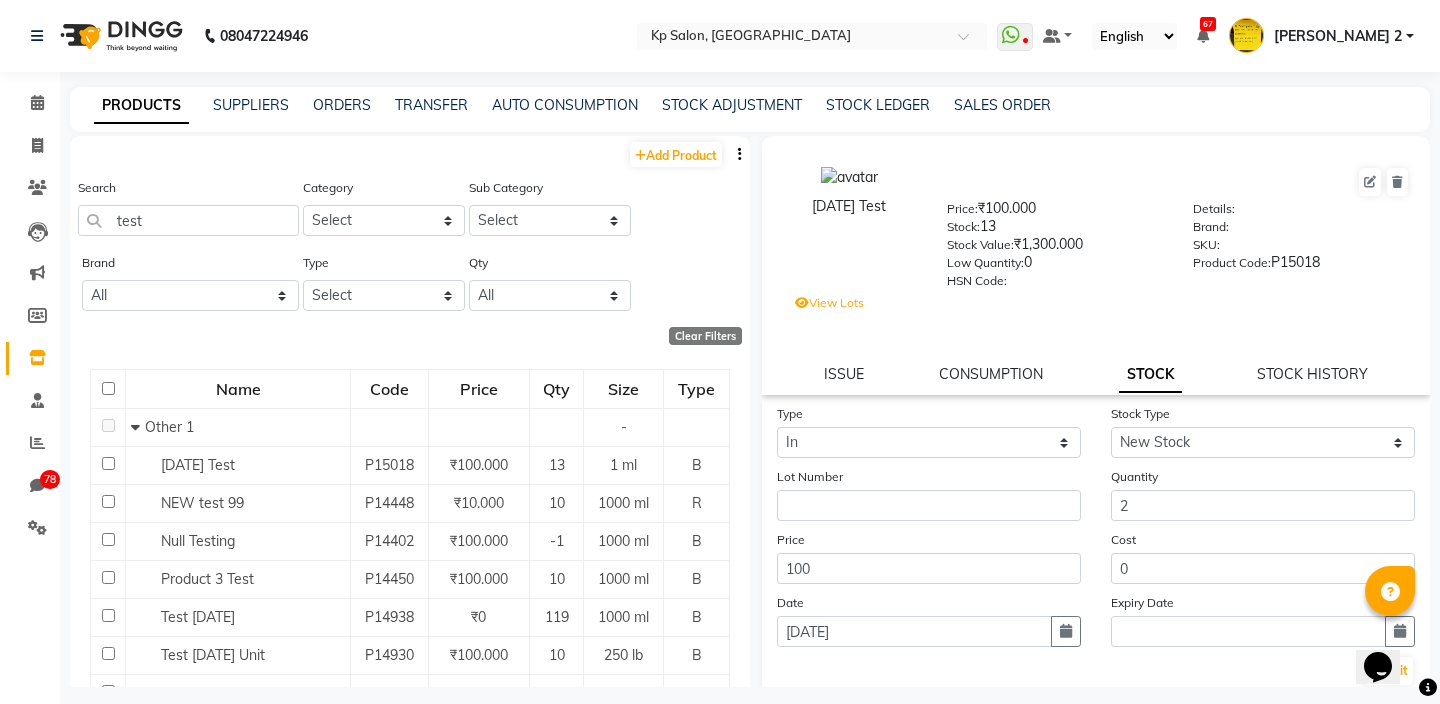 select on "7" 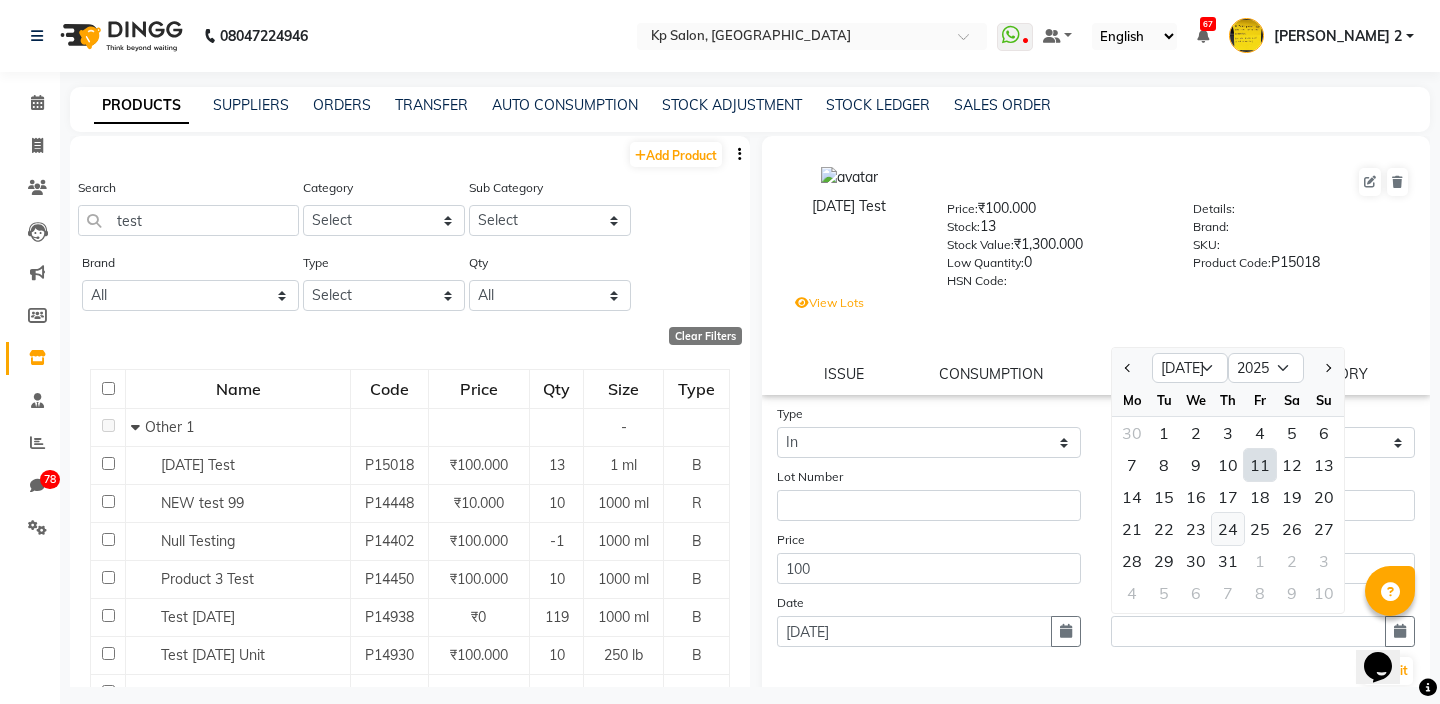 click on "24" 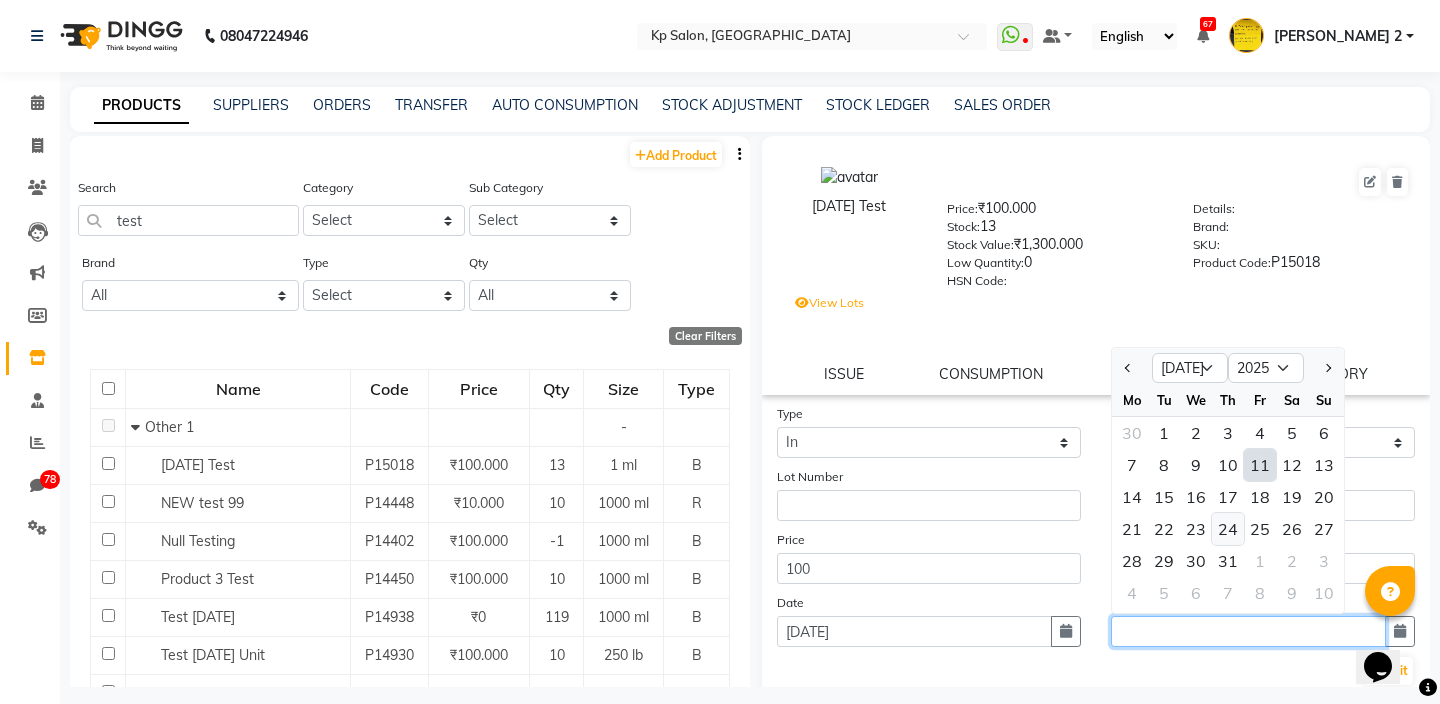 type on "[DATE]" 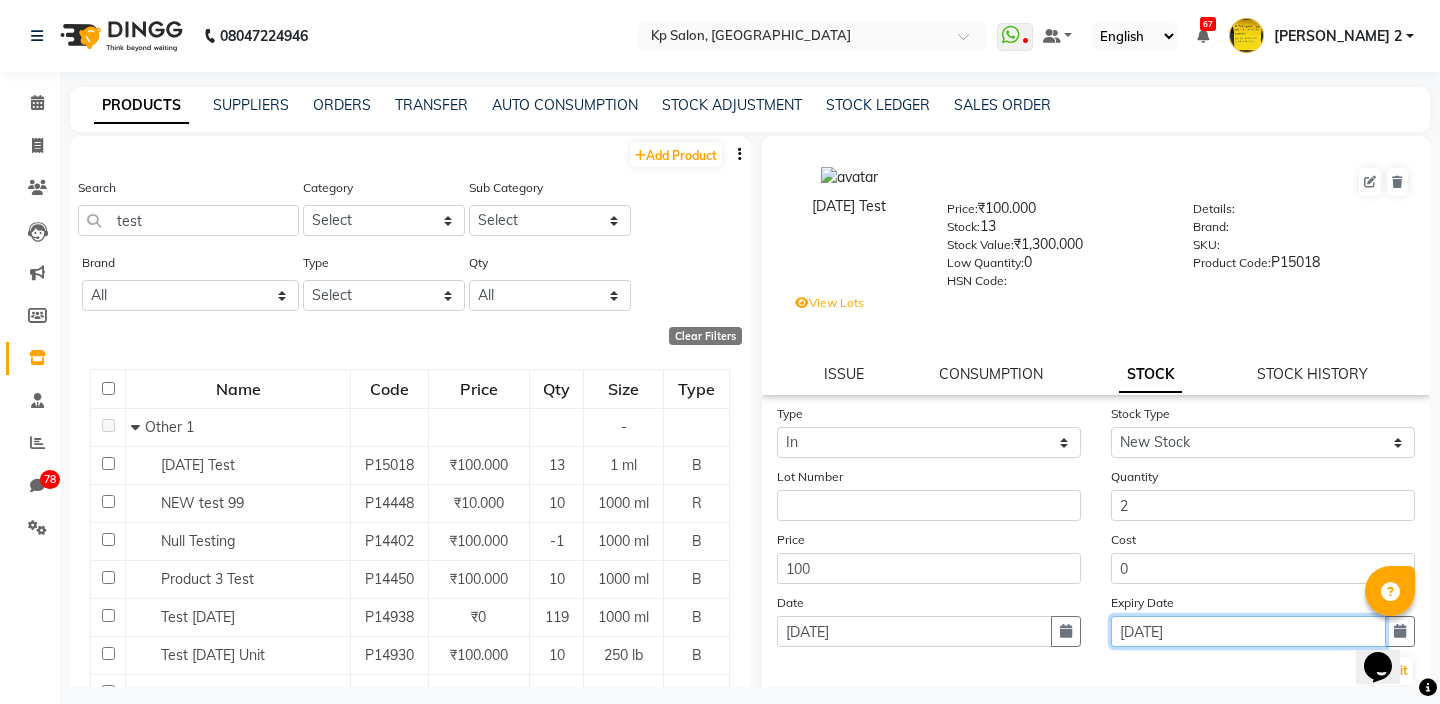 scroll, scrollTop: 116, scrollLeft: 0, axis: vertical 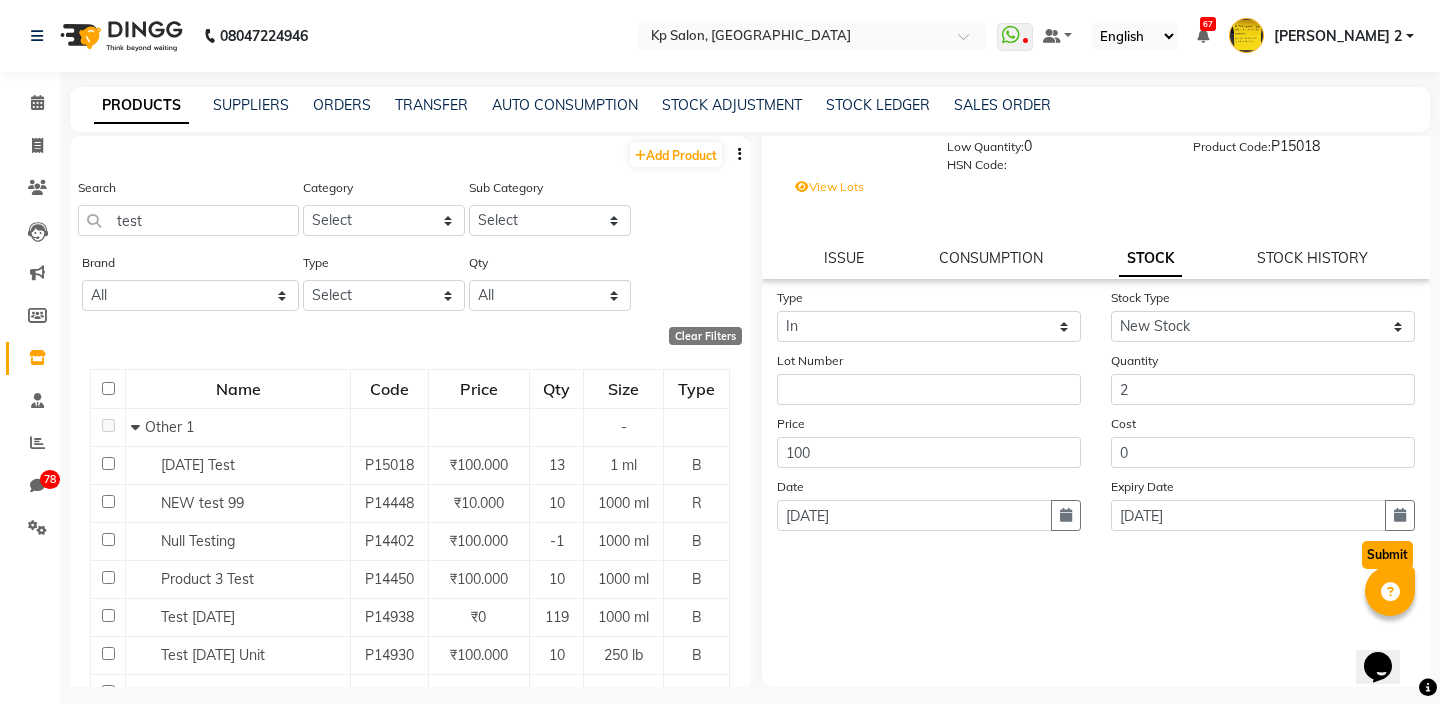 click on "Submit" 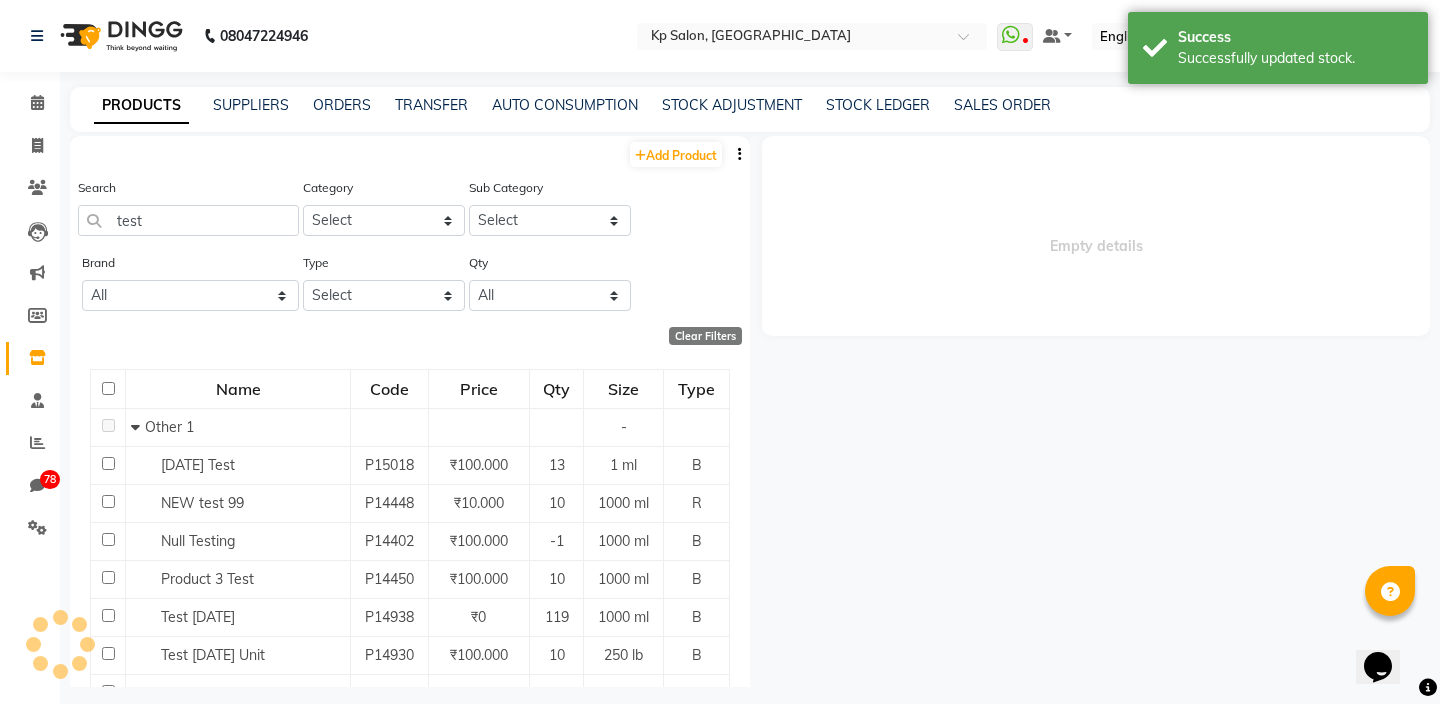 scroll, scrollTop: 0, scrollLeft: 0, axis: both 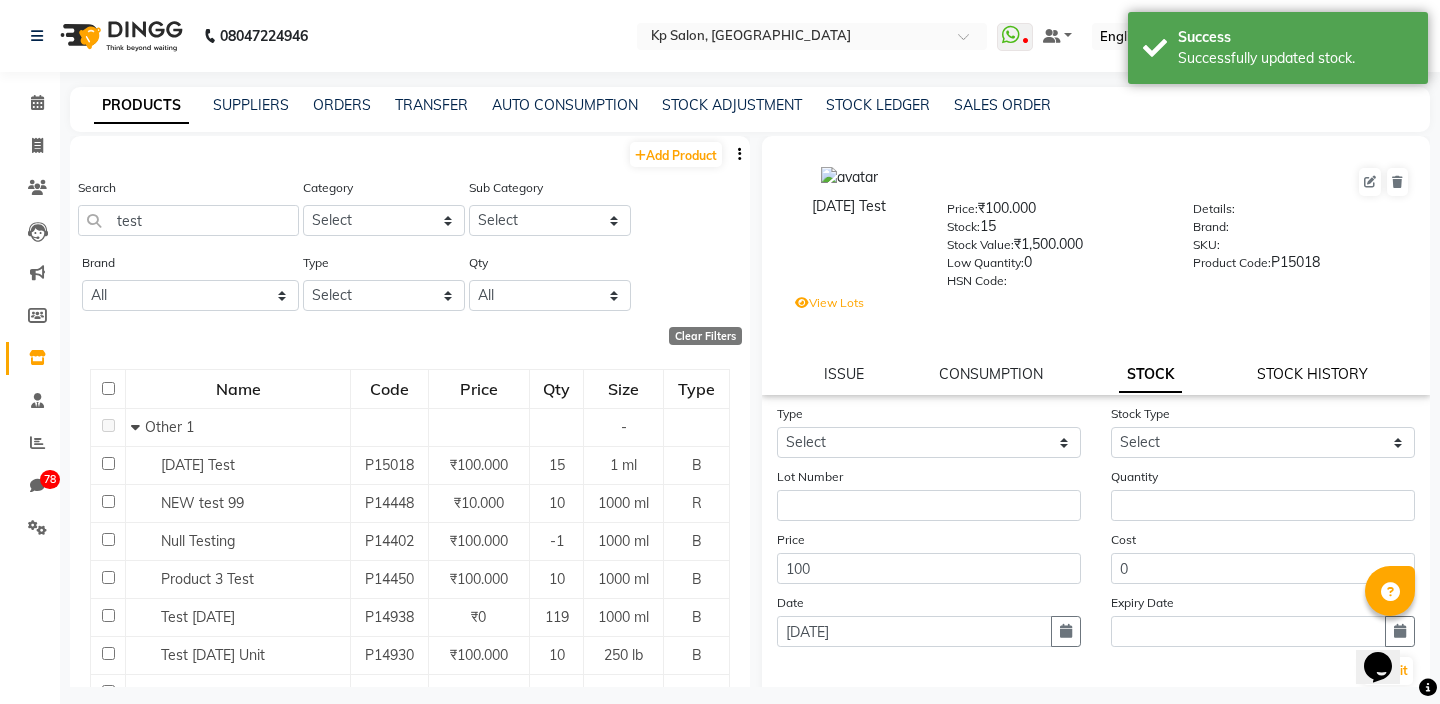 click on "STOCK HISTORY" 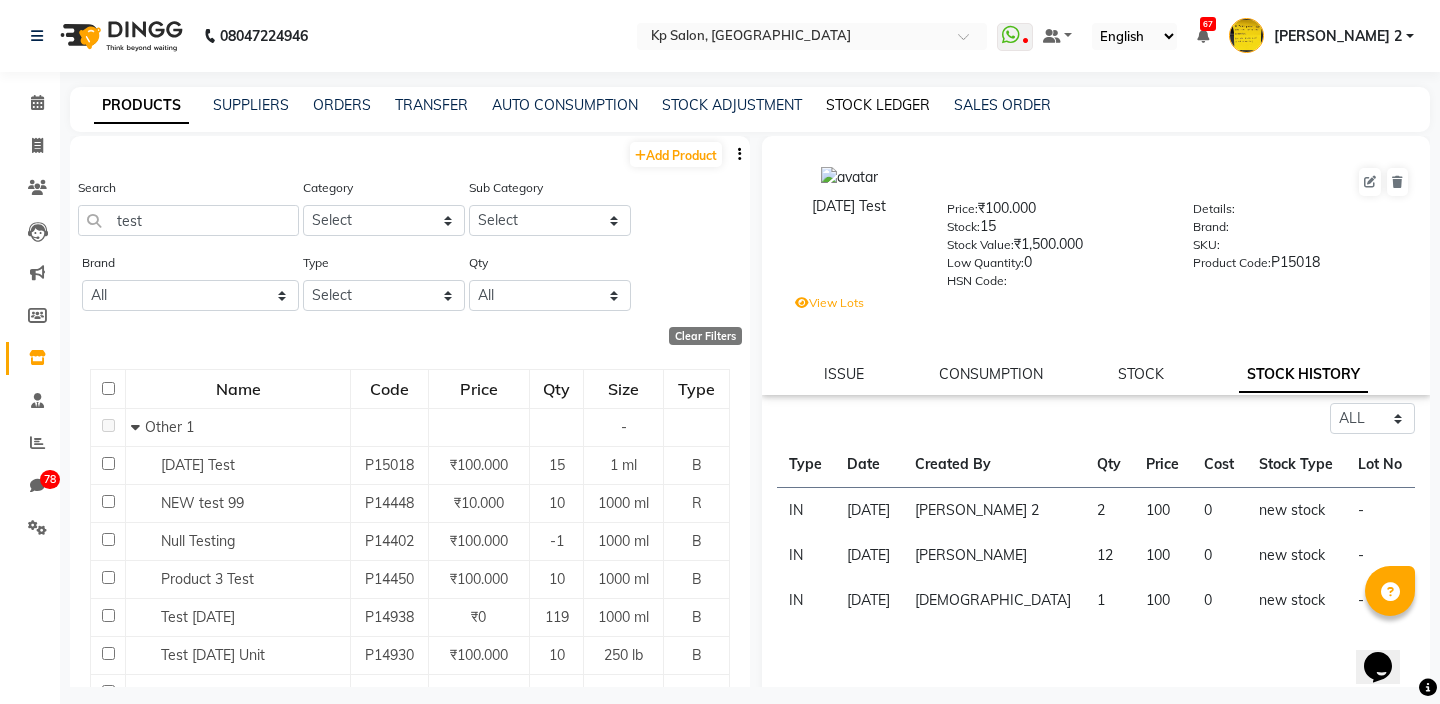 click on "STOCK LEDGER" 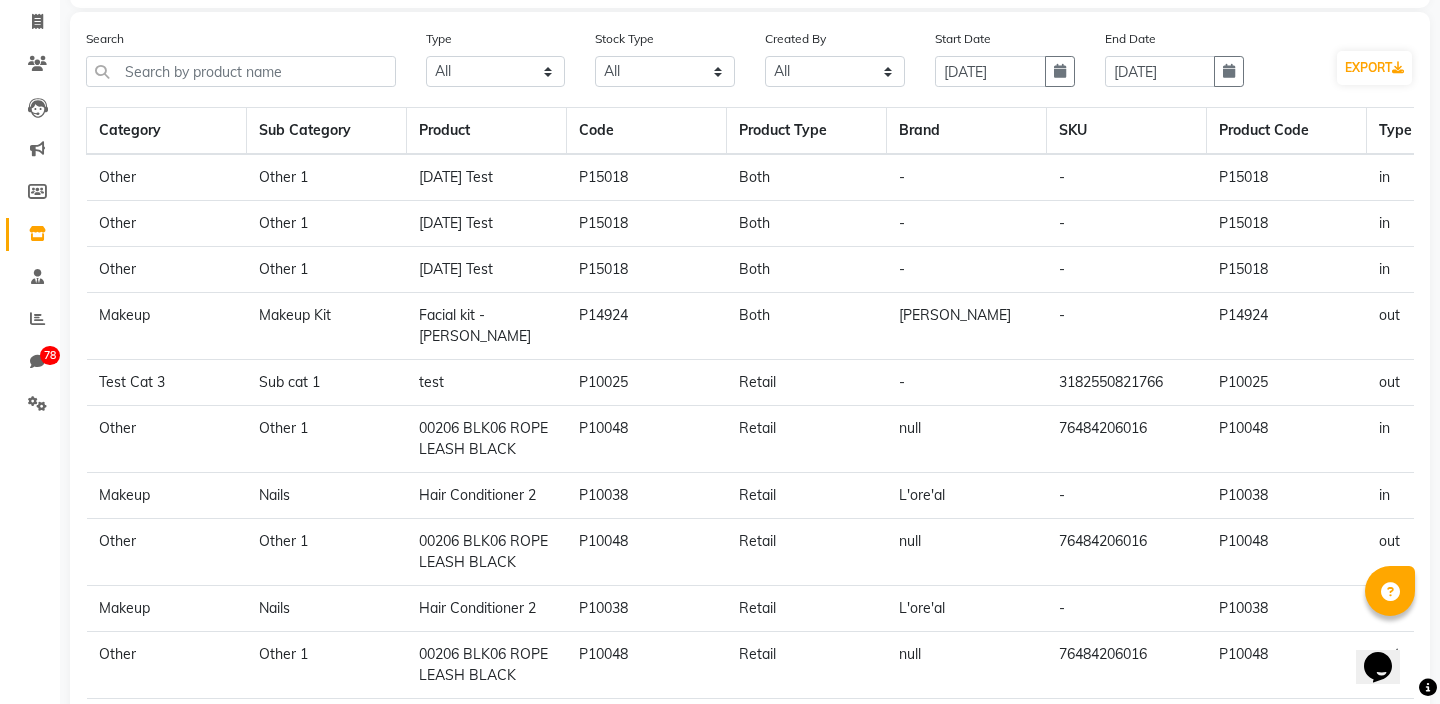 scroll, scrollTop: 192, scrollLeft: 0, axis: vertical 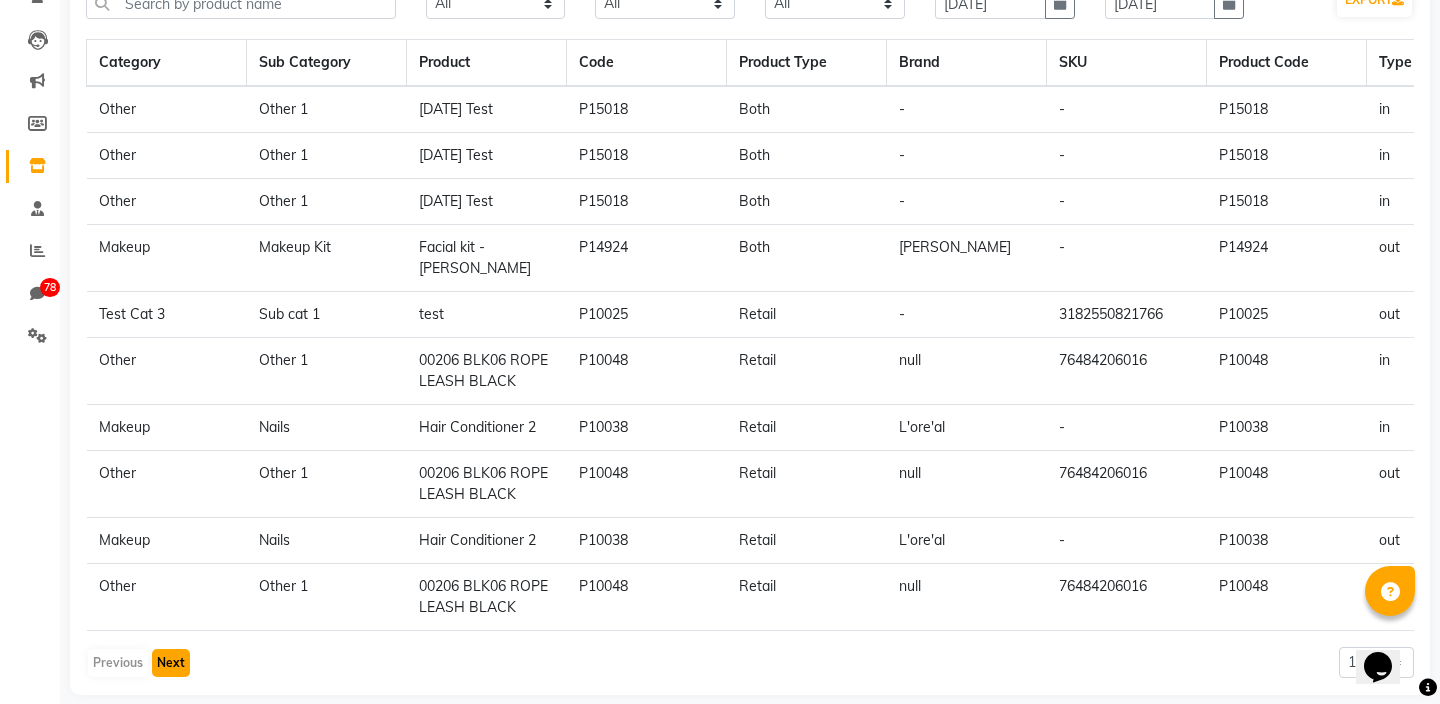 click on "Next" 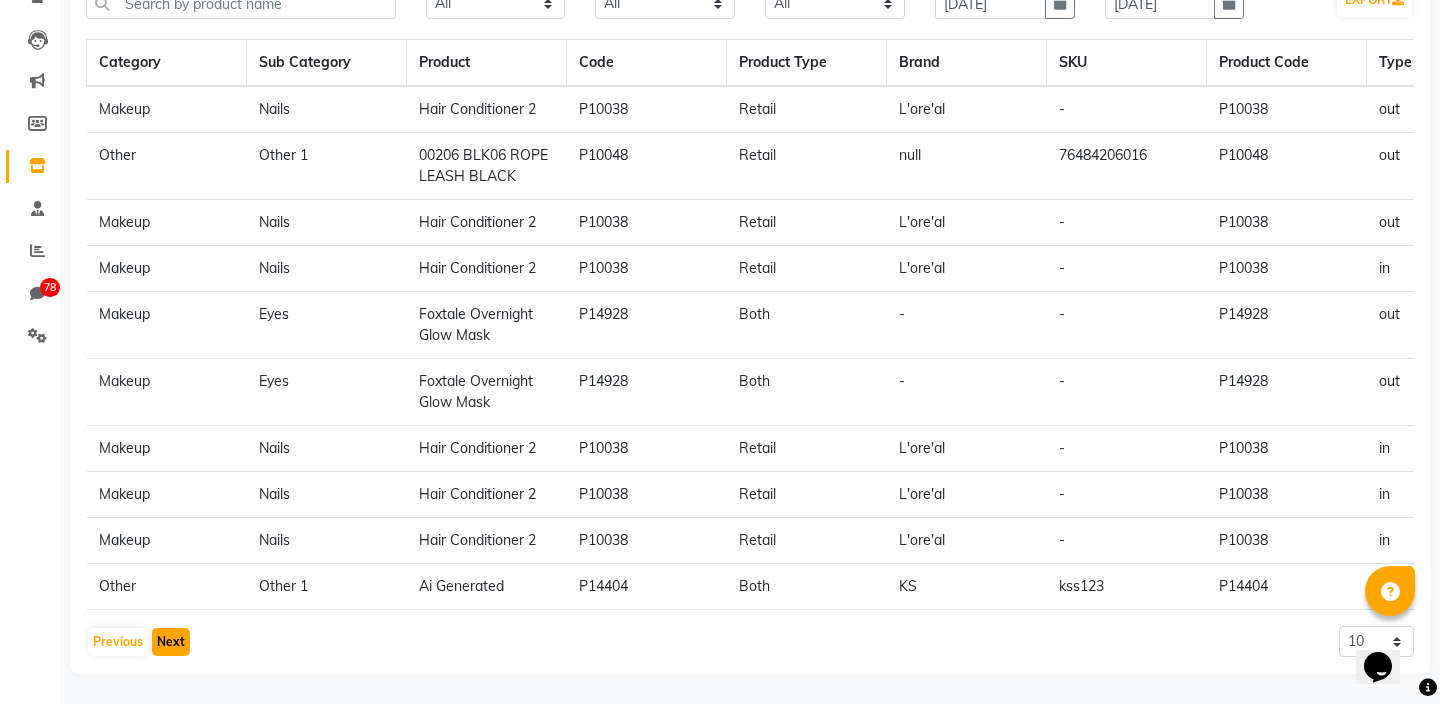 click on "Next" 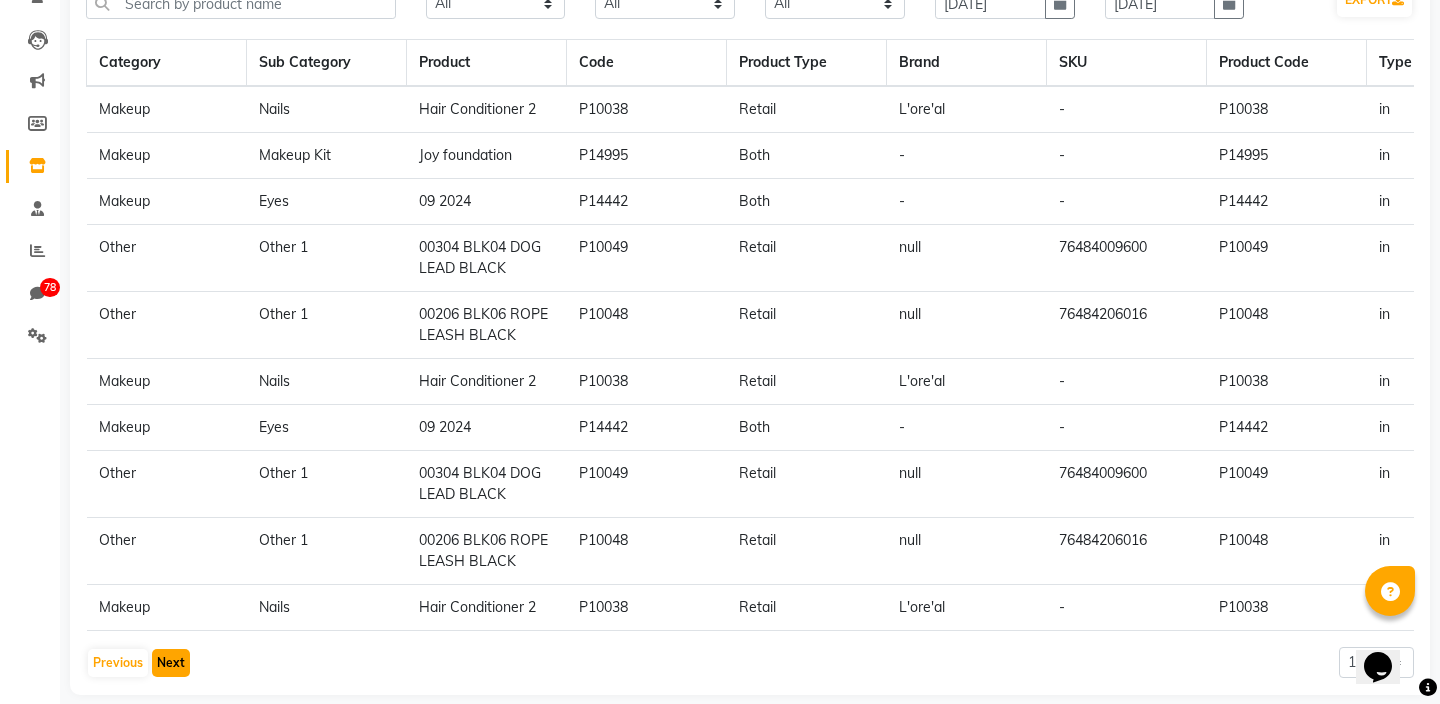 click on "Next" 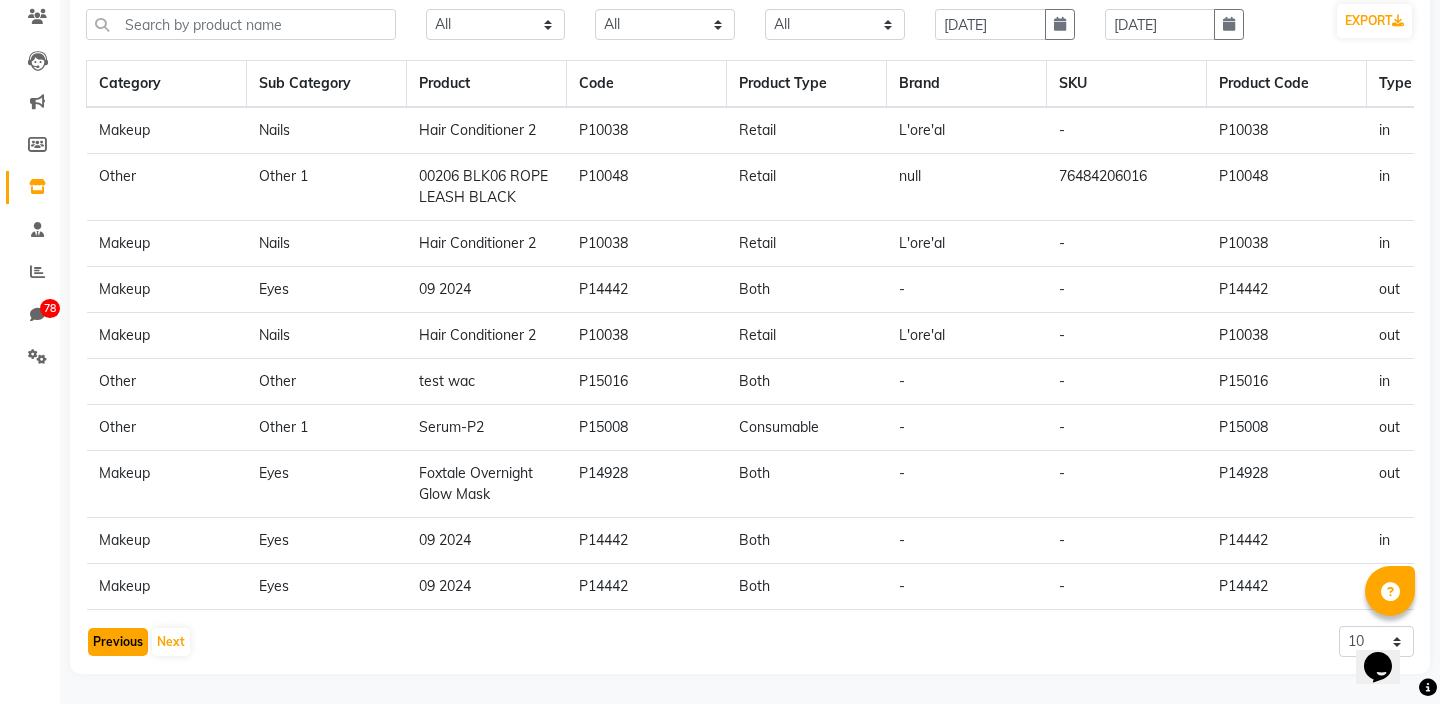 click on "Previous" 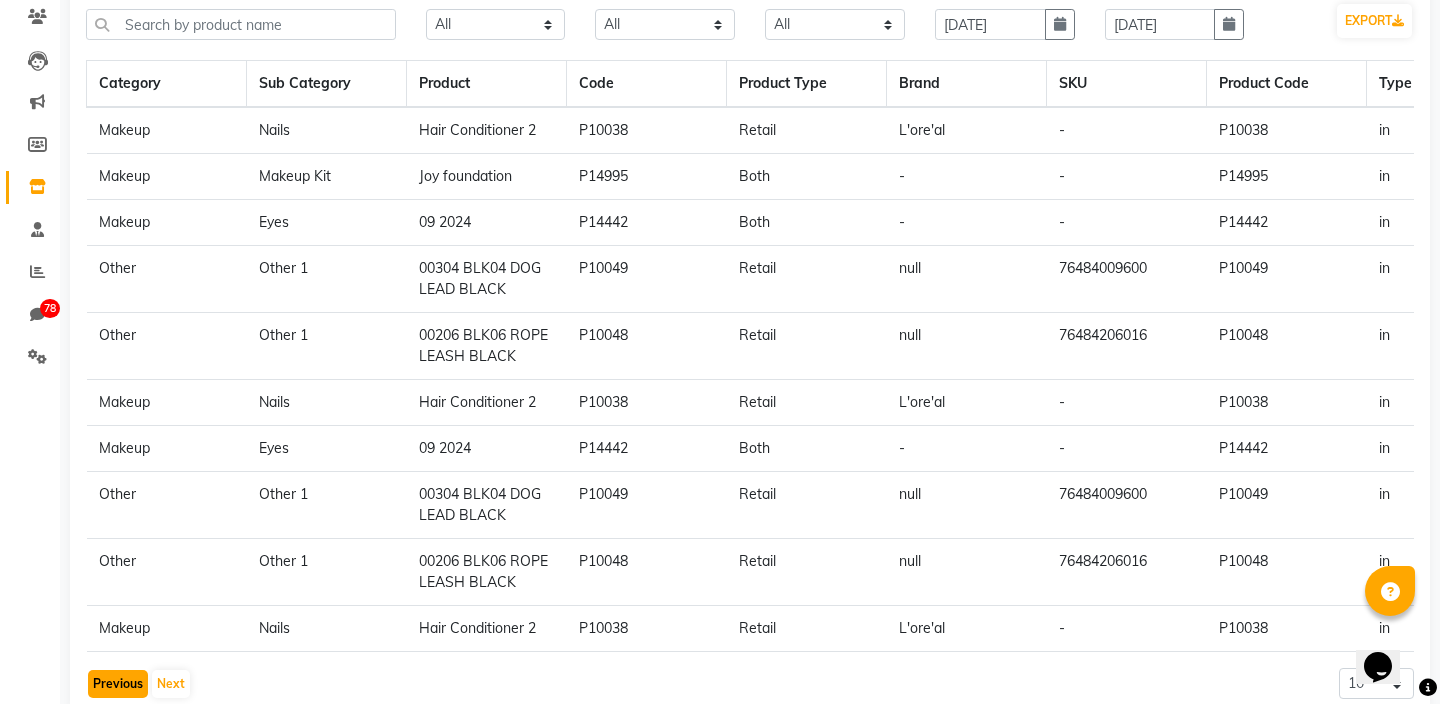 click on "Previous" 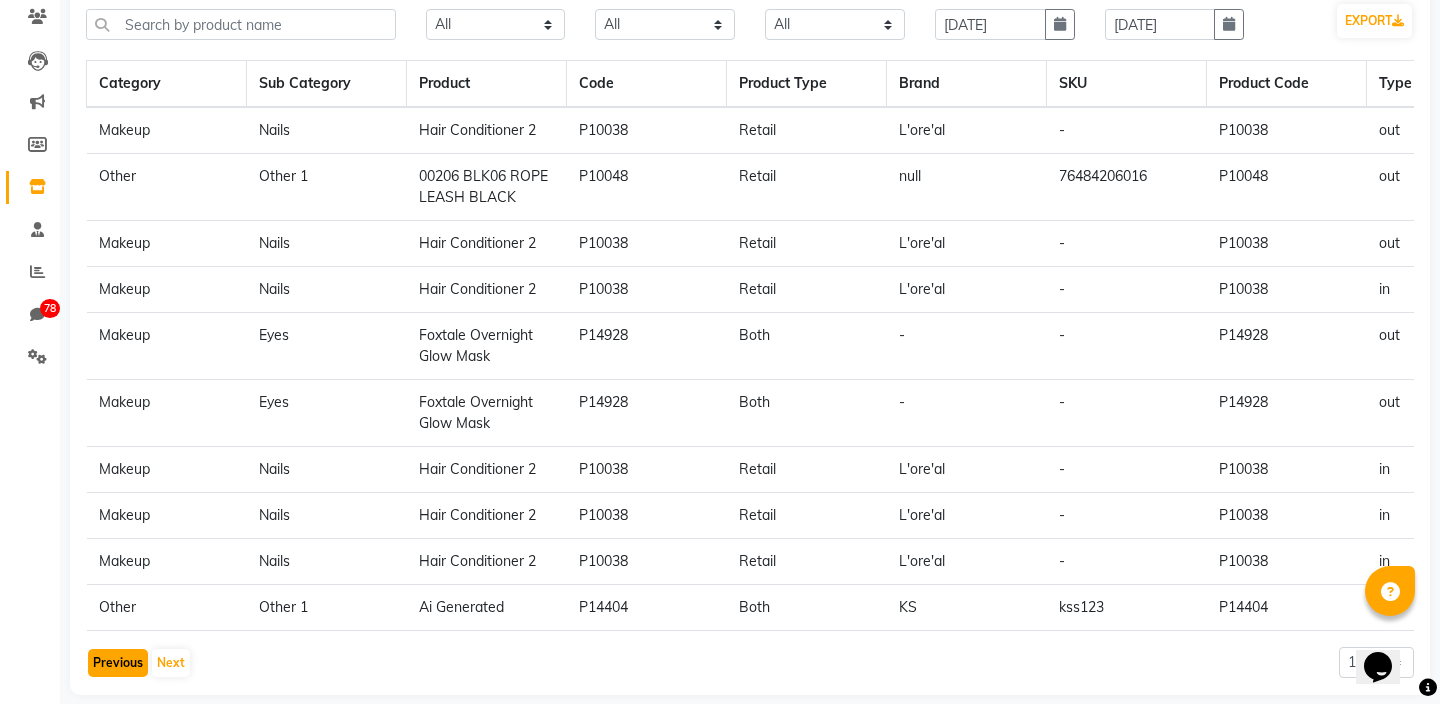 scroll, scrollTop: 192, scrollLeft: 0, axis: vertical 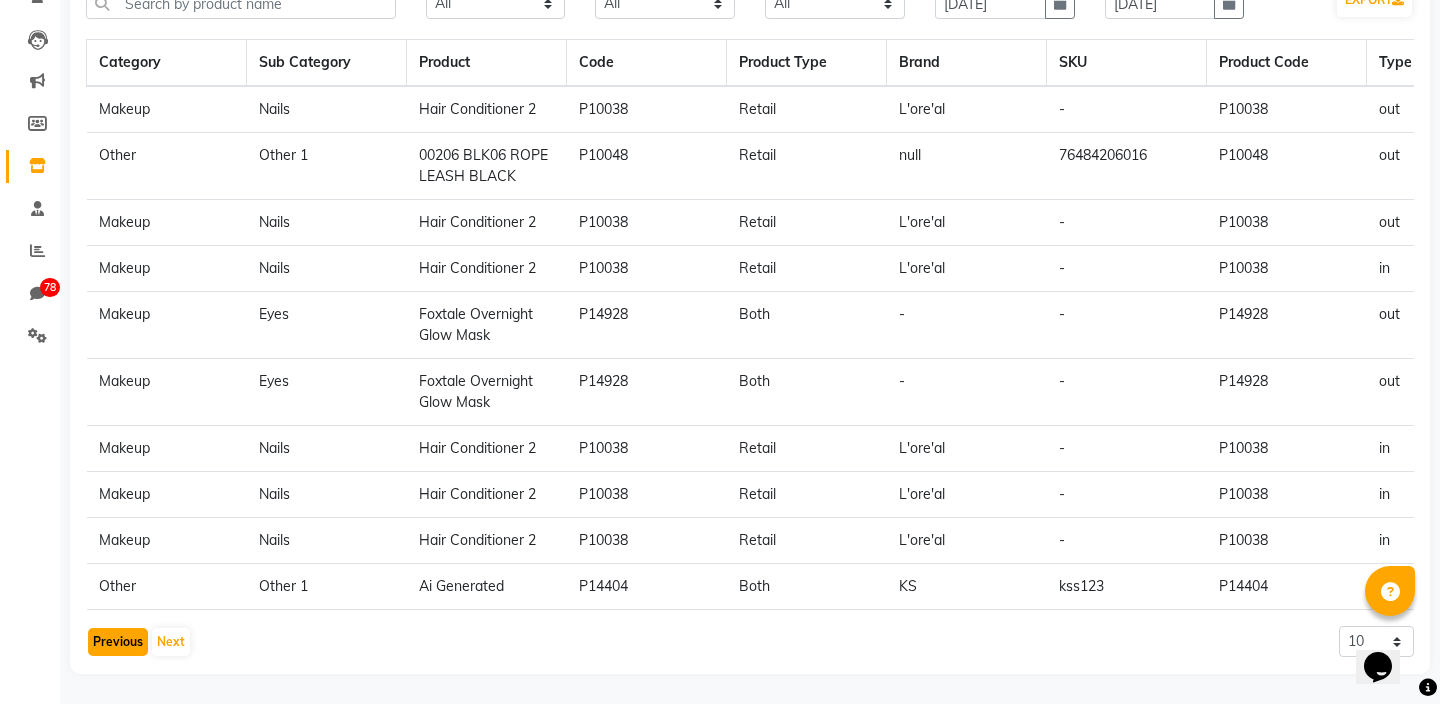 click on "Previous" 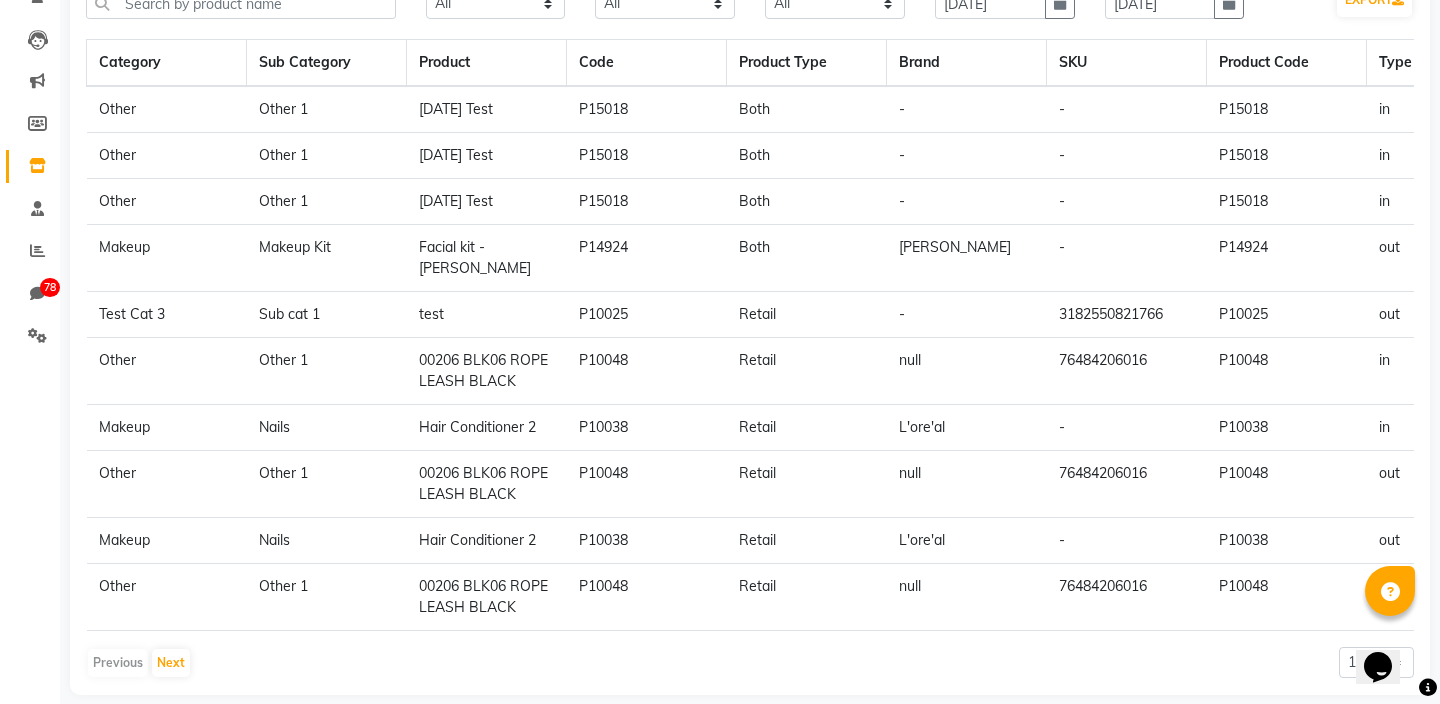 click on "Previous   Next" 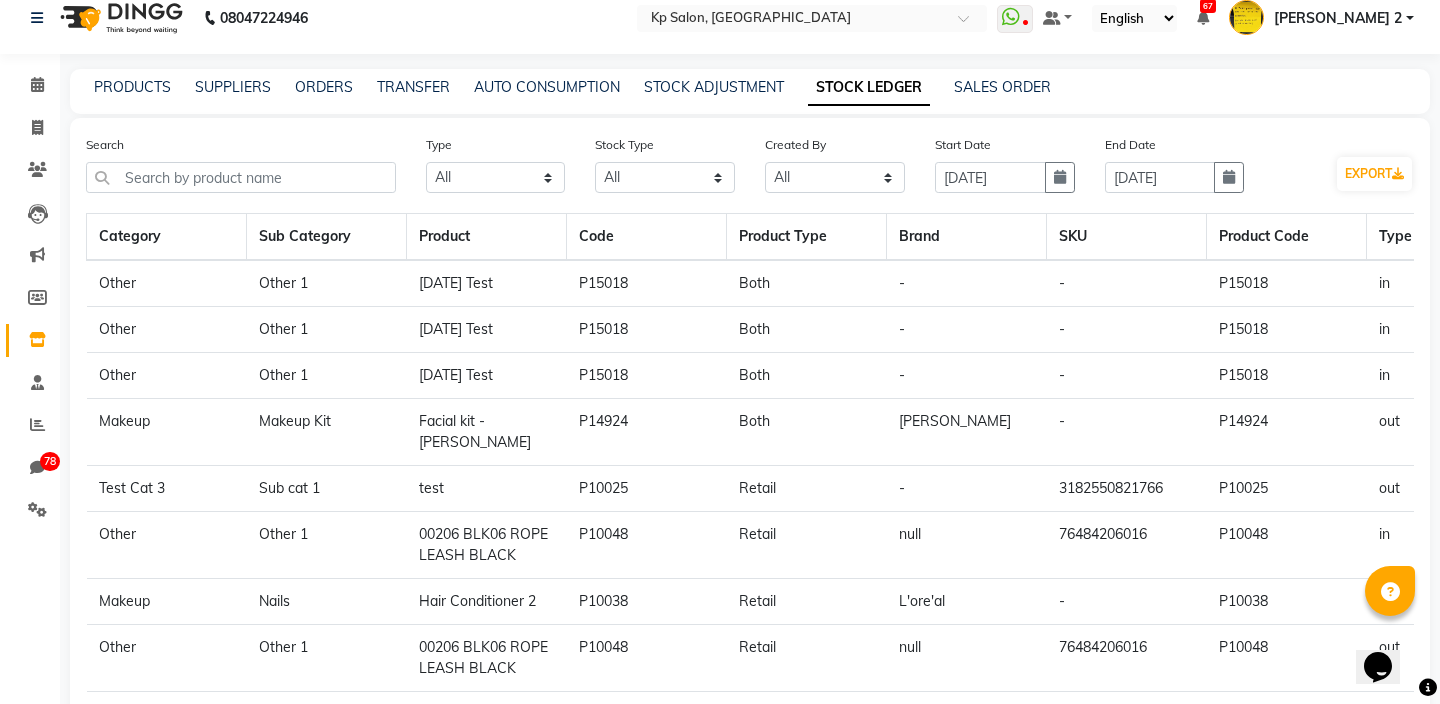 scroll, scrollTop: 0, scrollLeft: 0, axis: both 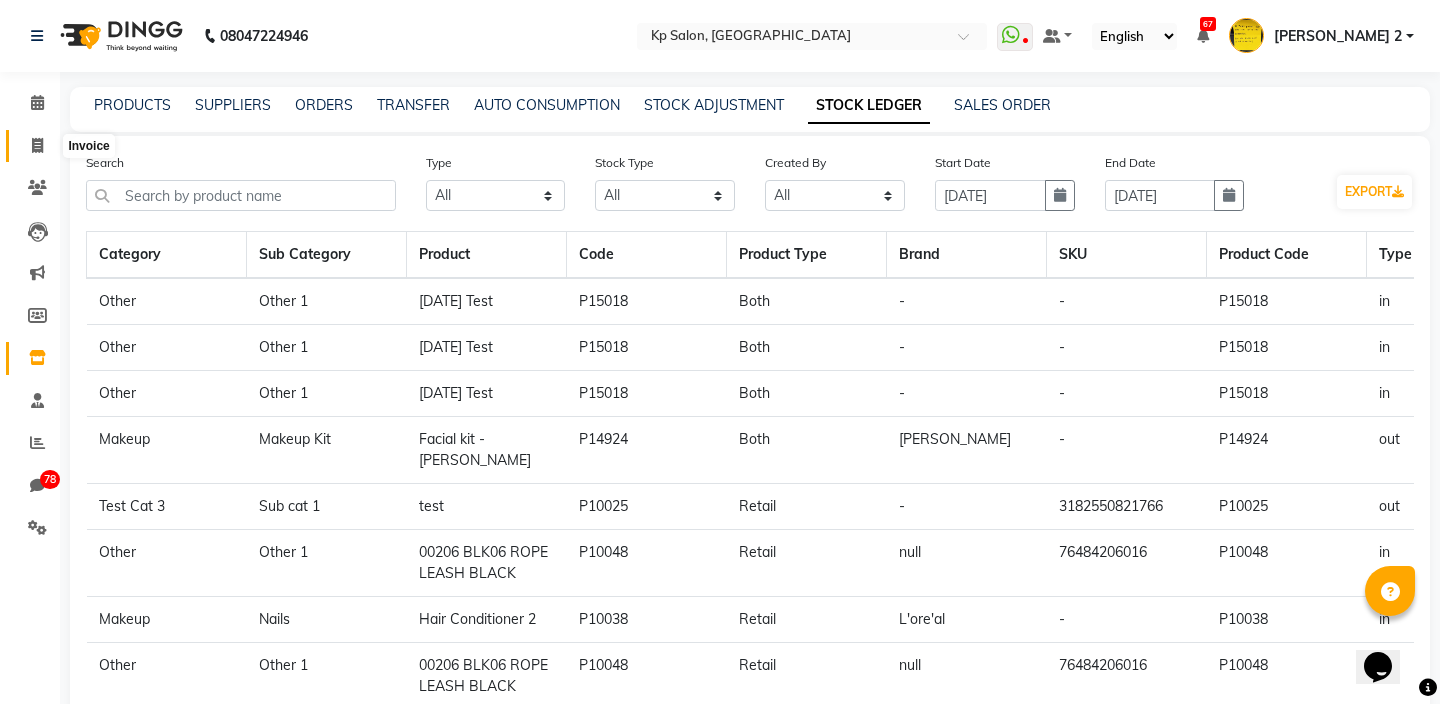 click 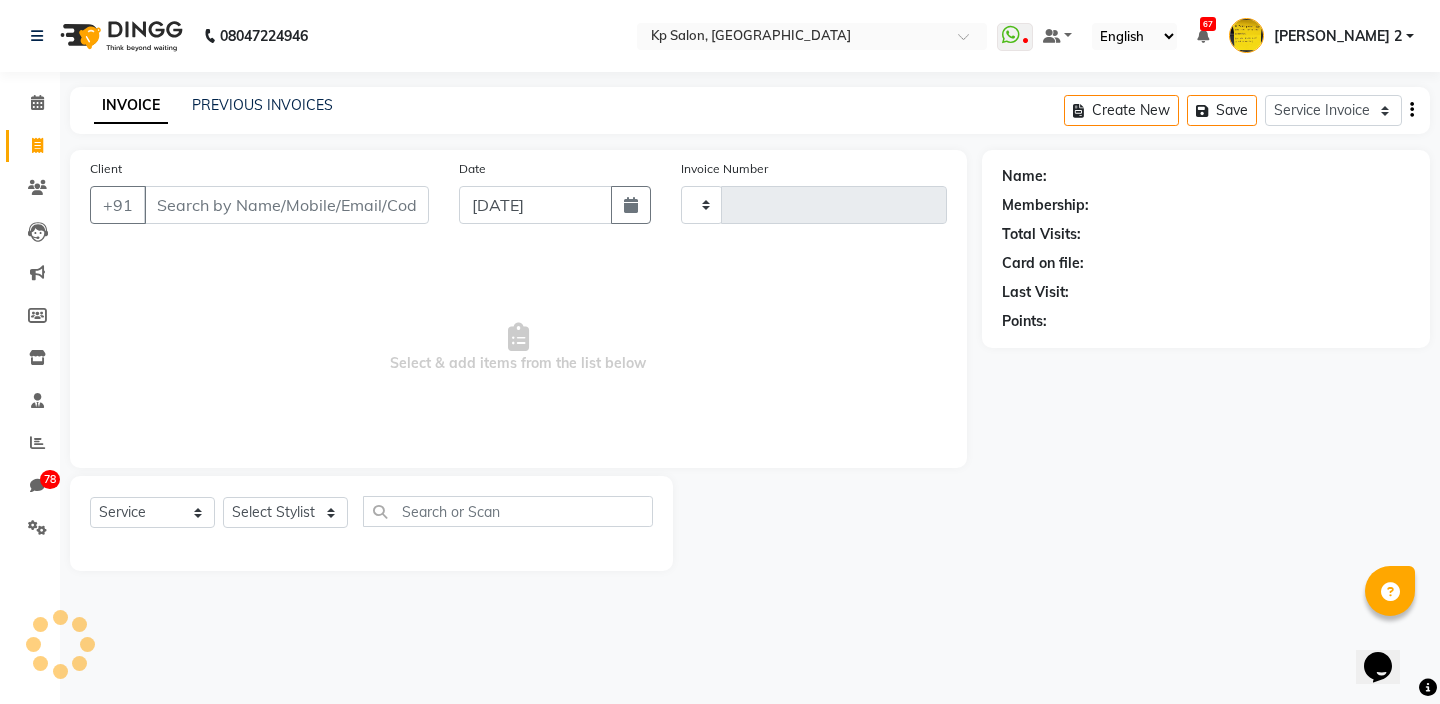 type on "0707" 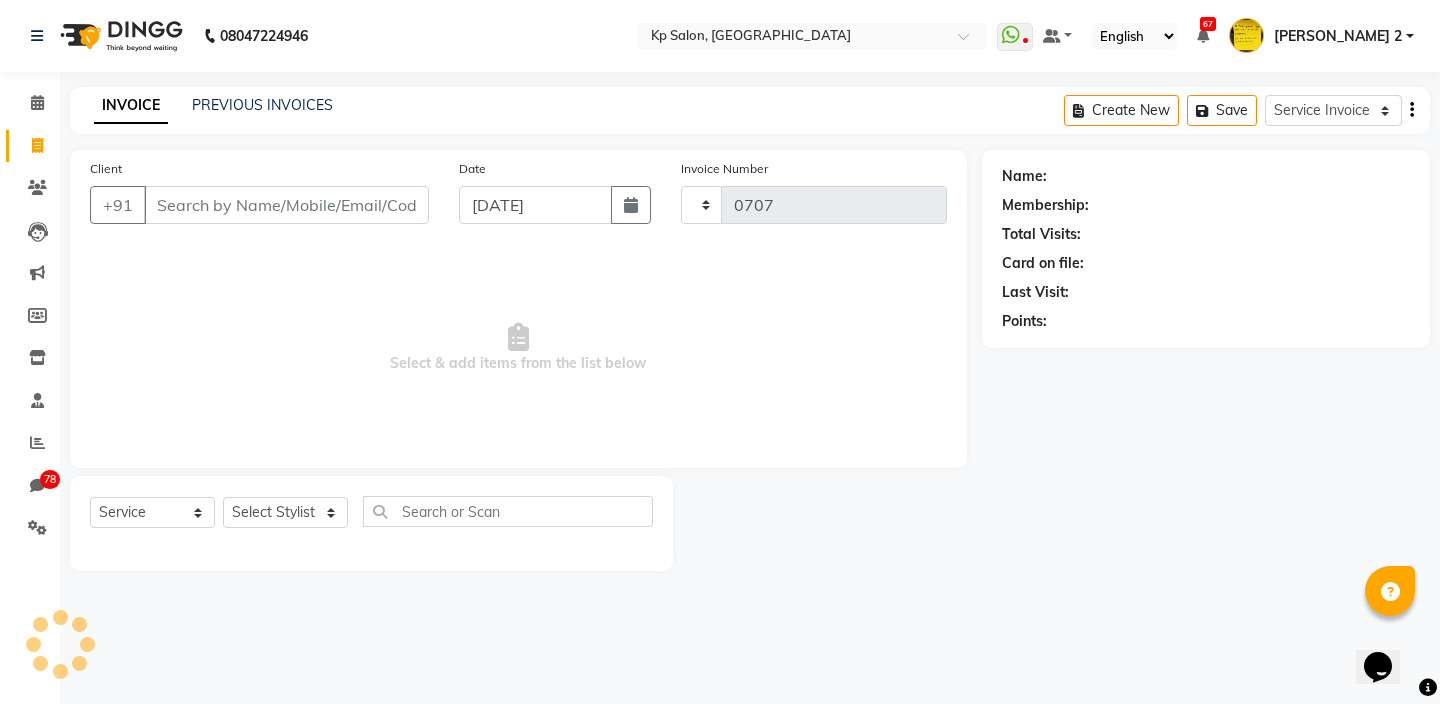 select on "554" 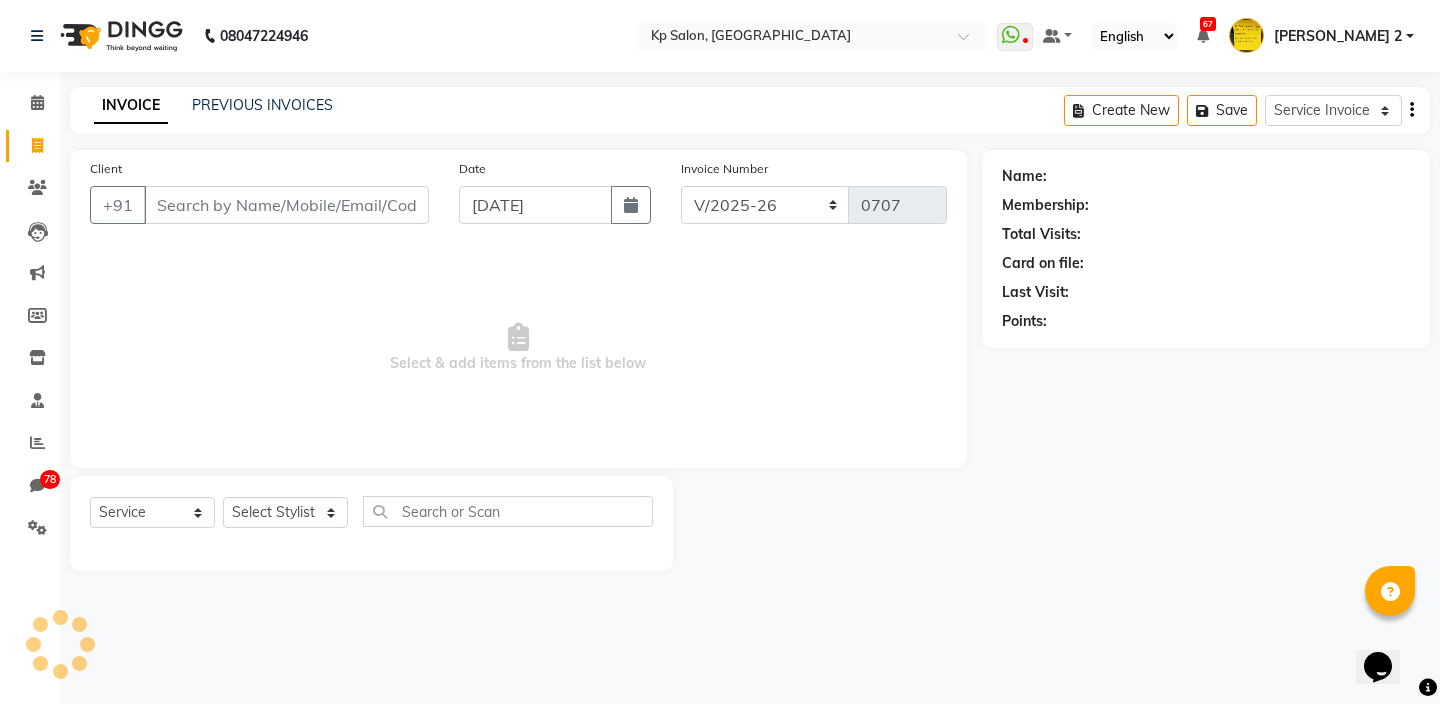 click on "Client" at bounding box center [286, 205] 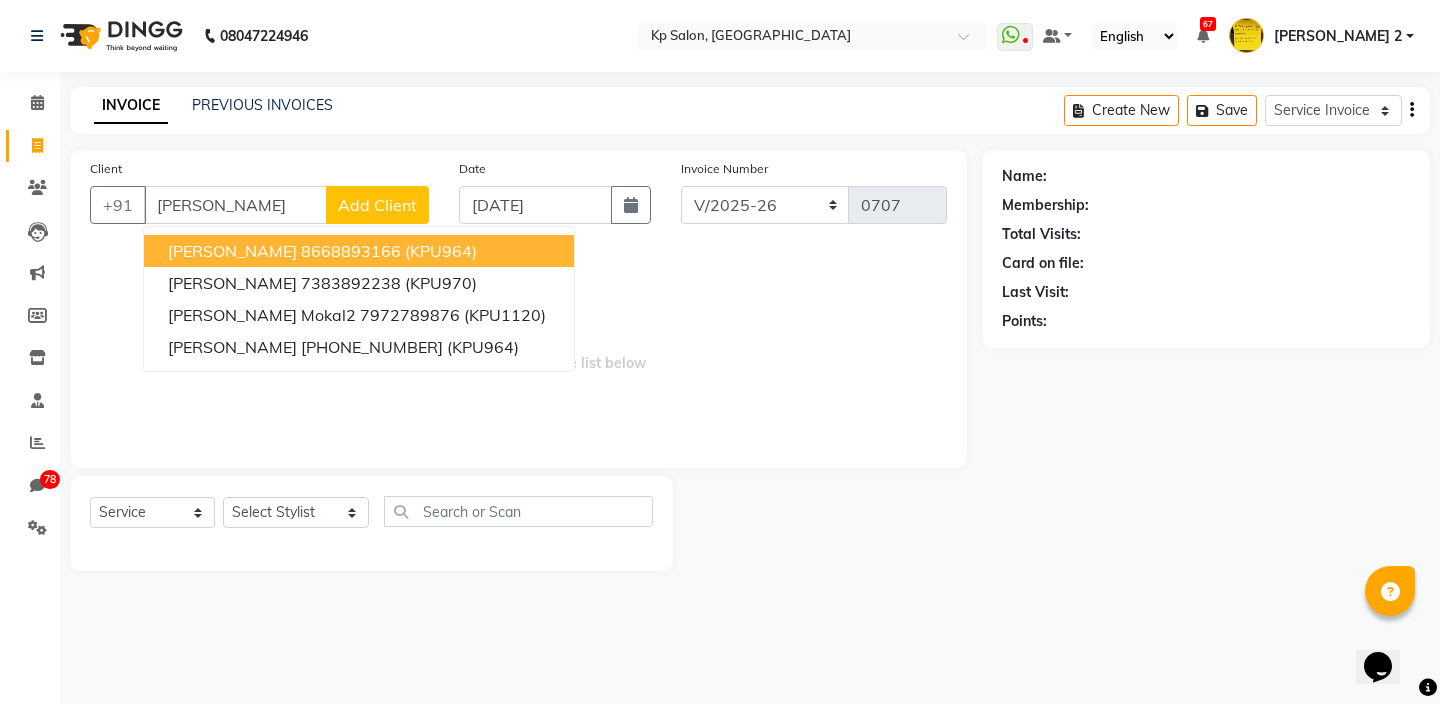 click on "[PERSON_NAME]" at bounding box center (232, 251) 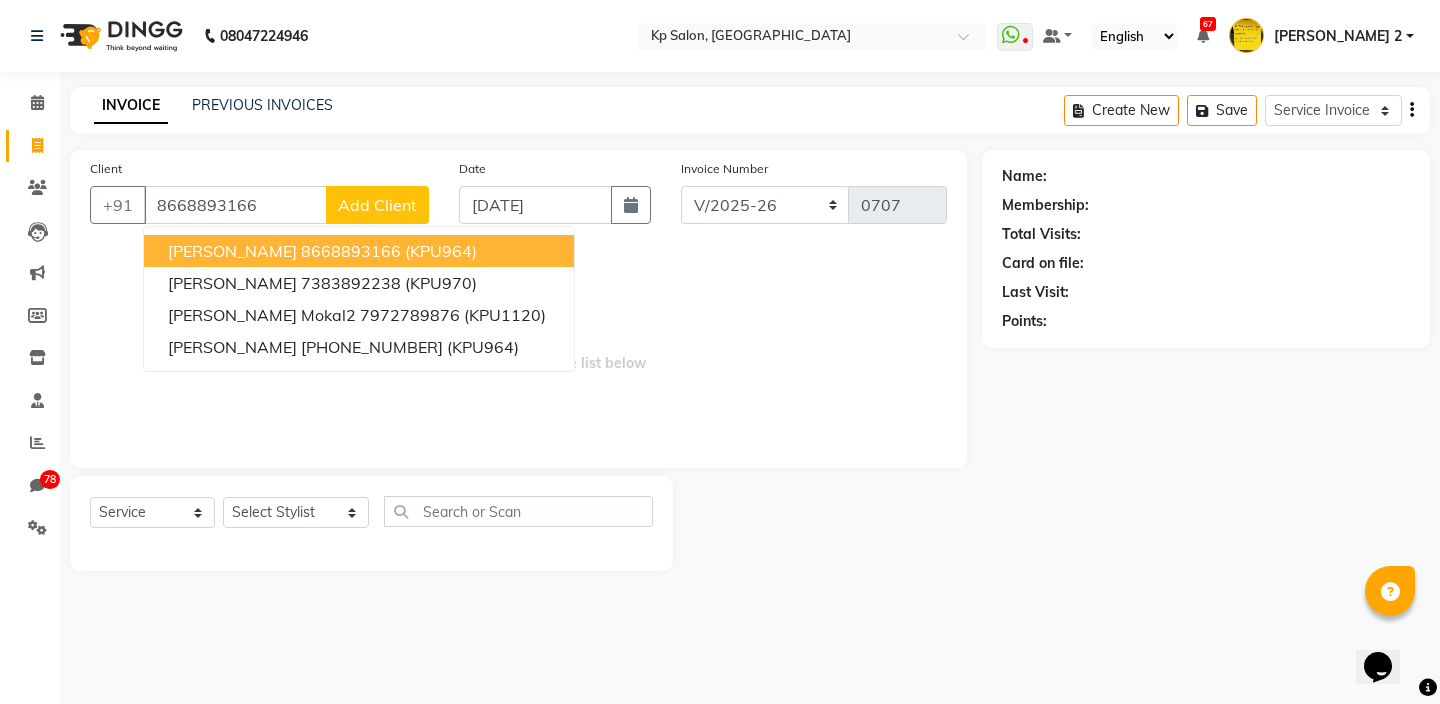 type on "8668893166" 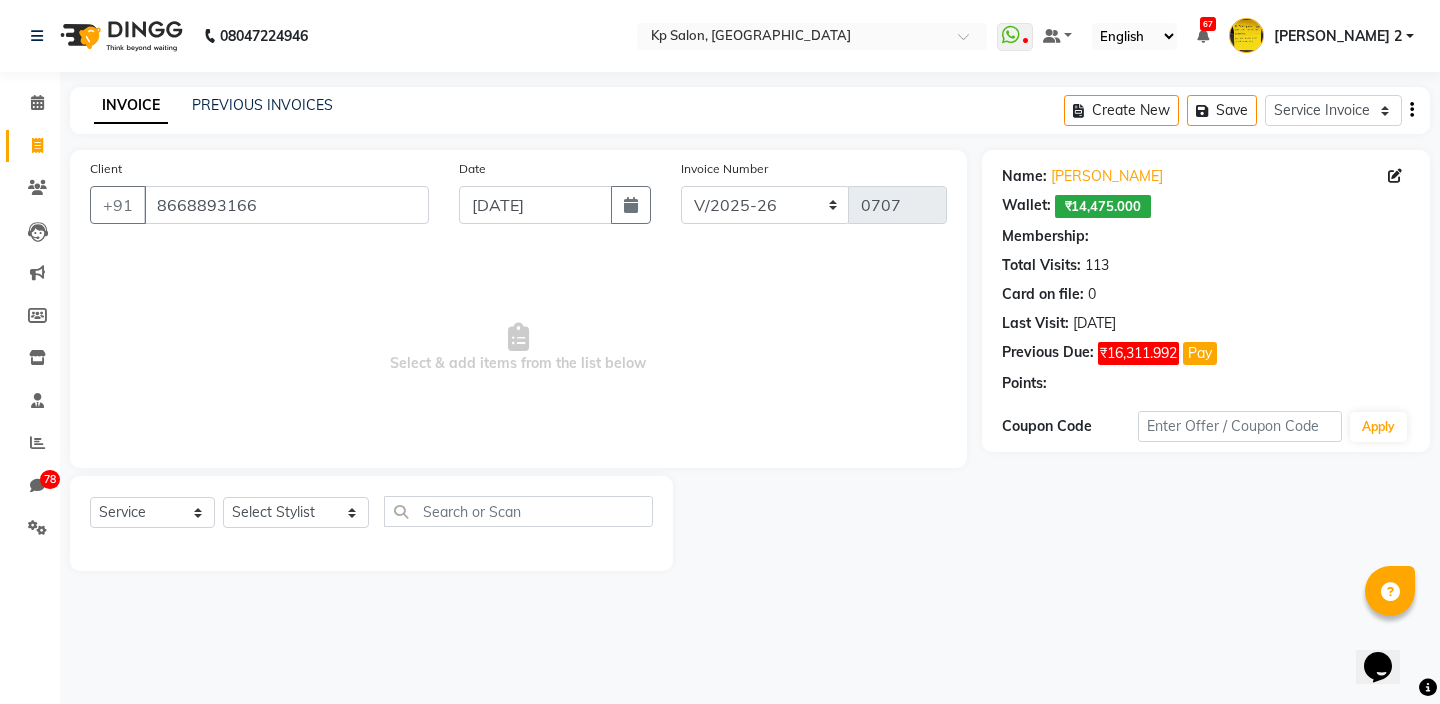 select on "1: Object" 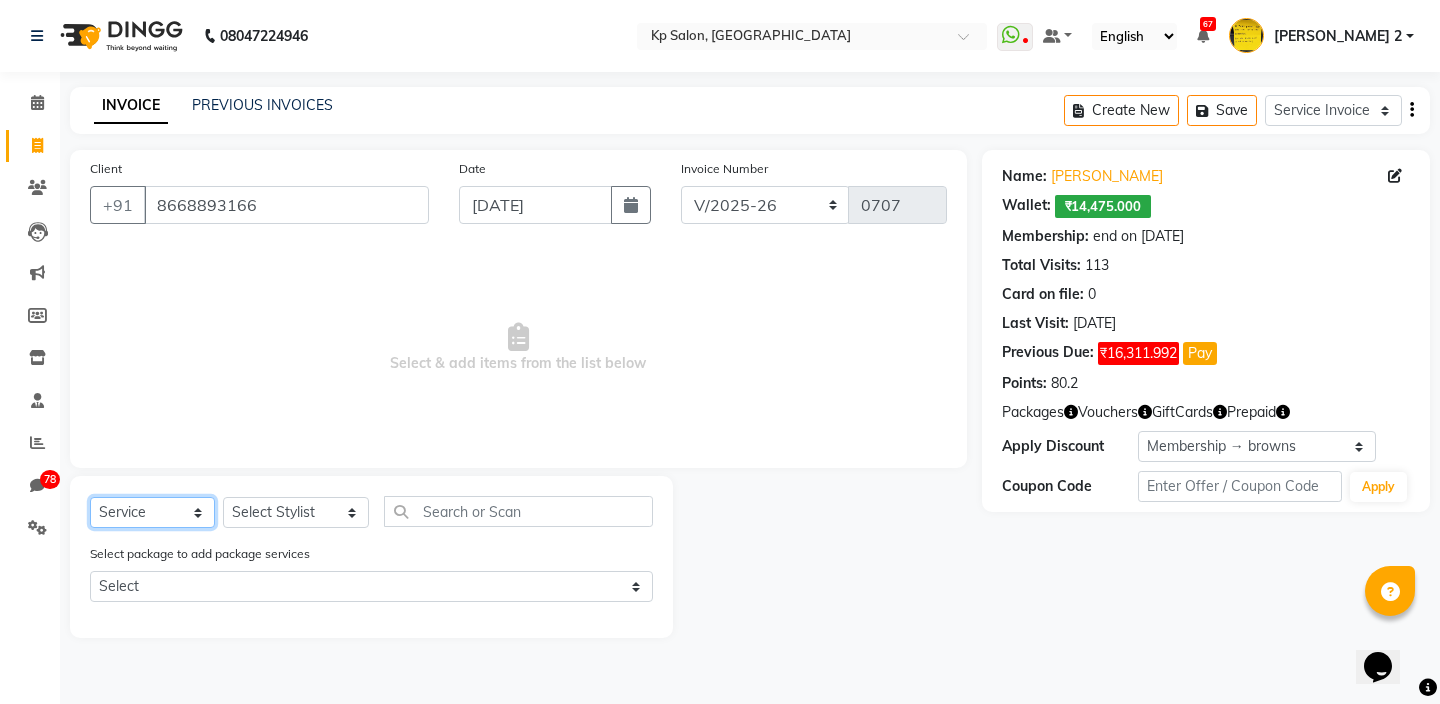 click on "Select  Service  Membership  Package Voucher Prepaid Gift Card" 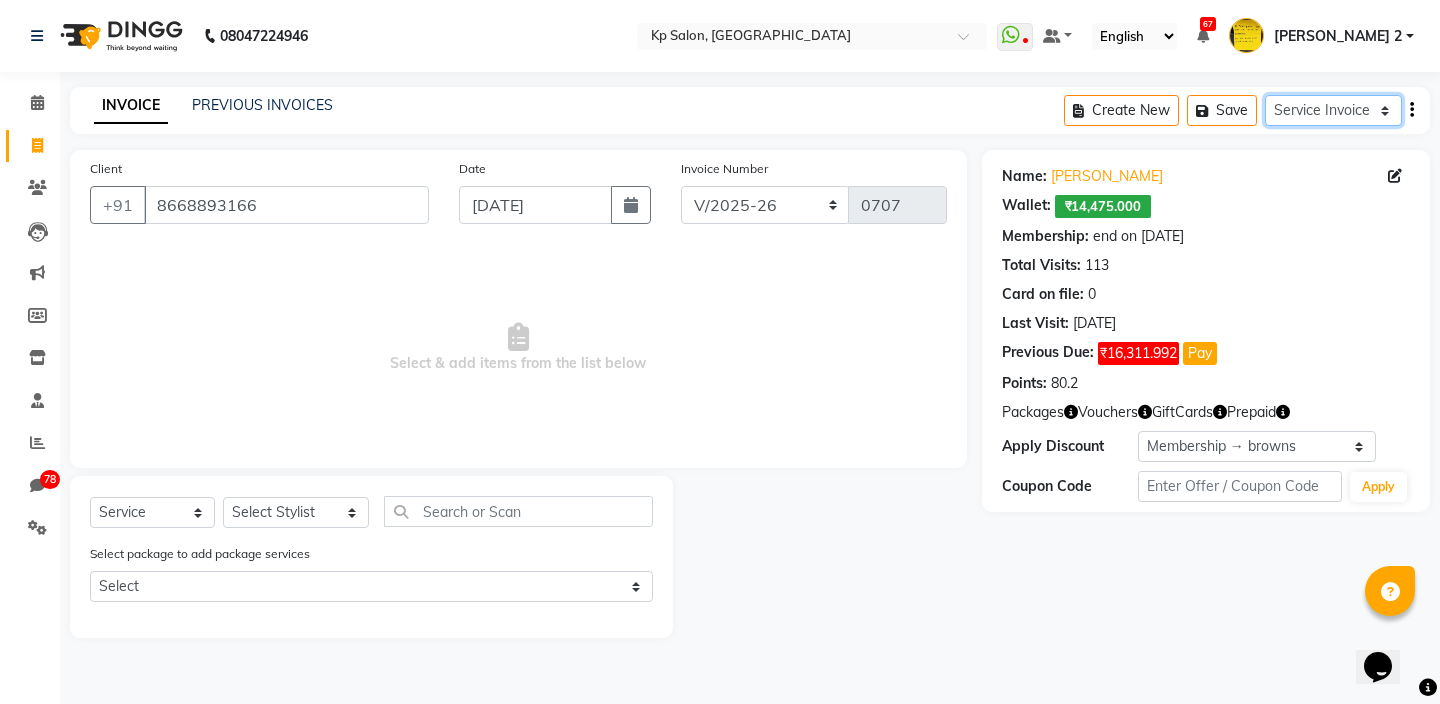 click on "Service Invoice Product Invoice" 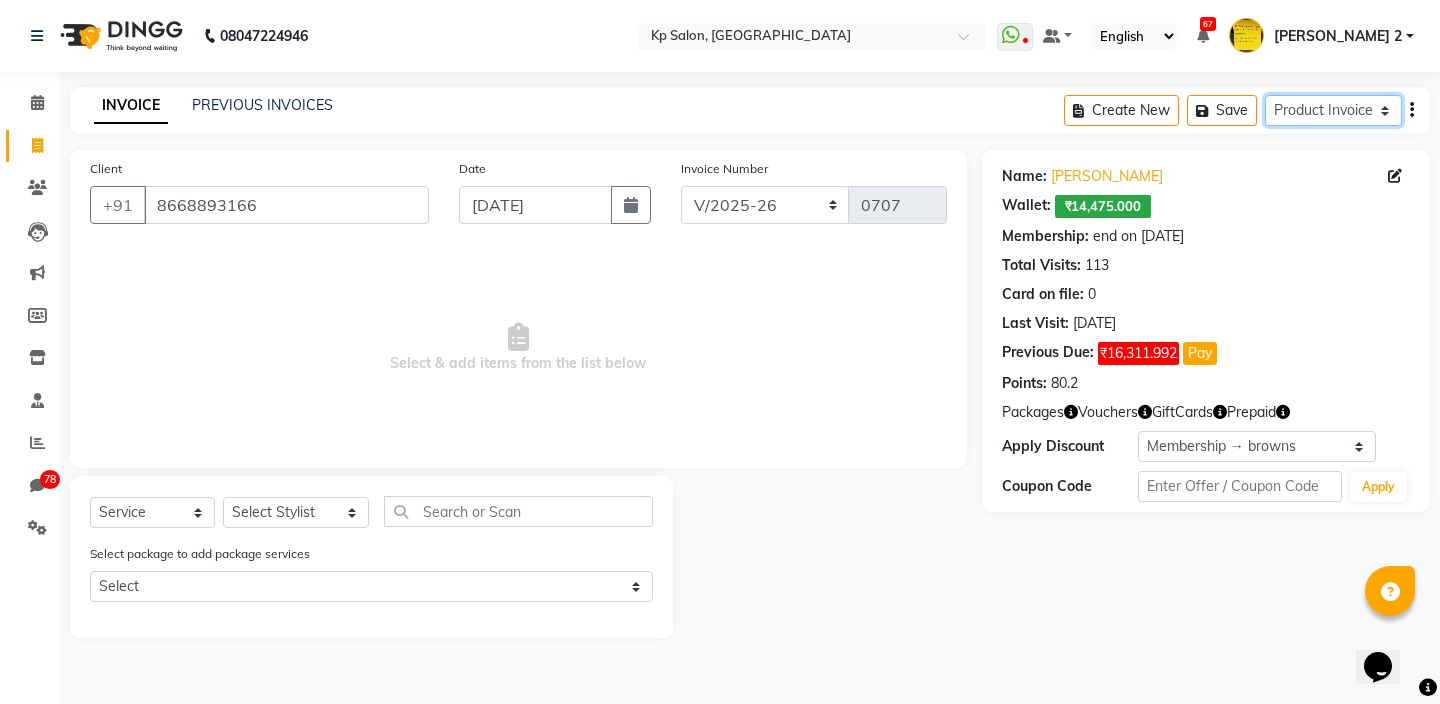 select 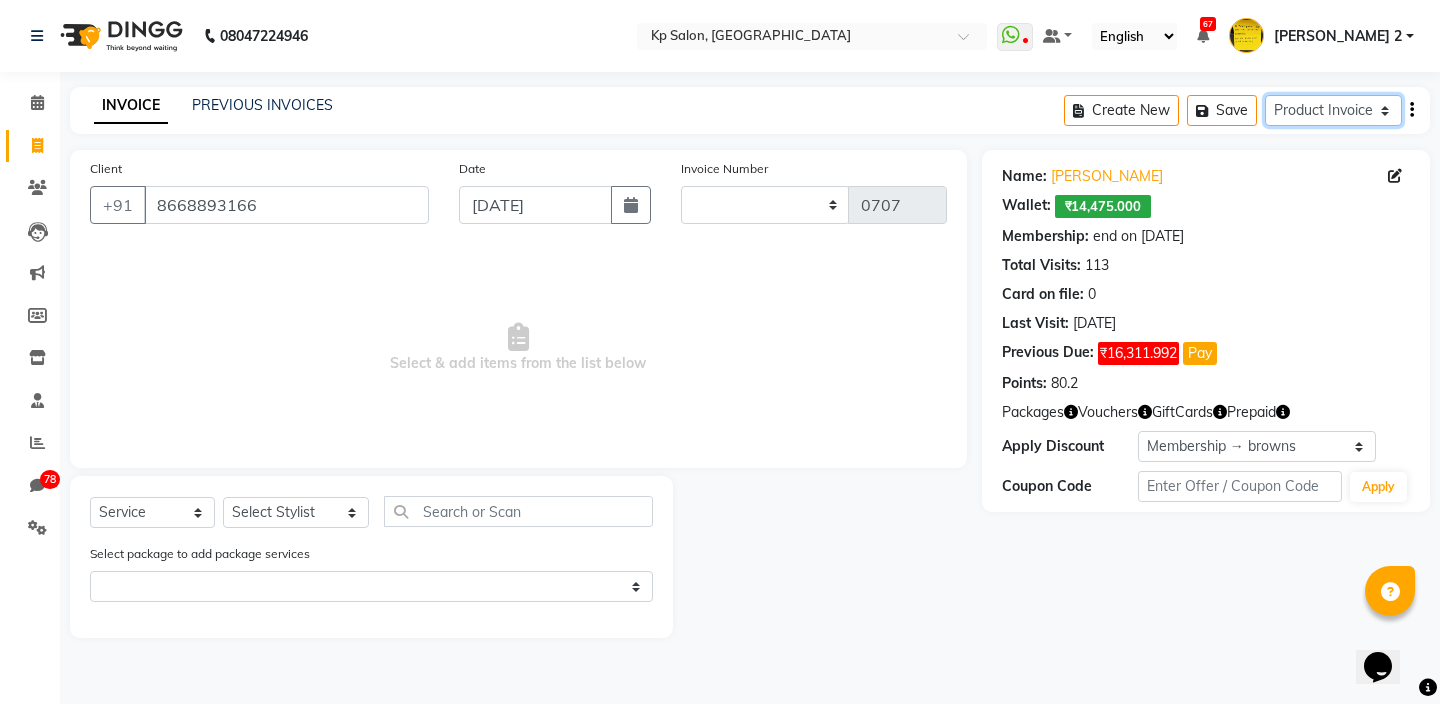 type on "0013" 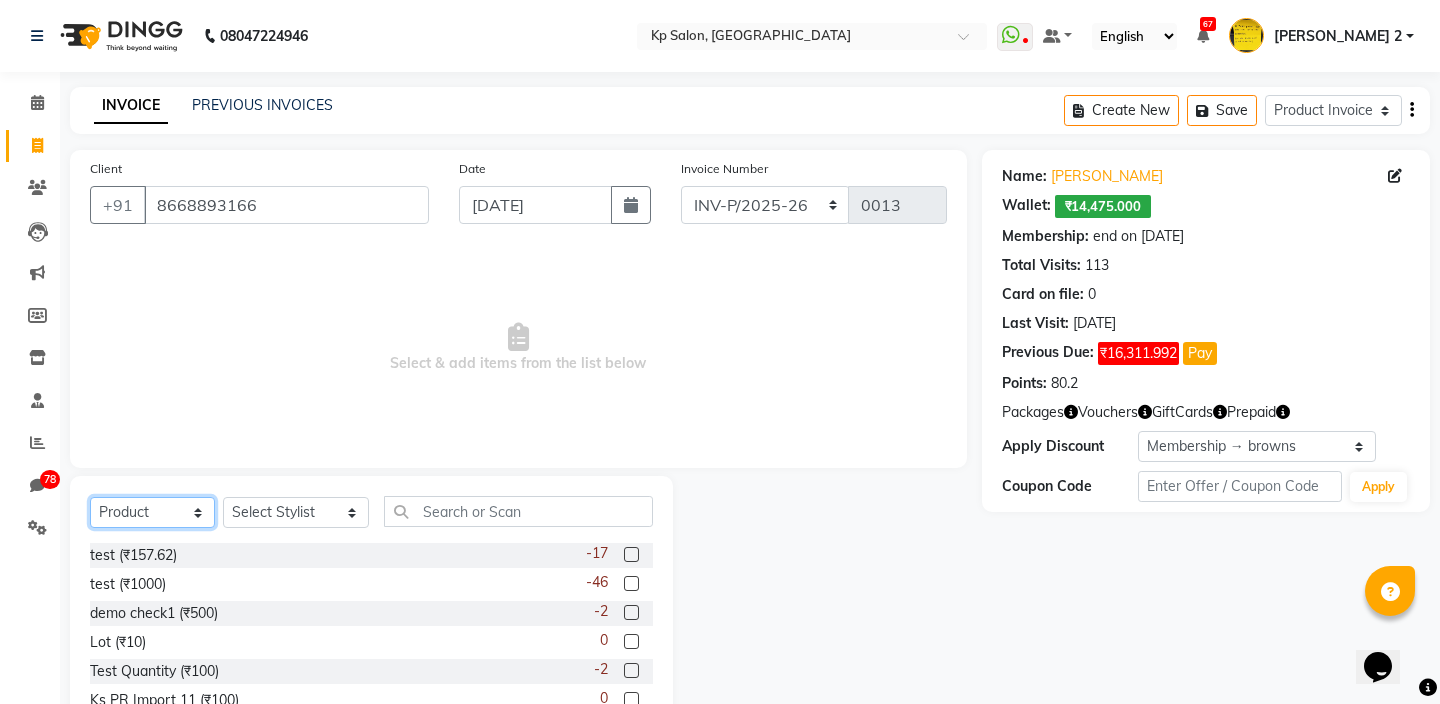 click on "Select  Product" 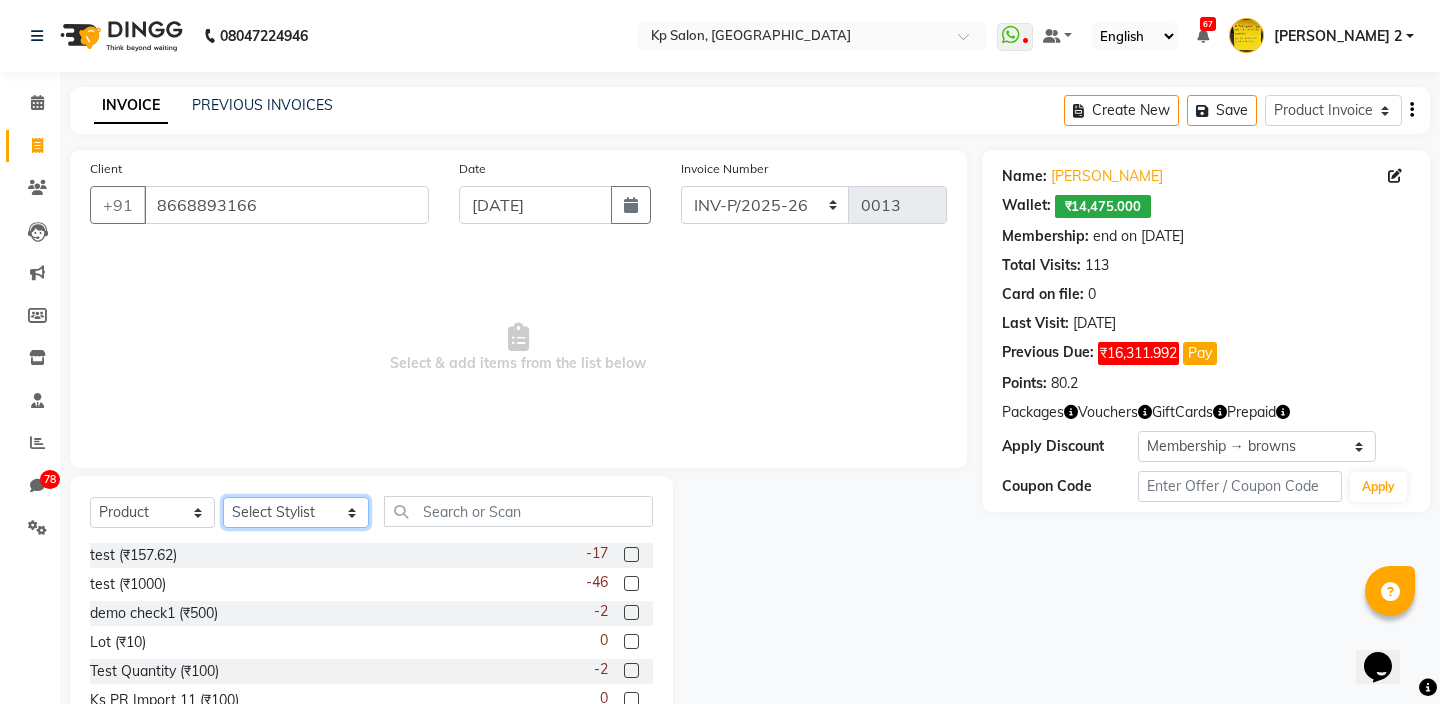 click on "Select Stylist [PERSON_NAME] Avinash [PERSON_NAME] [PERSON_NAME] 2 Ganesh [PERSON_NAME] Krishna [PERSON_NAME] [PERSON_NAME][DEMOGRAPHIC_DATA][PERSON_NAME][PERSON_NAME][PERSON_NAME] [PERSON_NAME] [PERSON_NAME] test import 1 test import 2 test import 3 test import 4 testing" 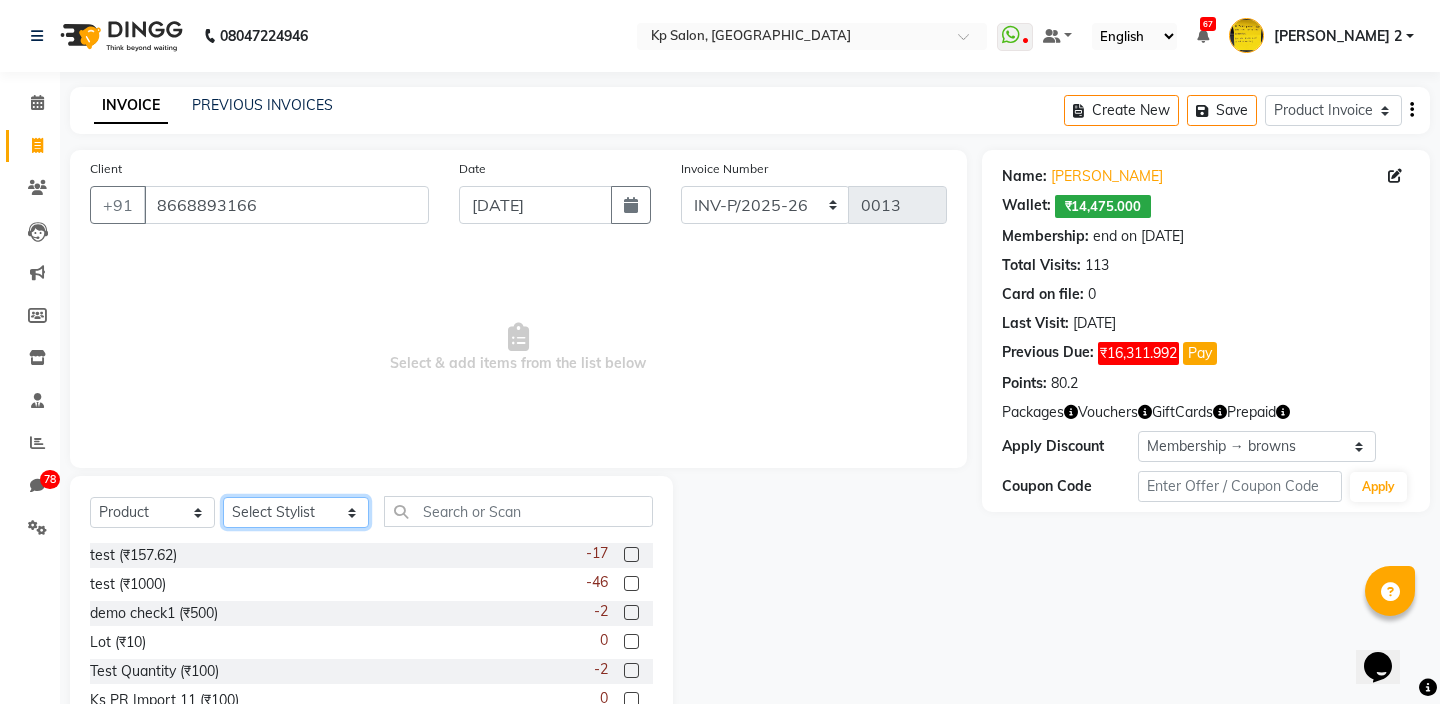 select on "1019" 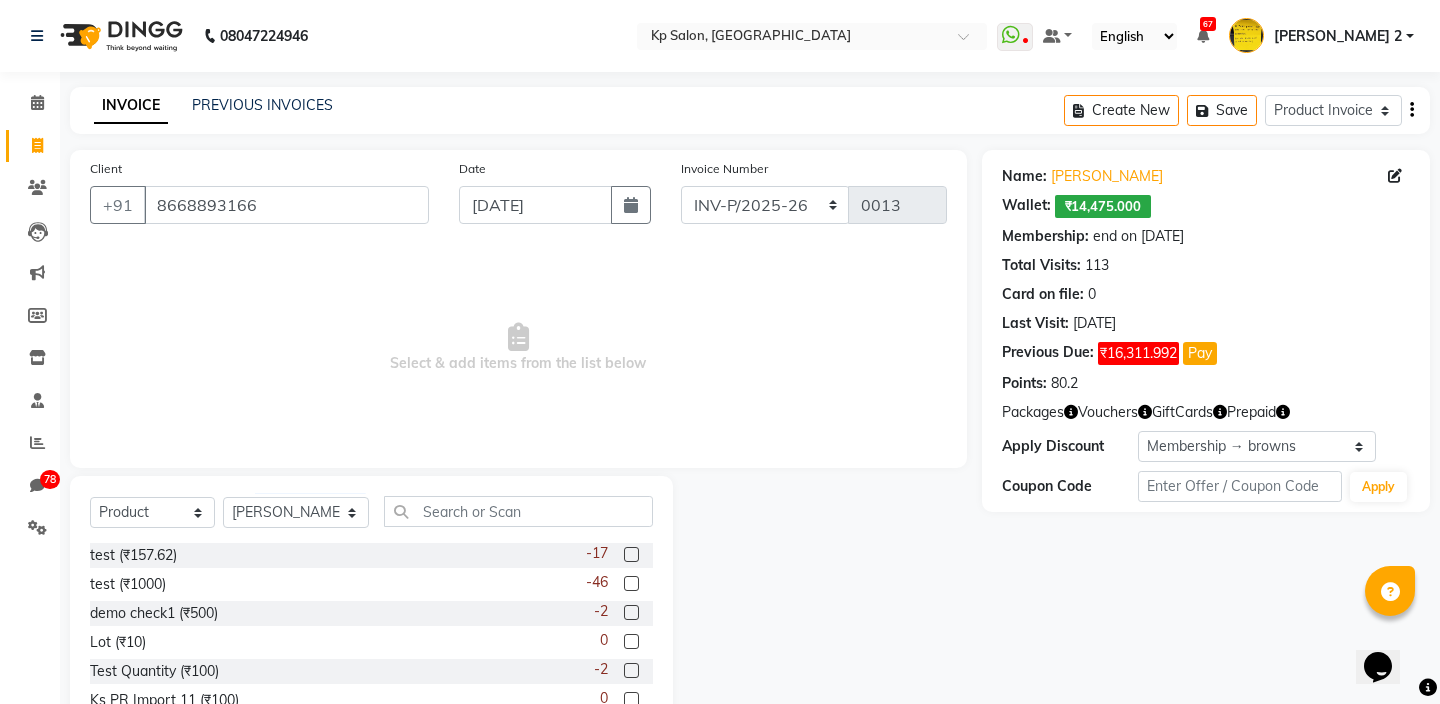 click 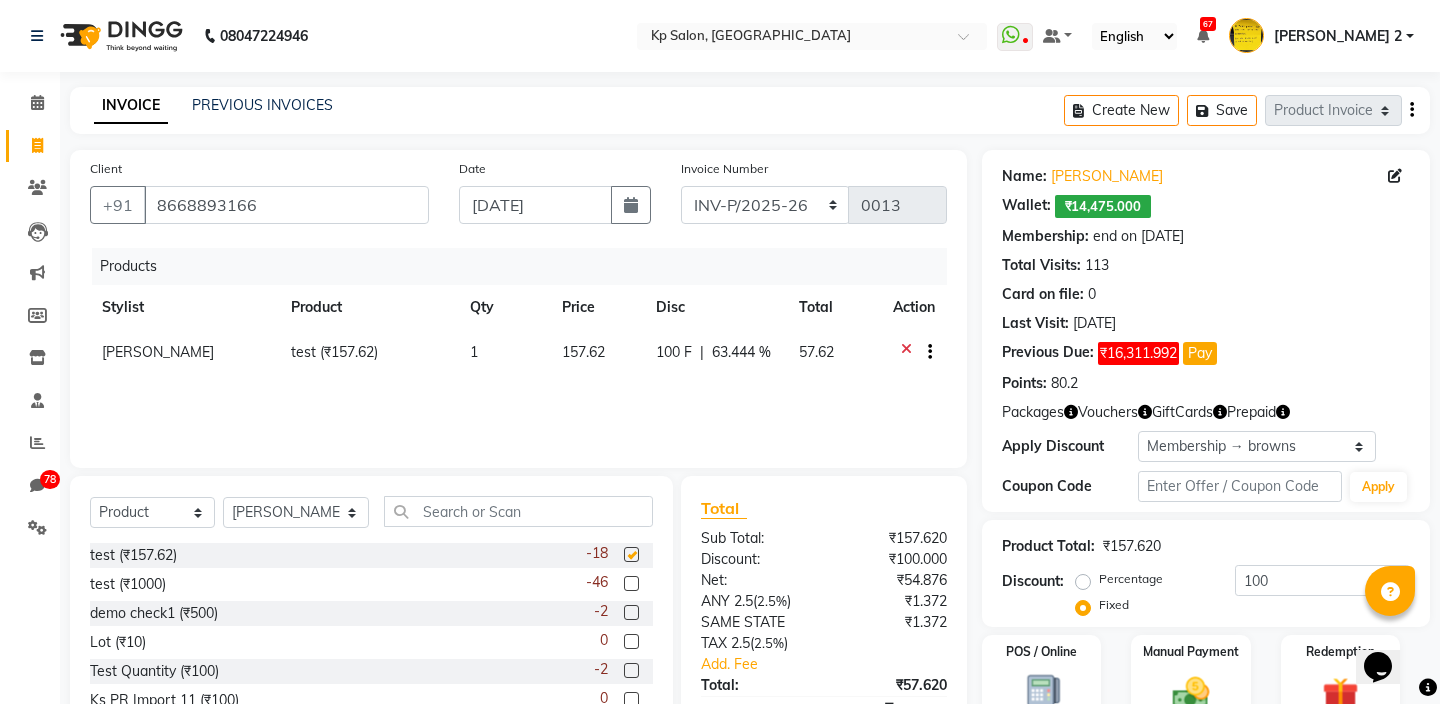 checkbox on "false" 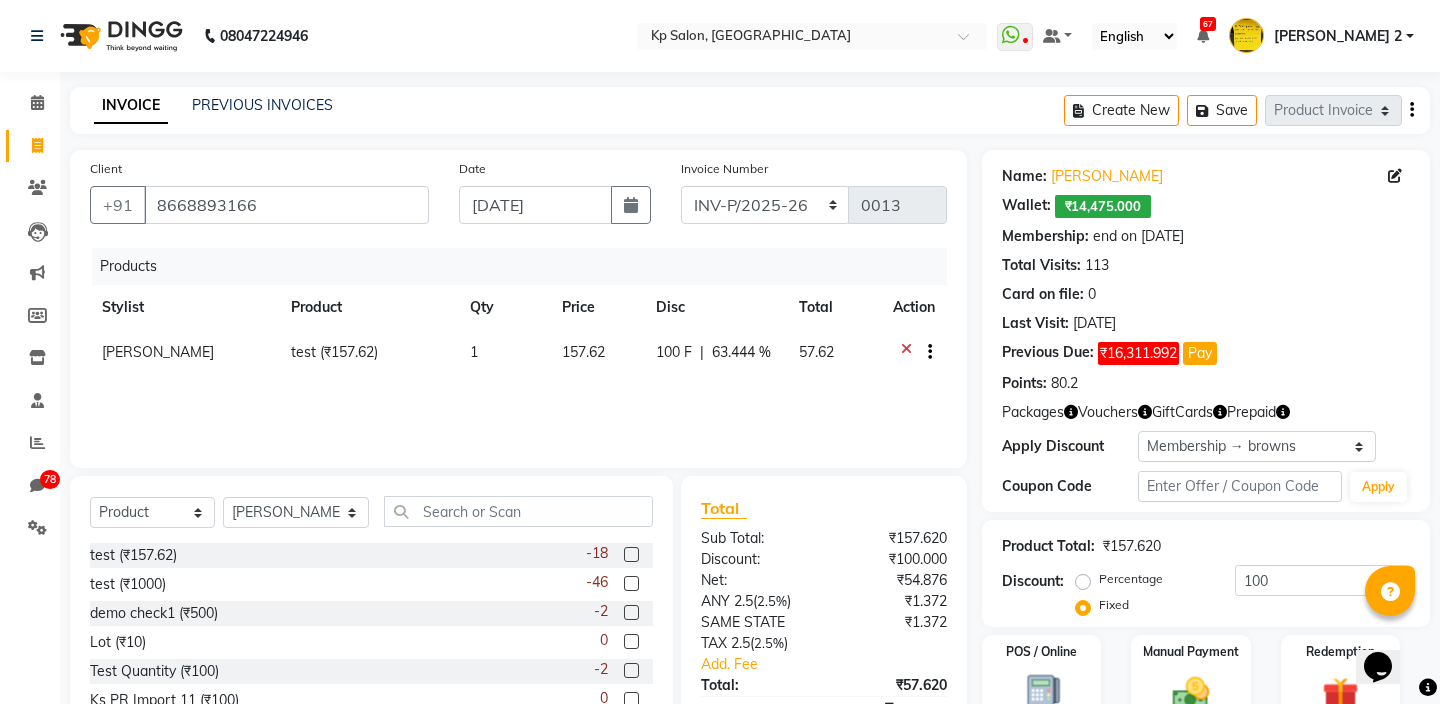 scroll, scrollTop: 117, scrollLeft: 0, axis: vertical 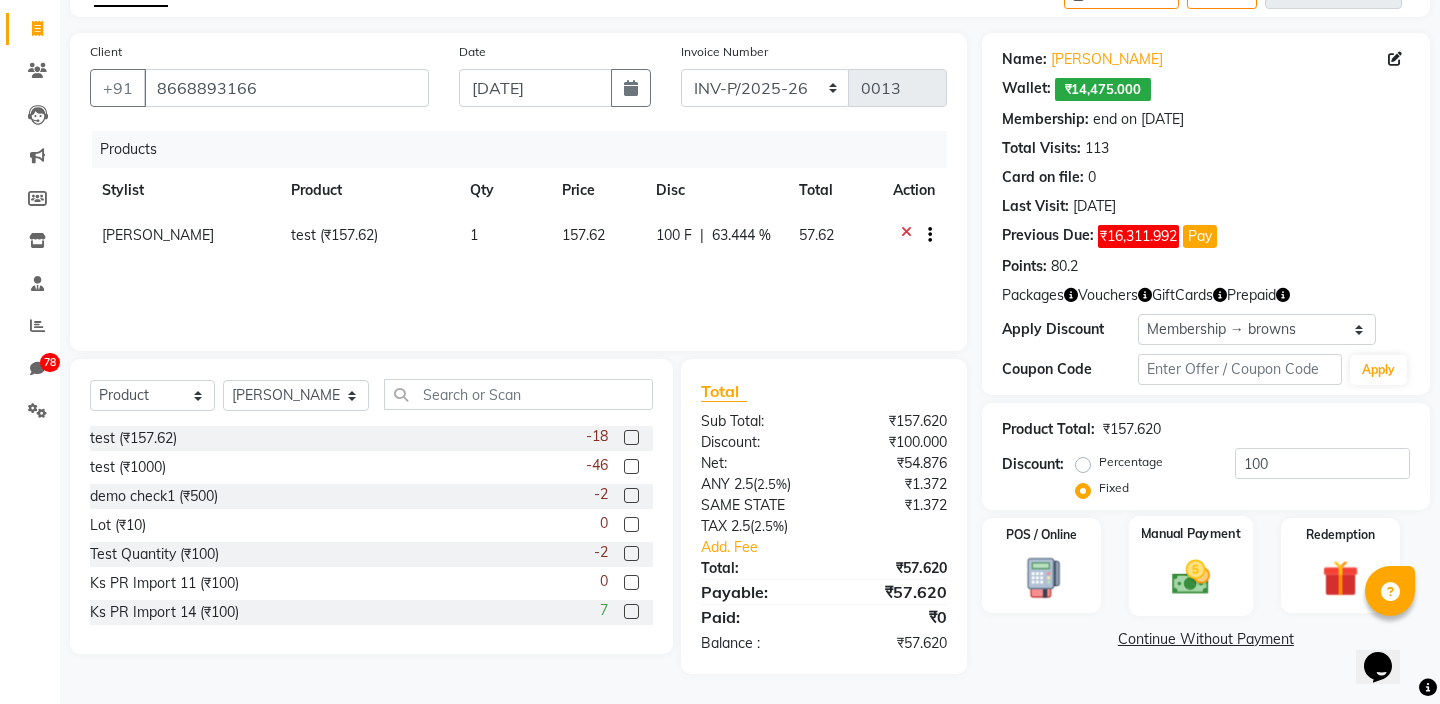 click on "Manual Payment" 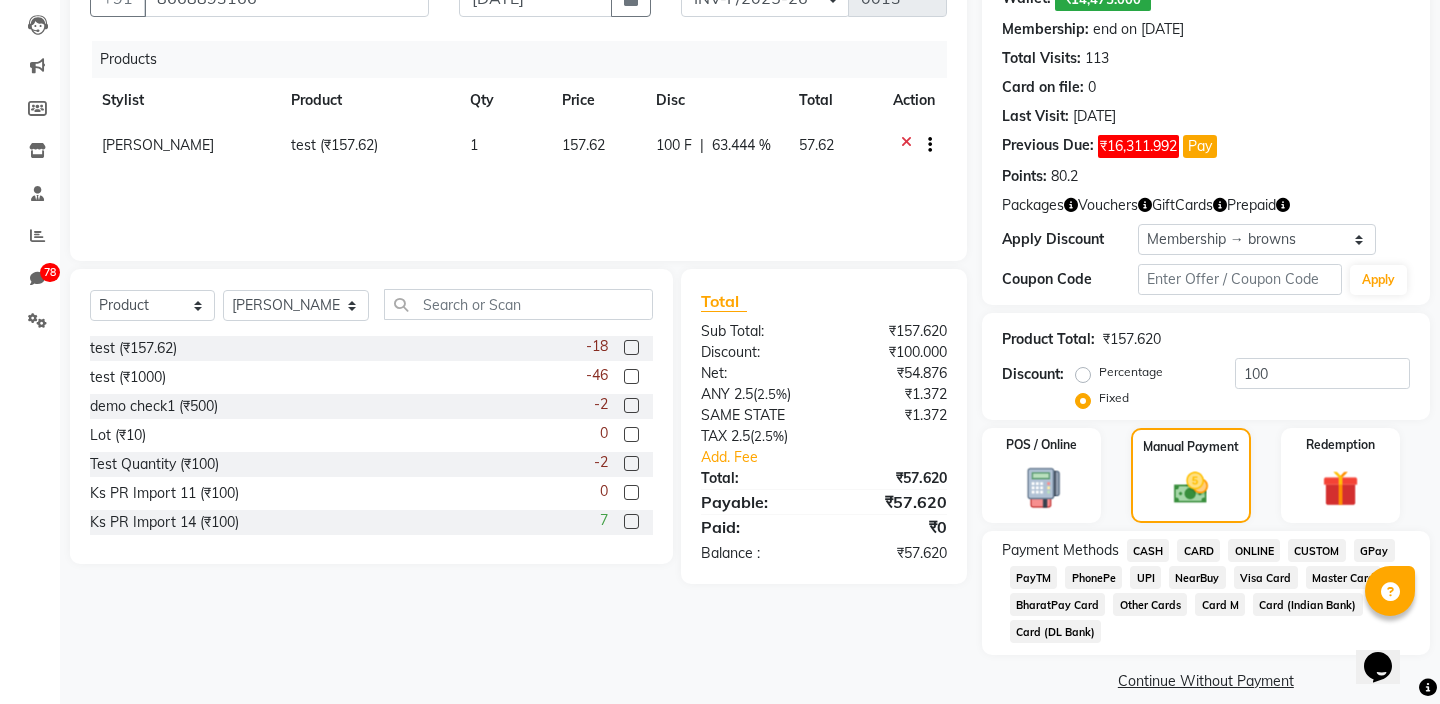 click on "CASH" 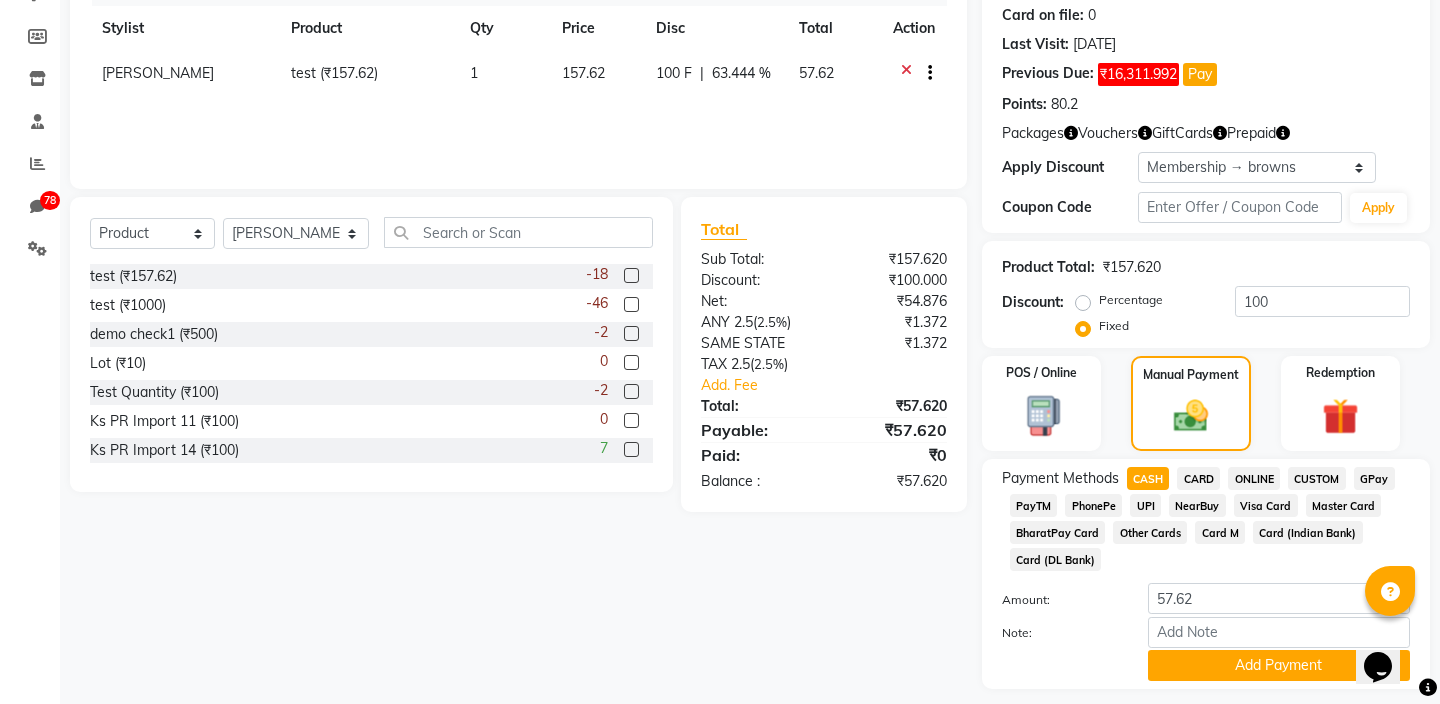 scroll, scrollTop: 312, scrollLeft: 0, axis: vertical 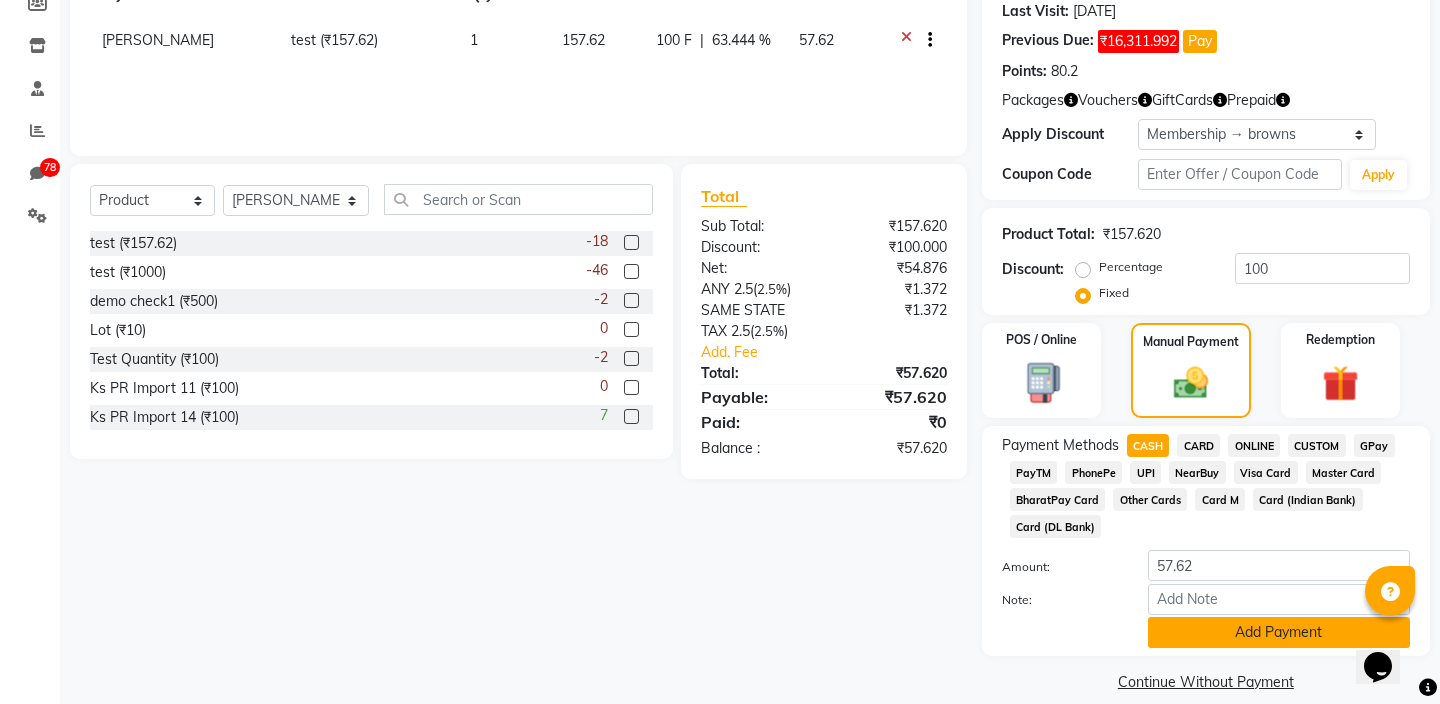 click on "Add Payment" 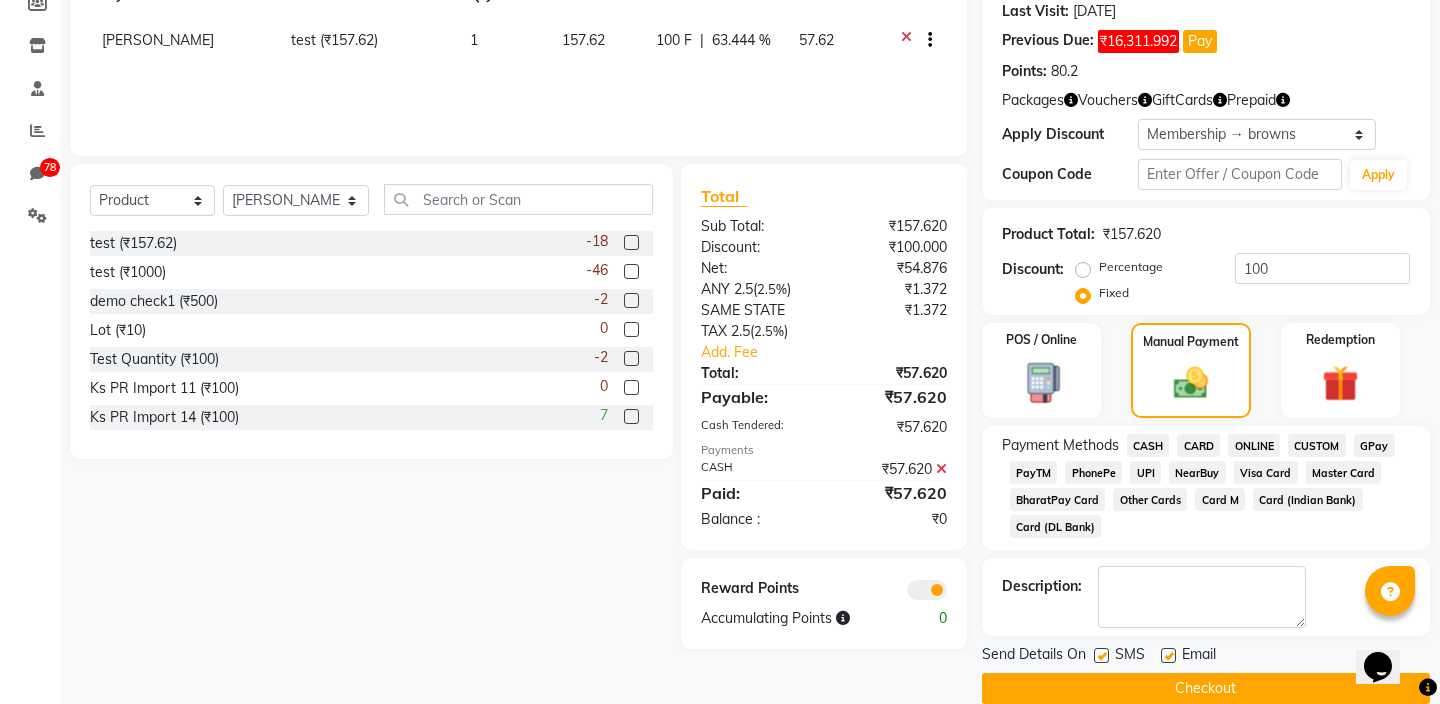 click 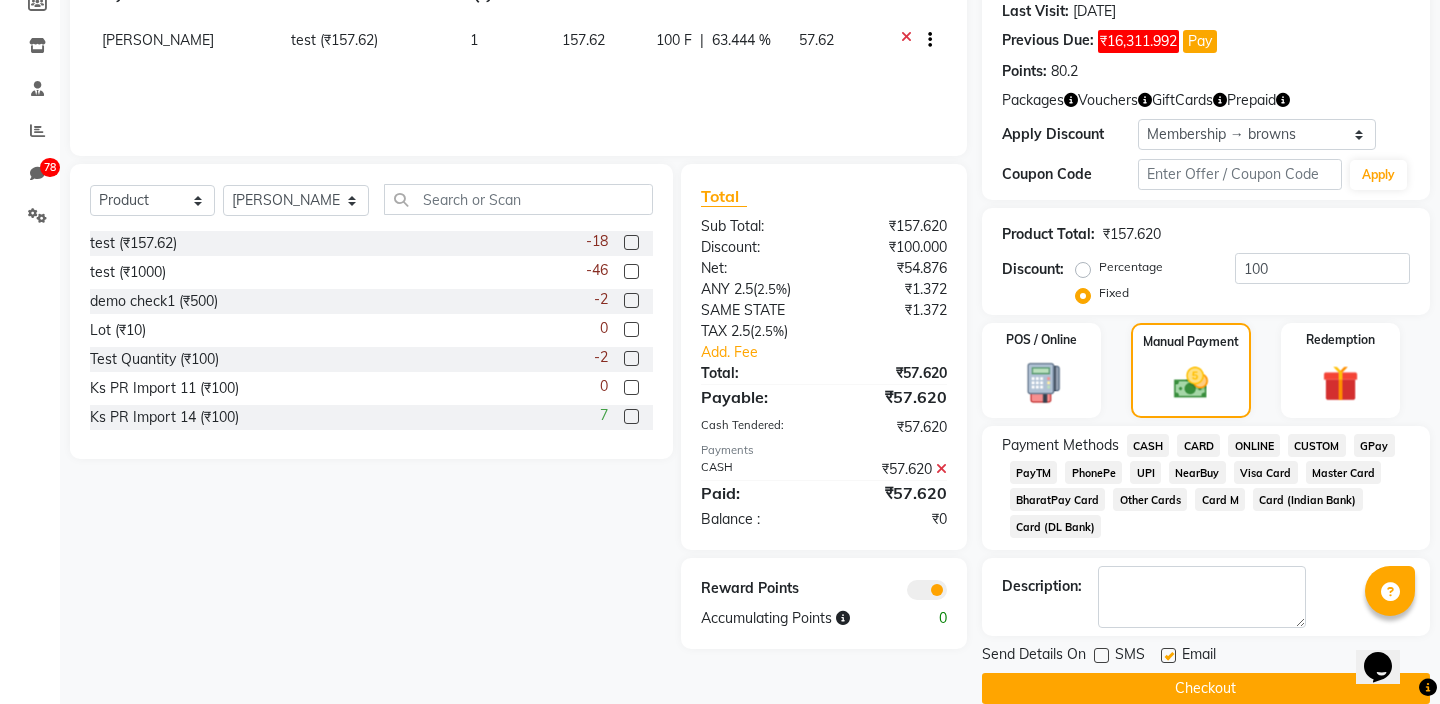 click on "Name: [PERSON_NAME]  Wallet:   ₹14,475.000  Membership: end on [DATE] Total Visits:  113 Card on file:  0 Last Visit:   [DATE] Previous Due:  ₹16,311.992 Pay Points:   80.2  Packages Vouchers GiftCards Prepaid Apply Discount Select Membership → browns Membership → Club Jazz Corp Membership 5000 Membership → browns Coupon → Testtech3 Coupon Code Apply Product Total:  ₹157.620  Discount:  Percentage   Fixed  100 POS / Online  Manual Payment Redemption Payment Methods  CASH   CARD   ONLINE   CUSTOM   GPay   PayTM   PhonePe   UPI   NearBuy   Visa Card   Master Card   BharatPay Card   Other Cards   Card M   Card (Indian Bank)   Card (DL Bank)  Description:                  Send Details On SMS Email  Checkout" 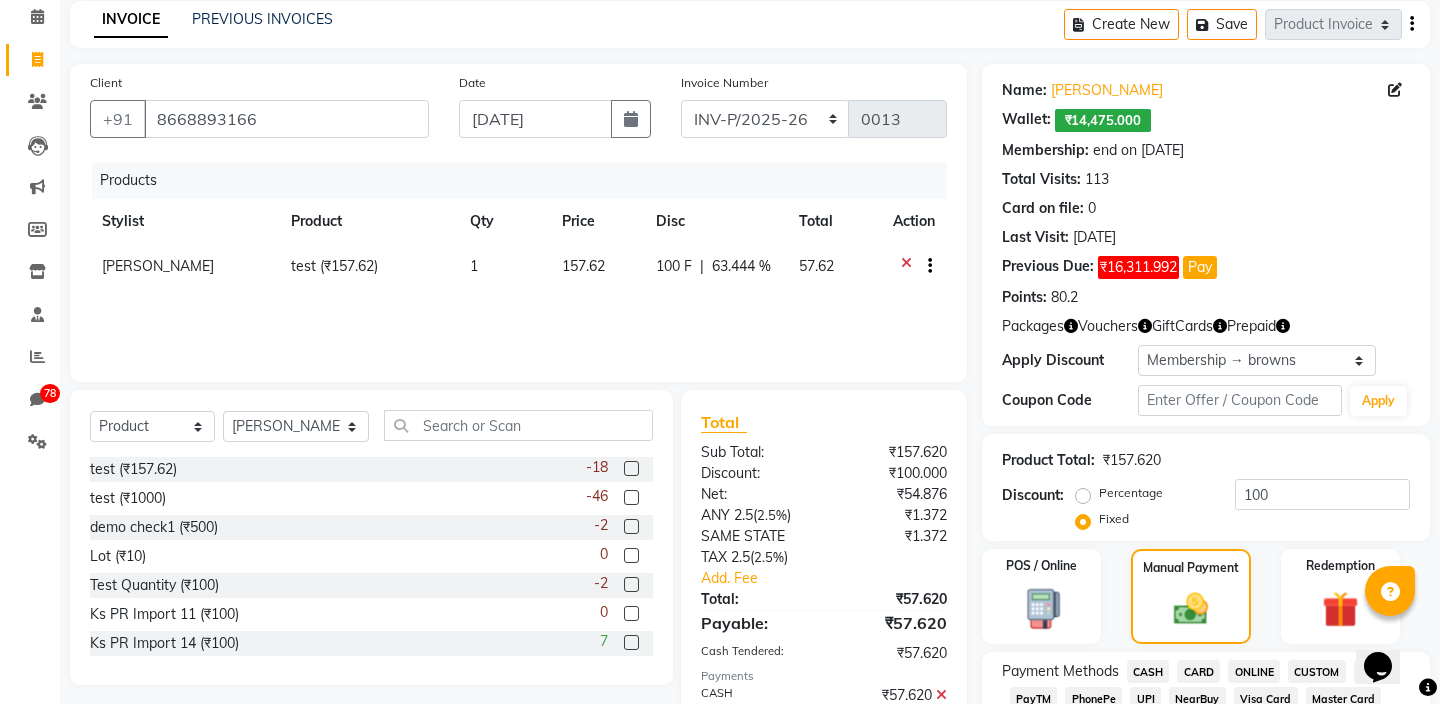 scroll, scrollTop: 0, scrollLeft: 0, axis: both 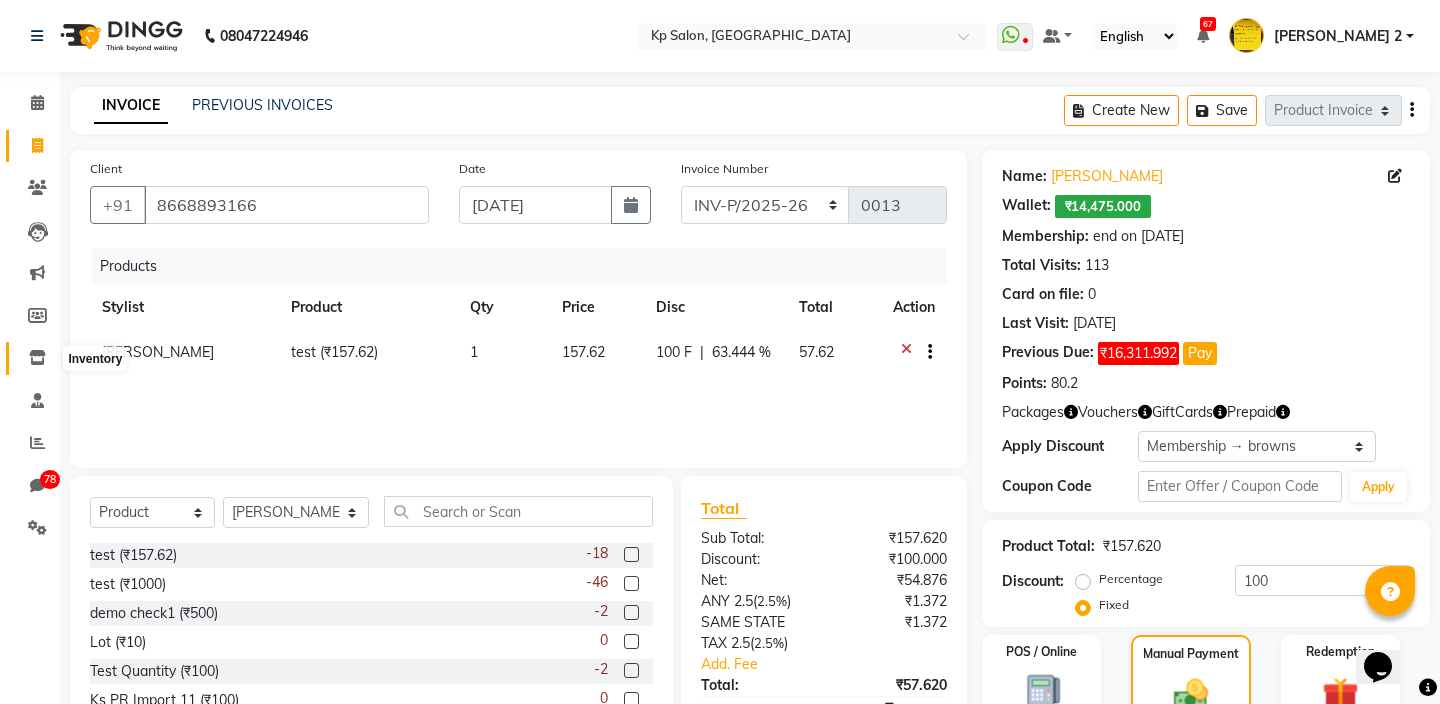 click 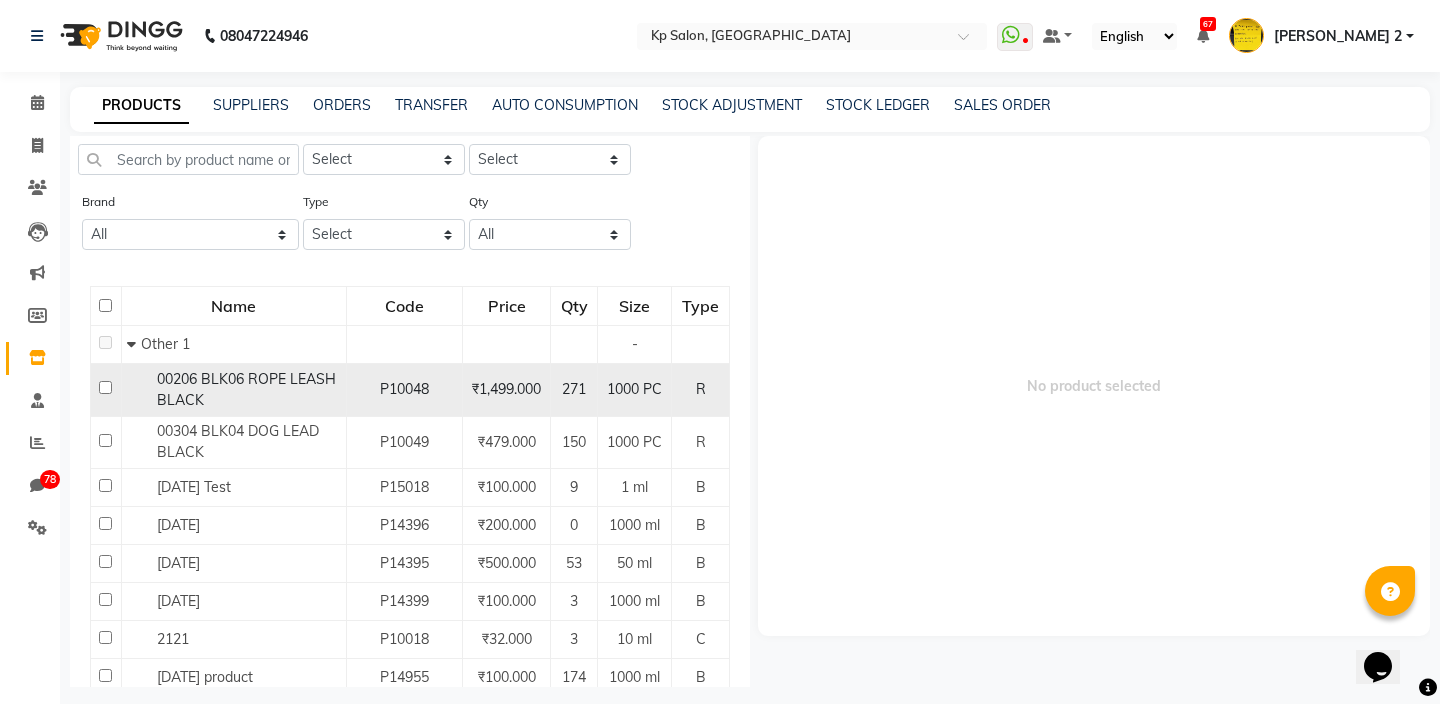 scroll, scrollTop: 65, scrollLeft: 0, axis: vertical 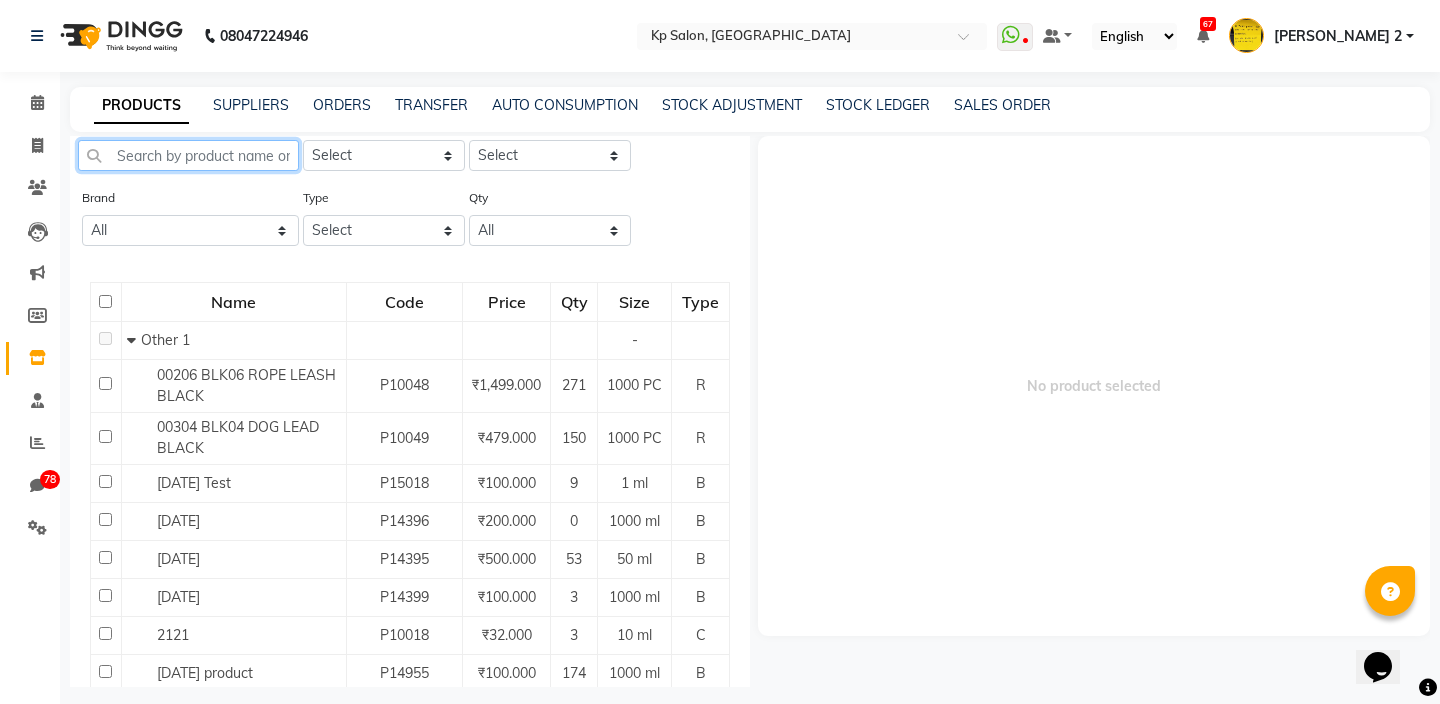 click 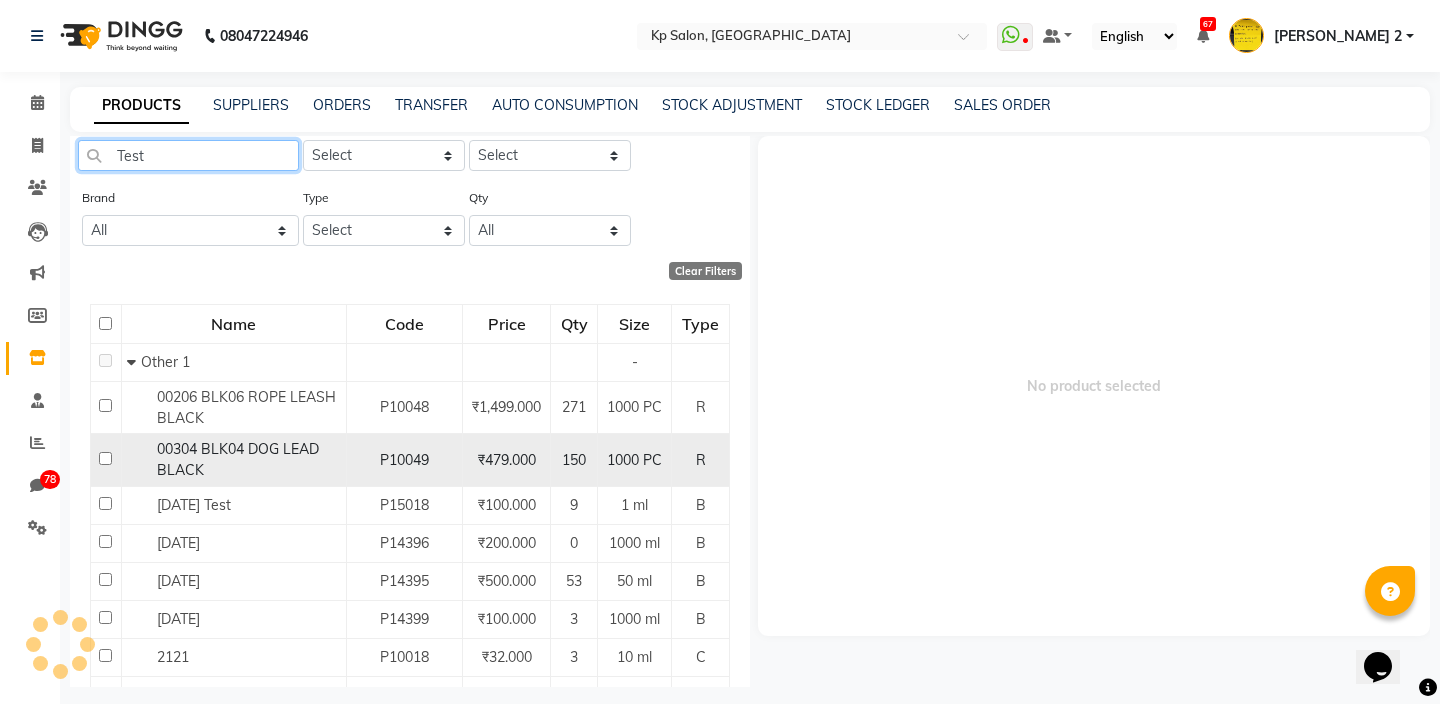 scroll, scrollTop: 0, scrollLeft: 0, axis: both 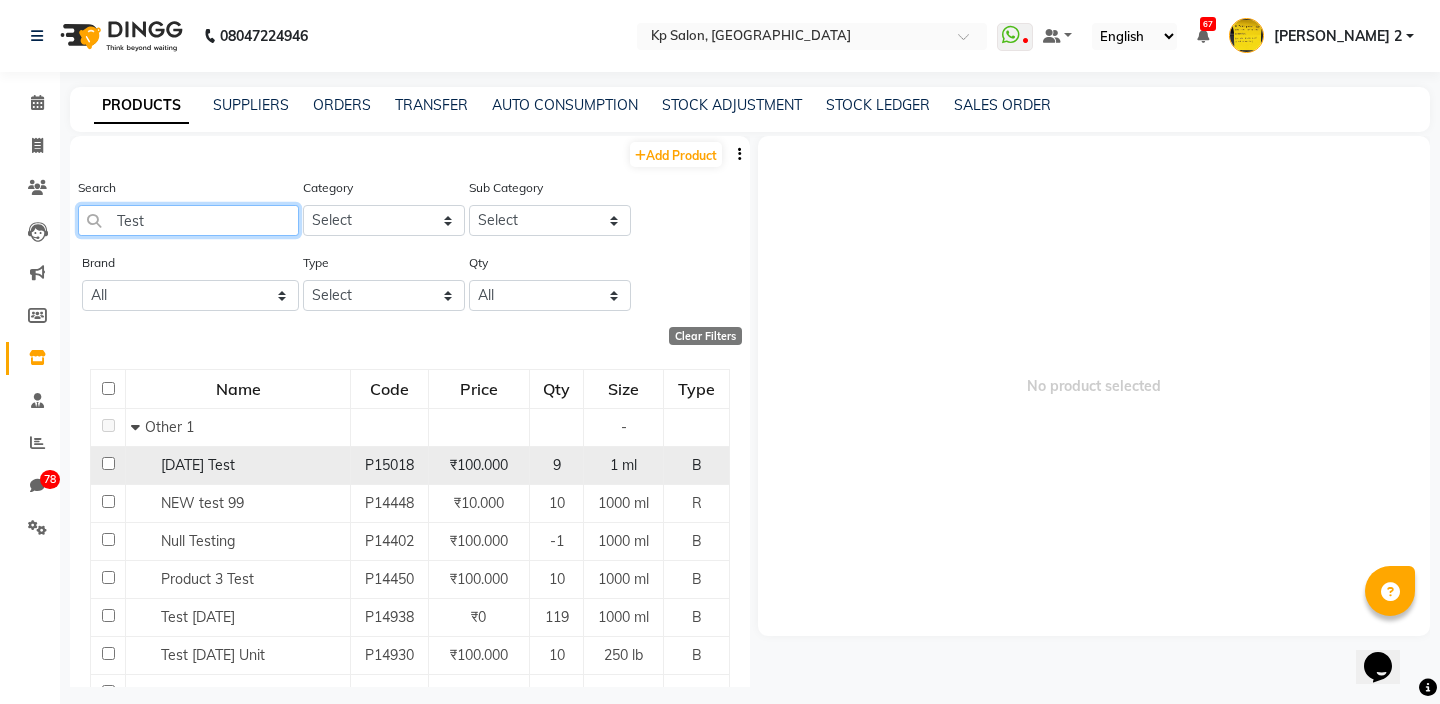 type on "Test" 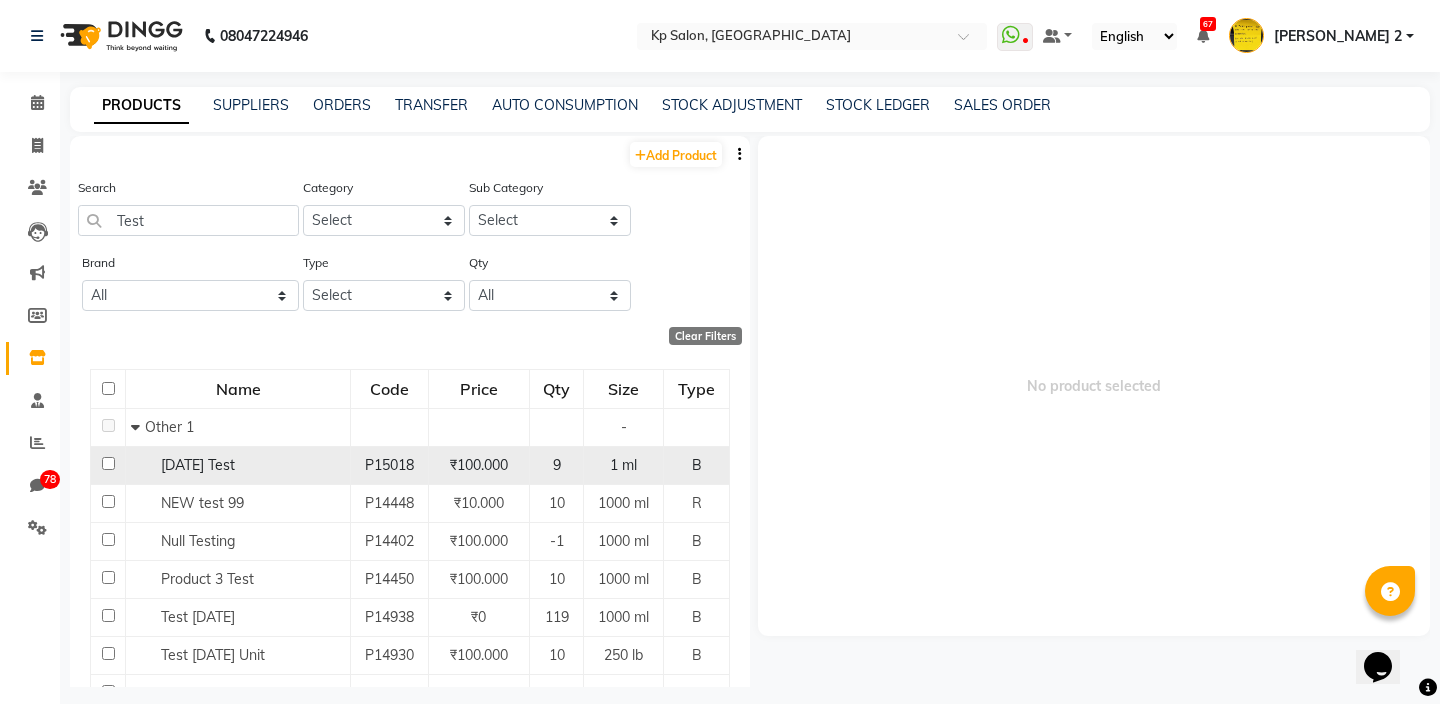click on "[DATE] Test" 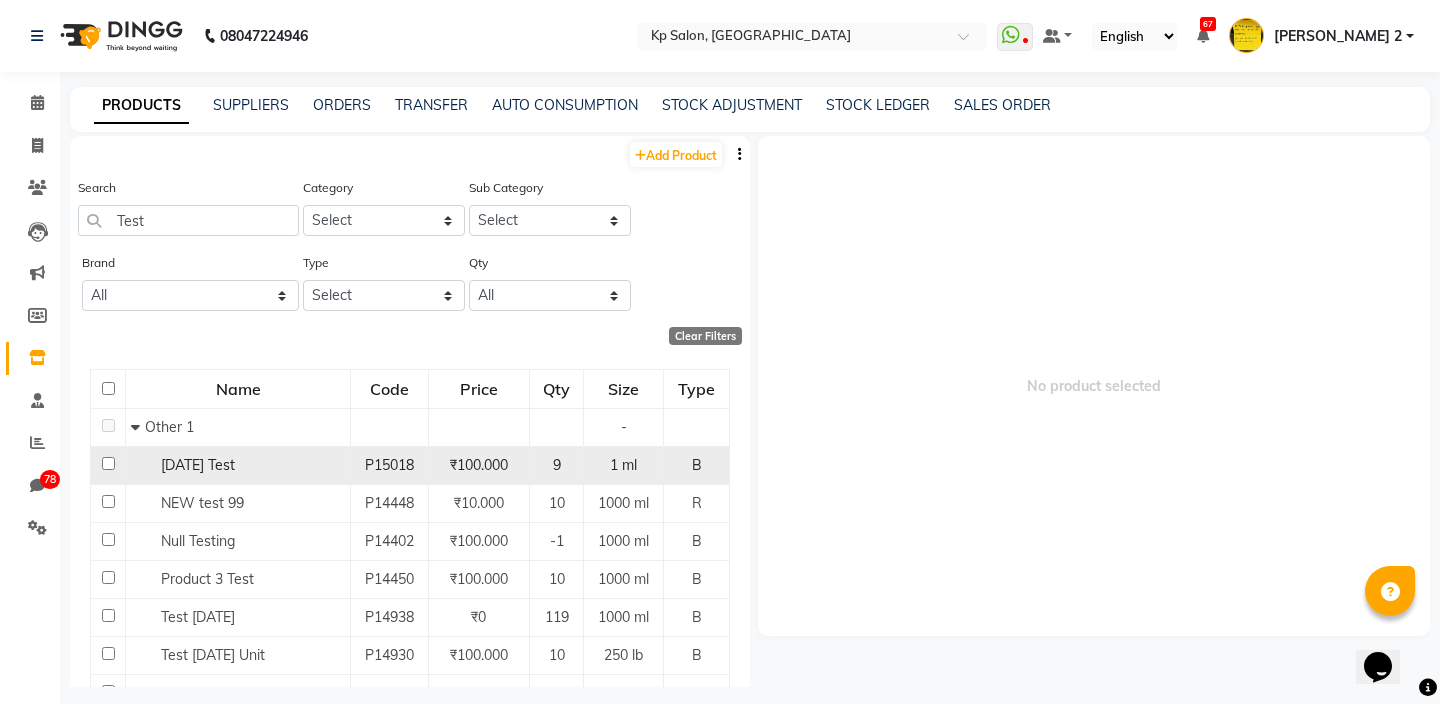 click on "[DATE] Test" 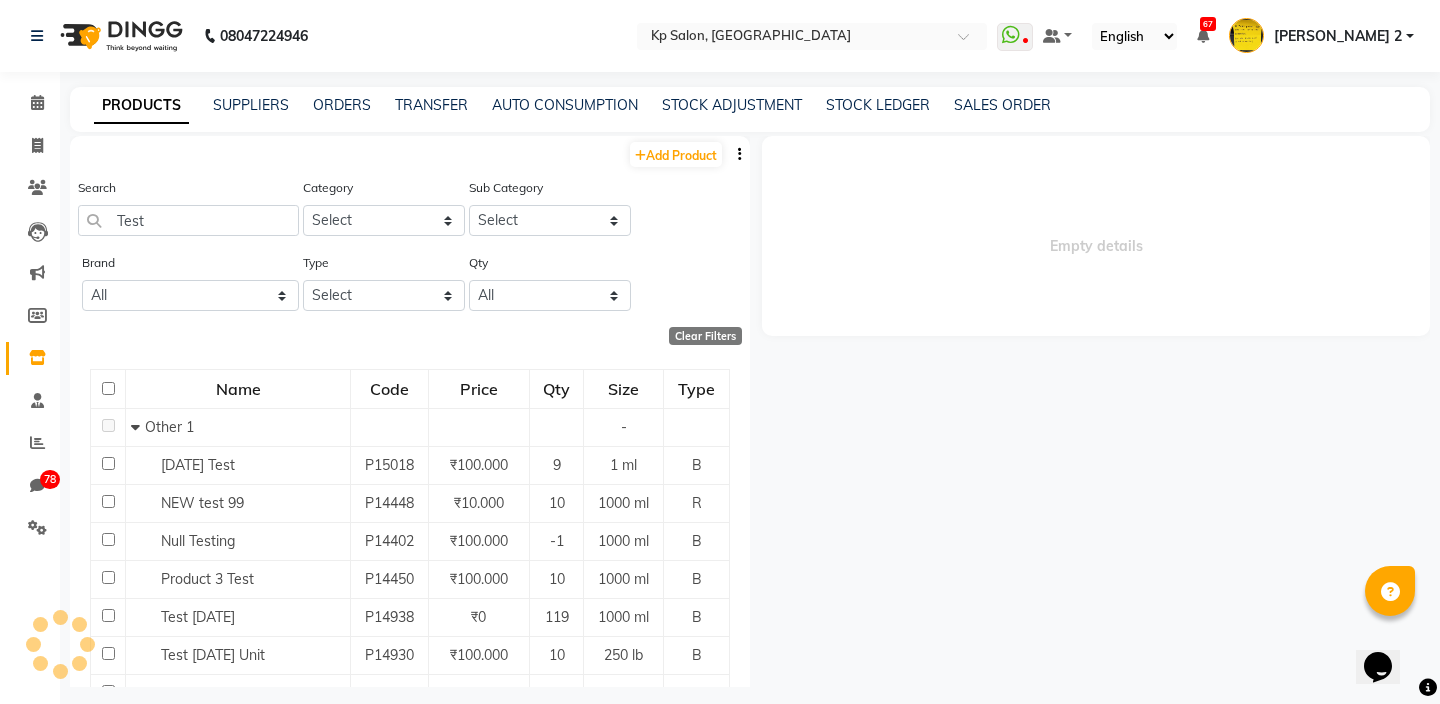 select 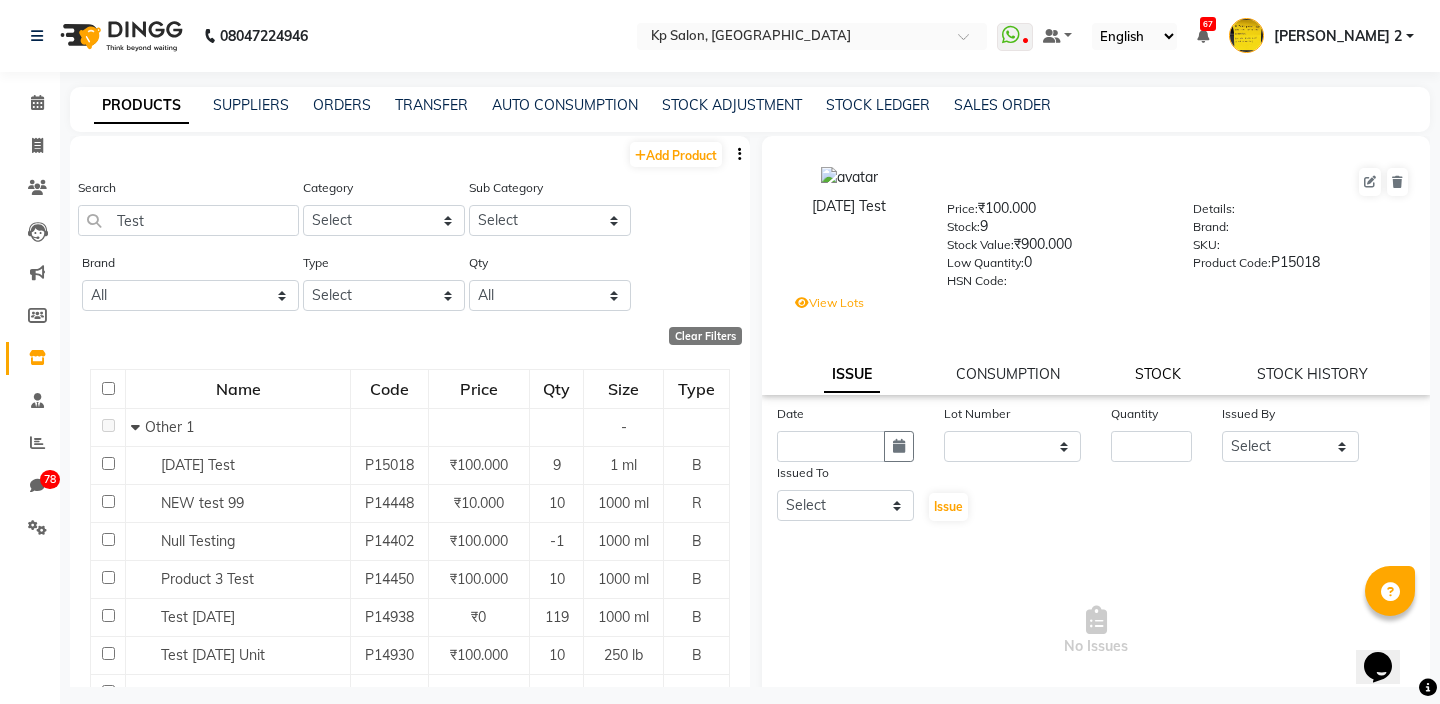 click on "STOCK" 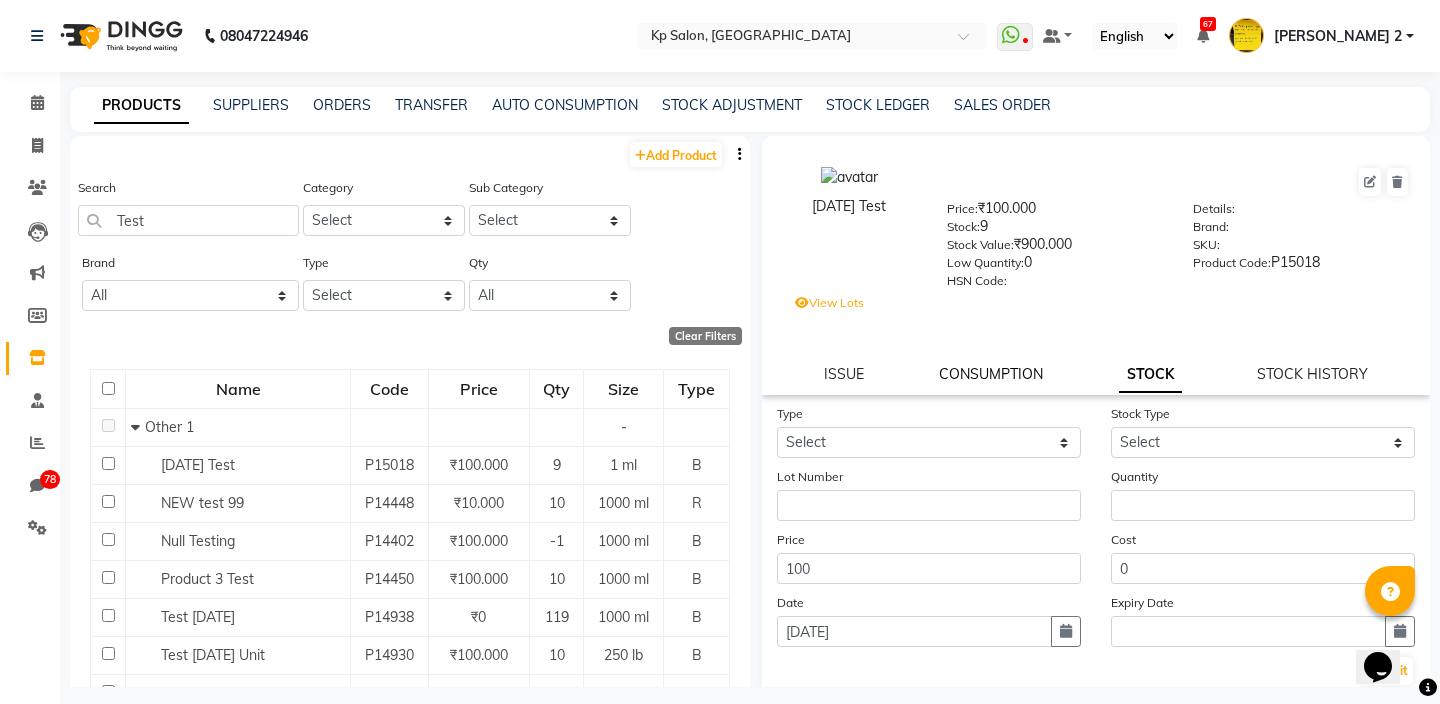 click on "CONSUMPTION" 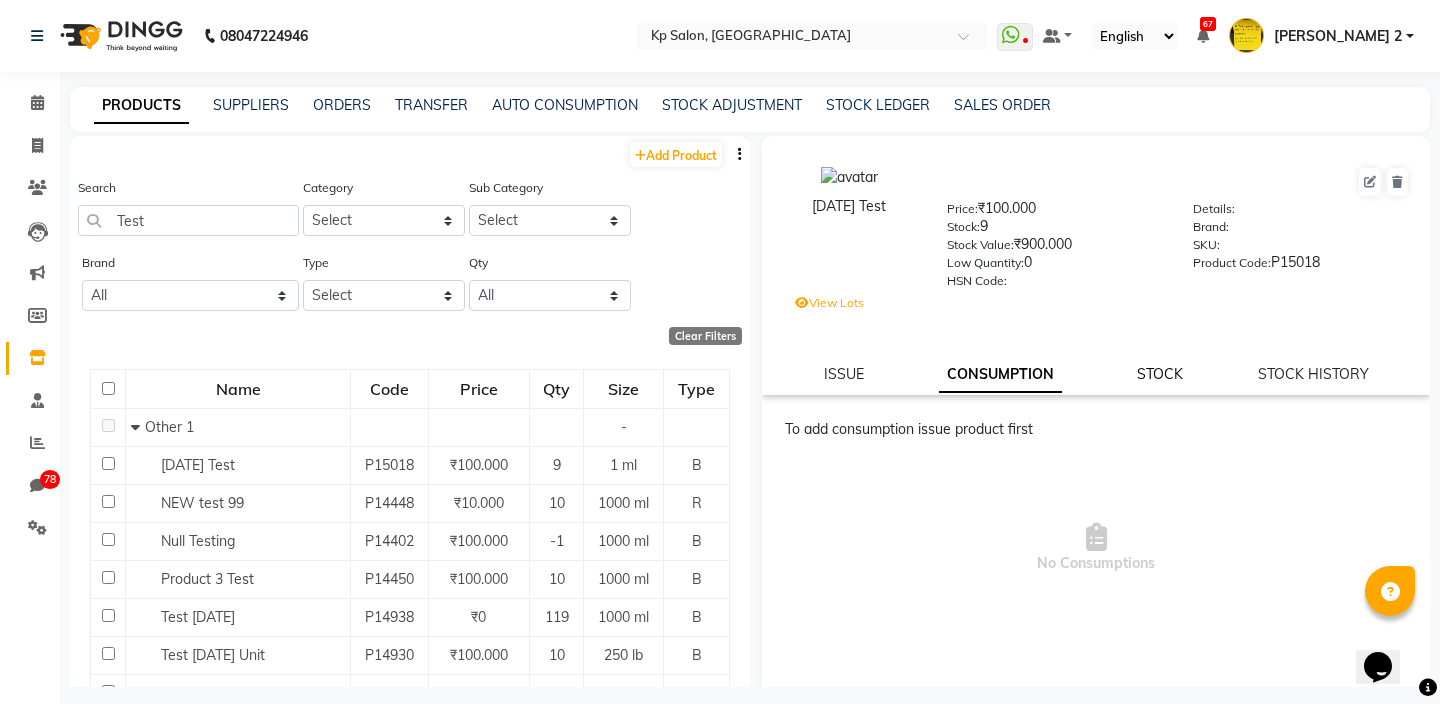 click on "STOCK" 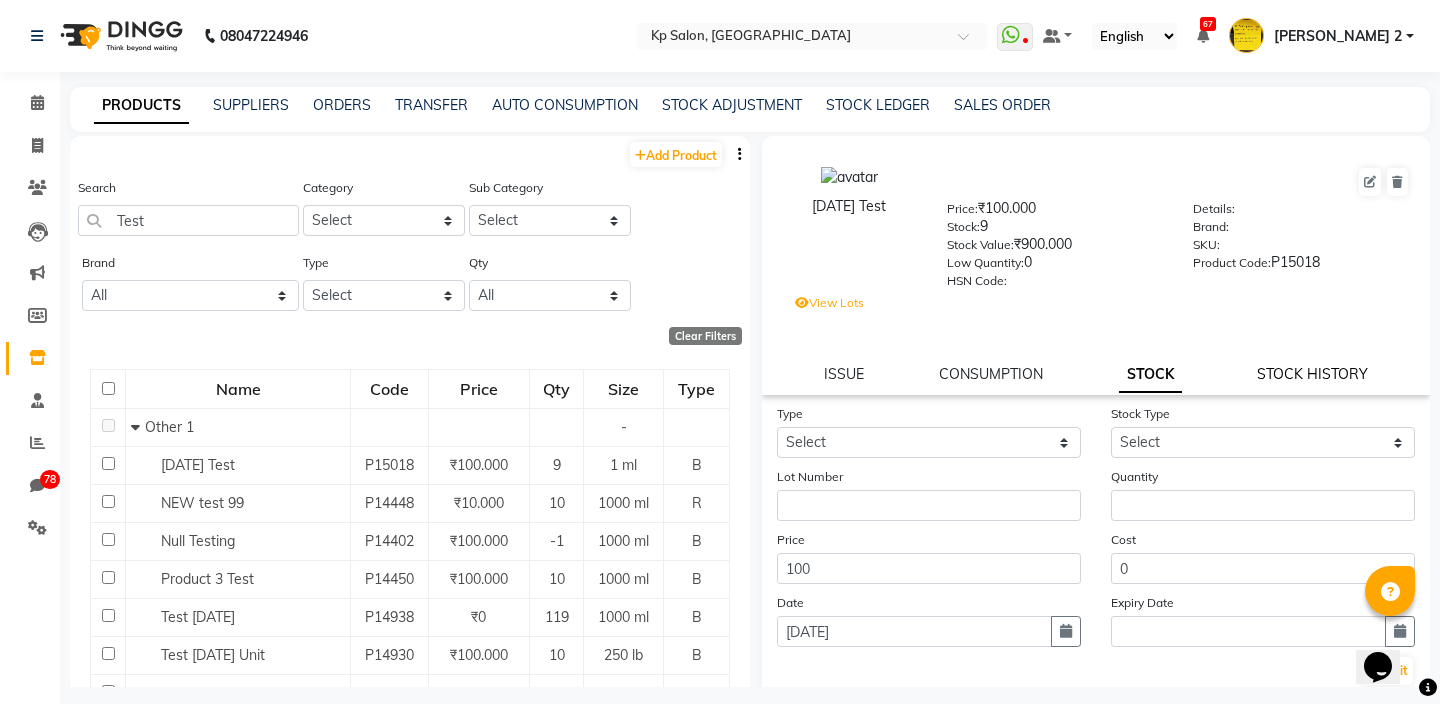 click on "STOCK HISTORY" 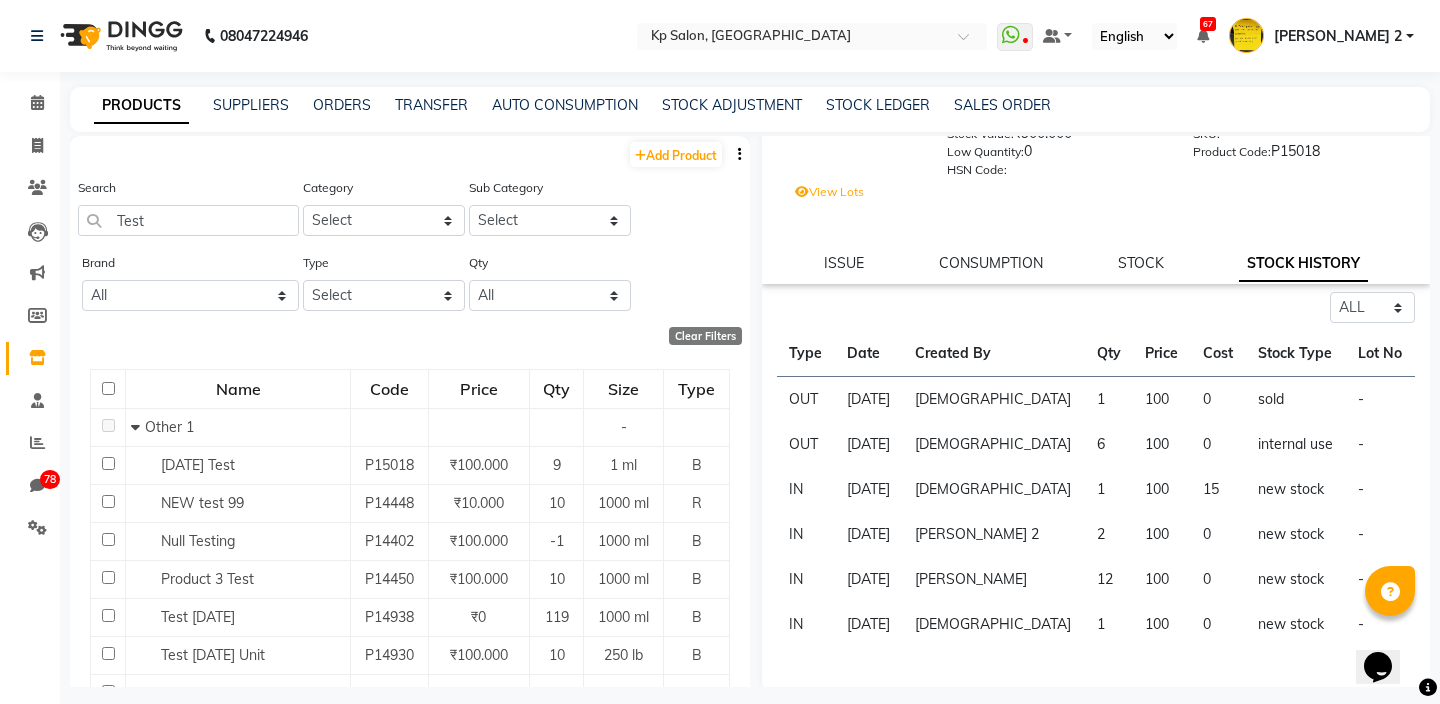scroll, scrollTop: 116, scrollLeft: 0, axis: vertical 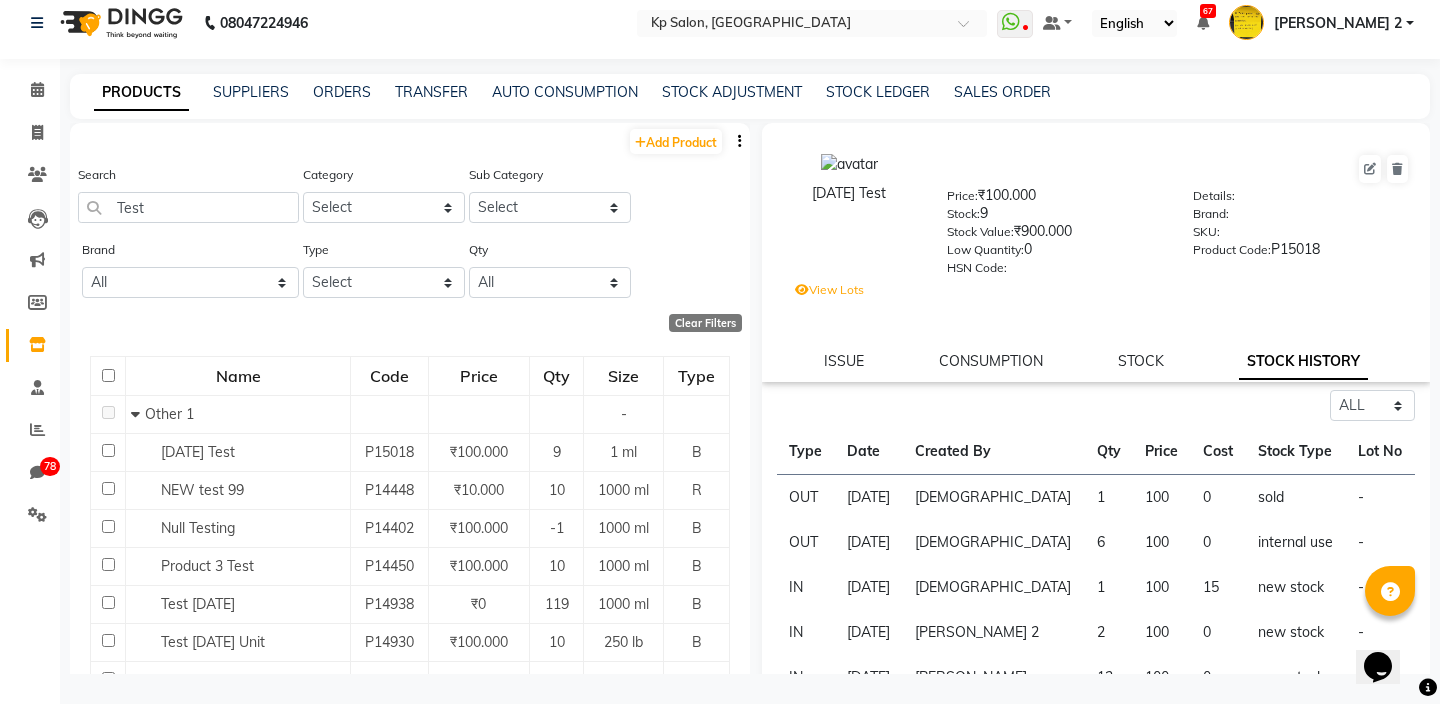 click on "[DATE] Test" 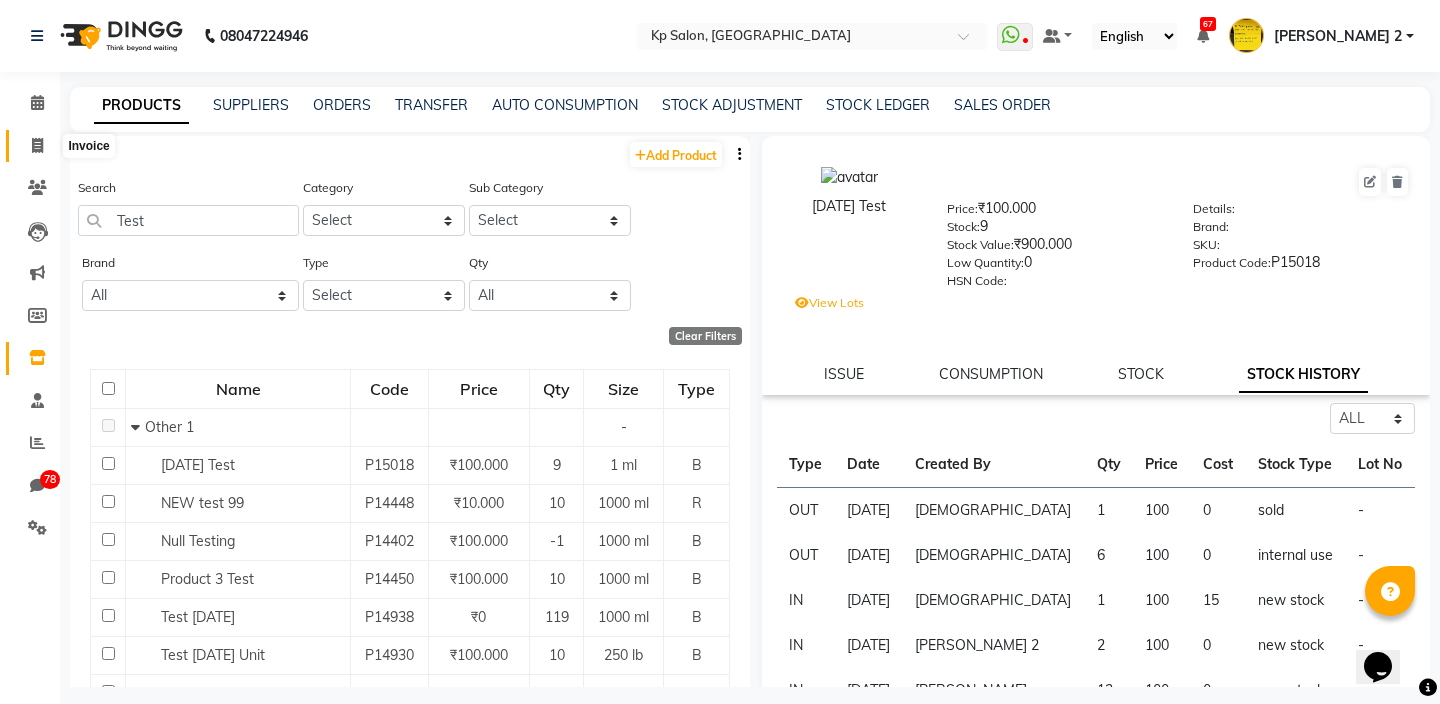 click 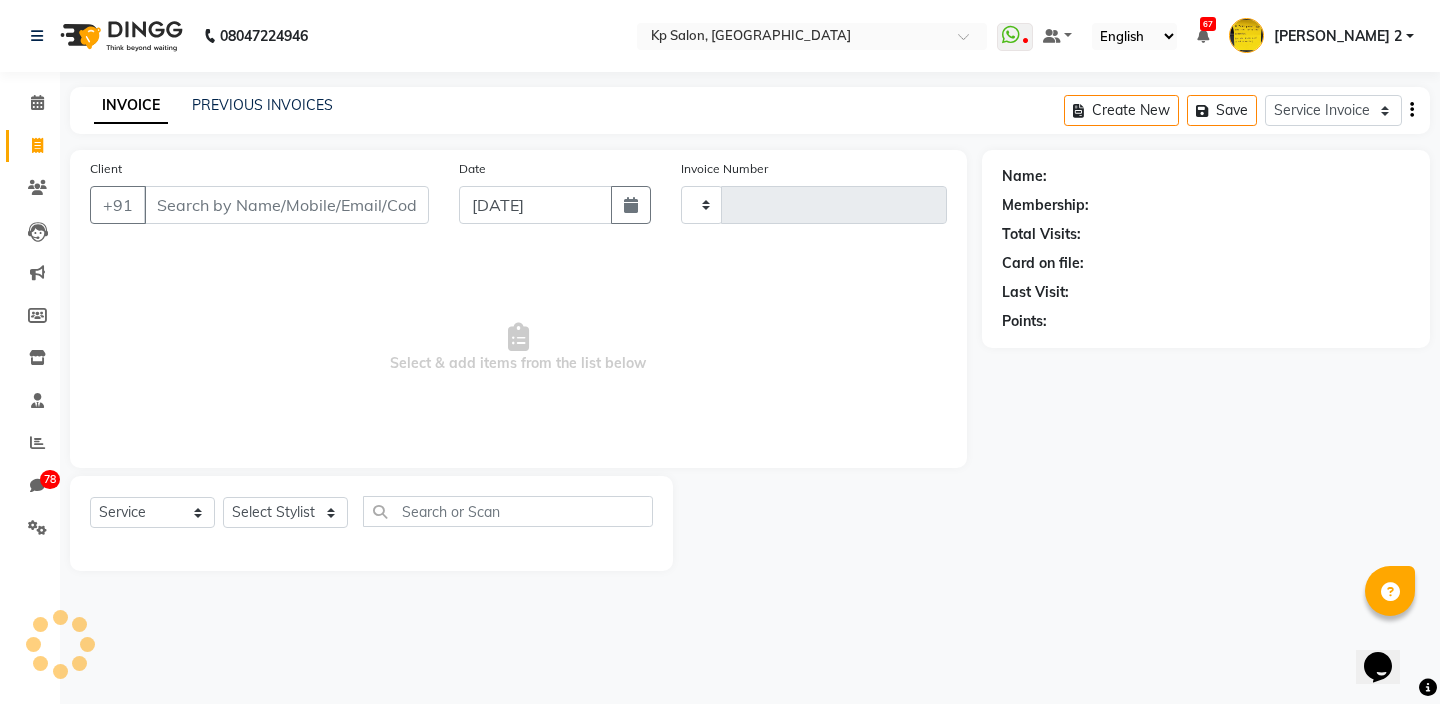 type on "0707" 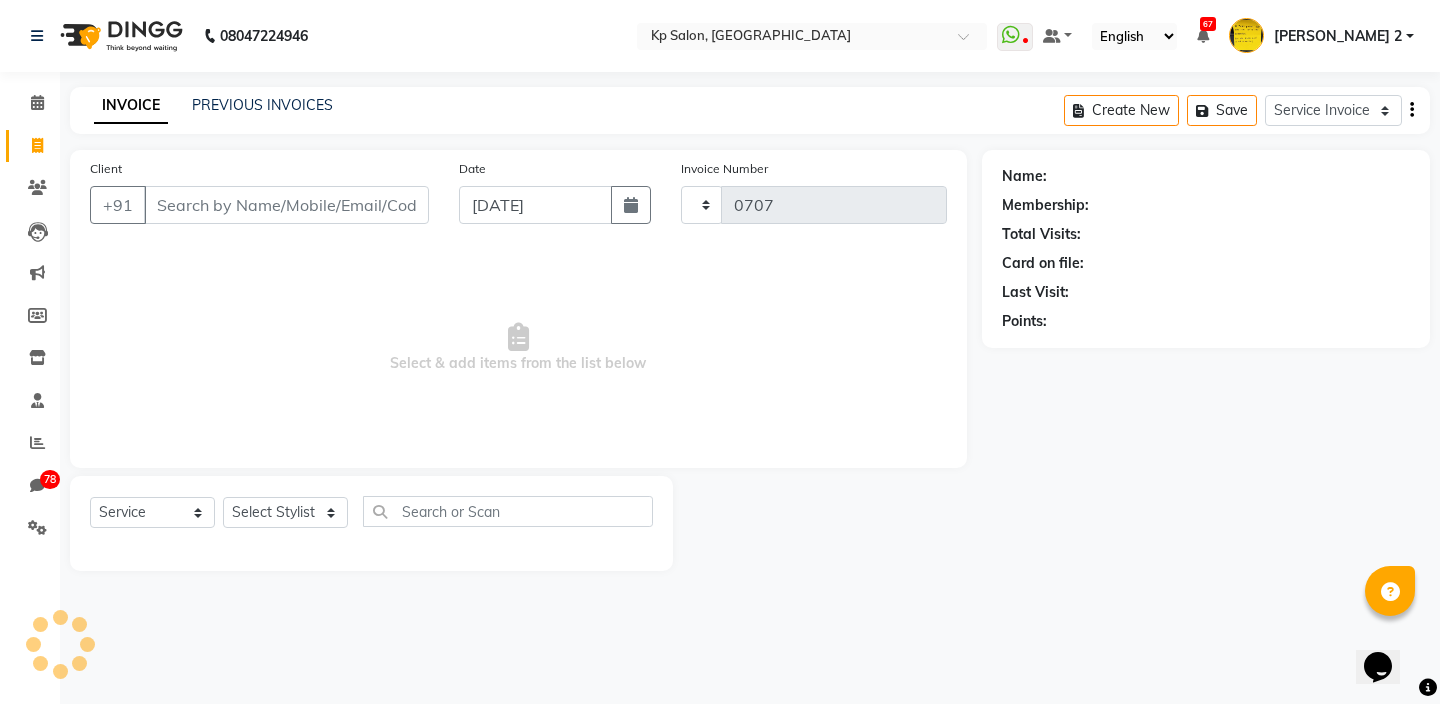 select on "554" 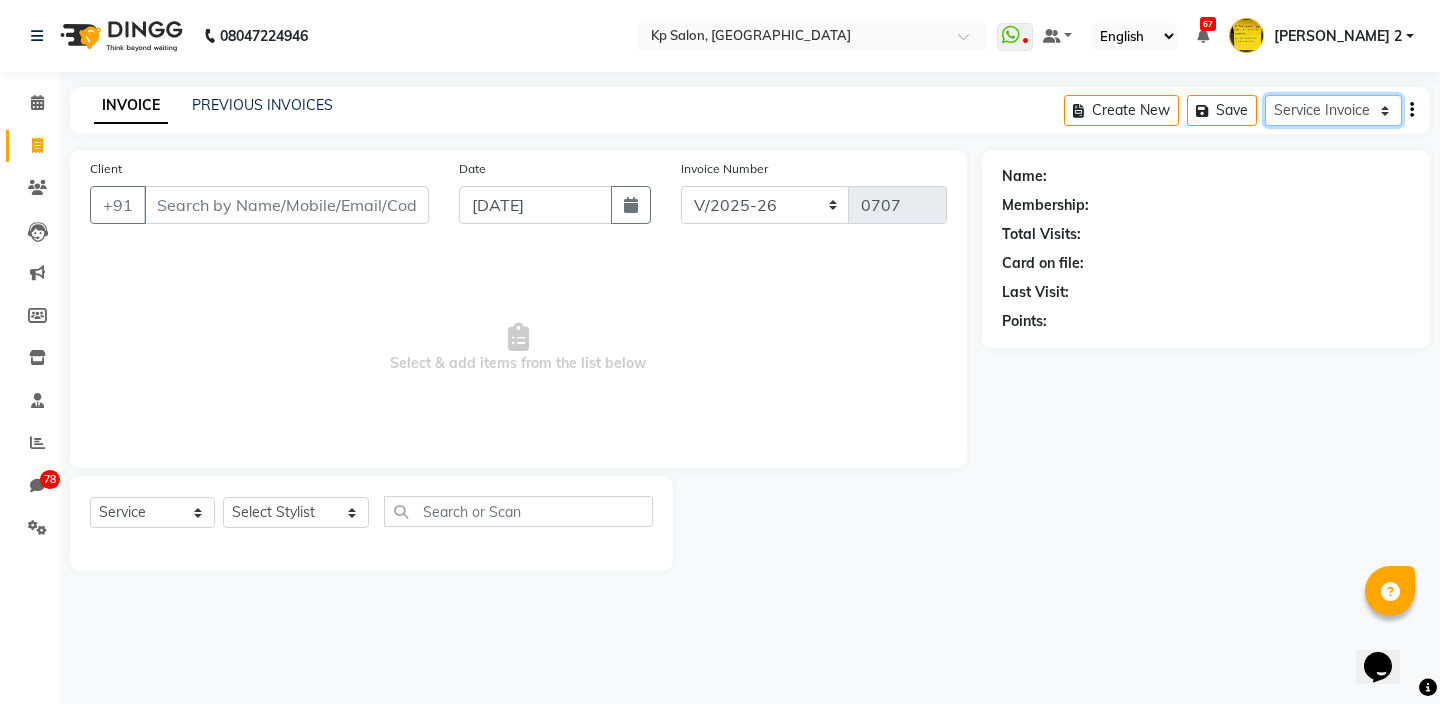 click on "Service Invoice Product Invoice" 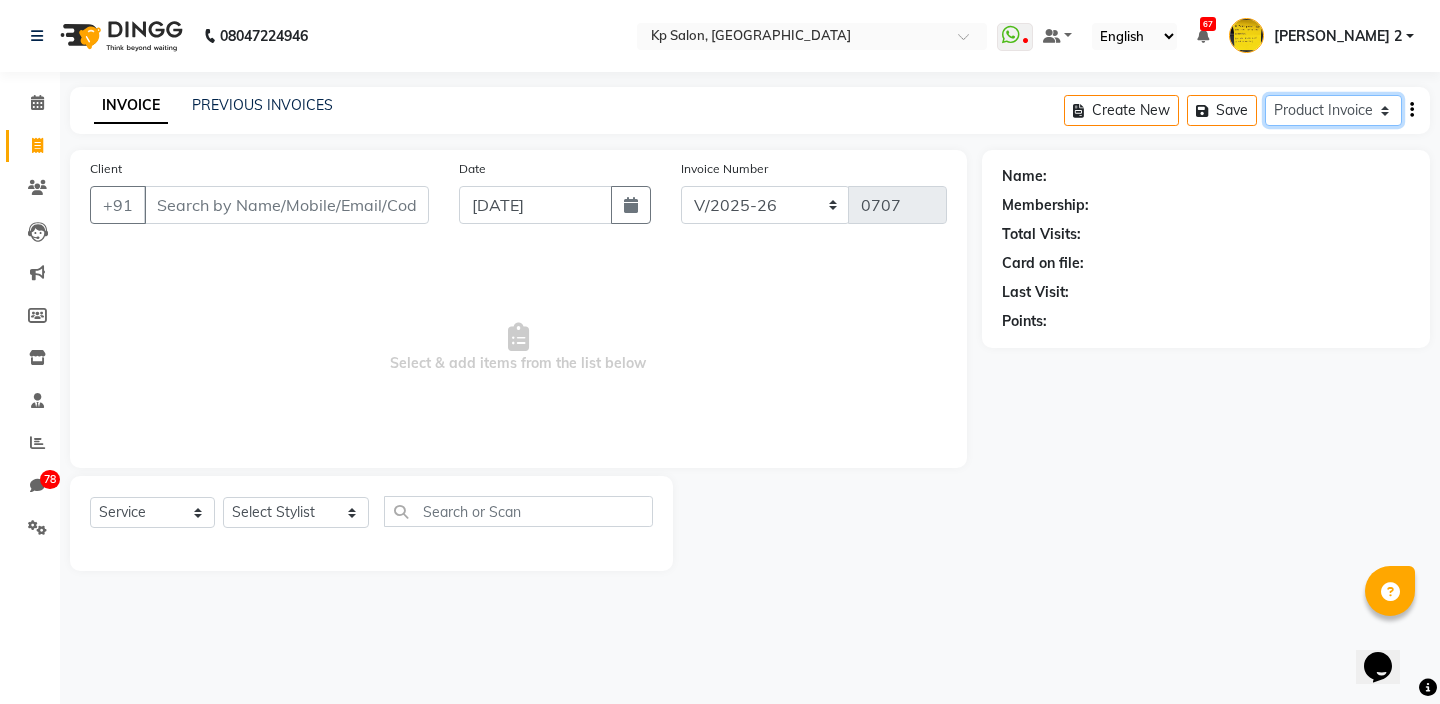 select 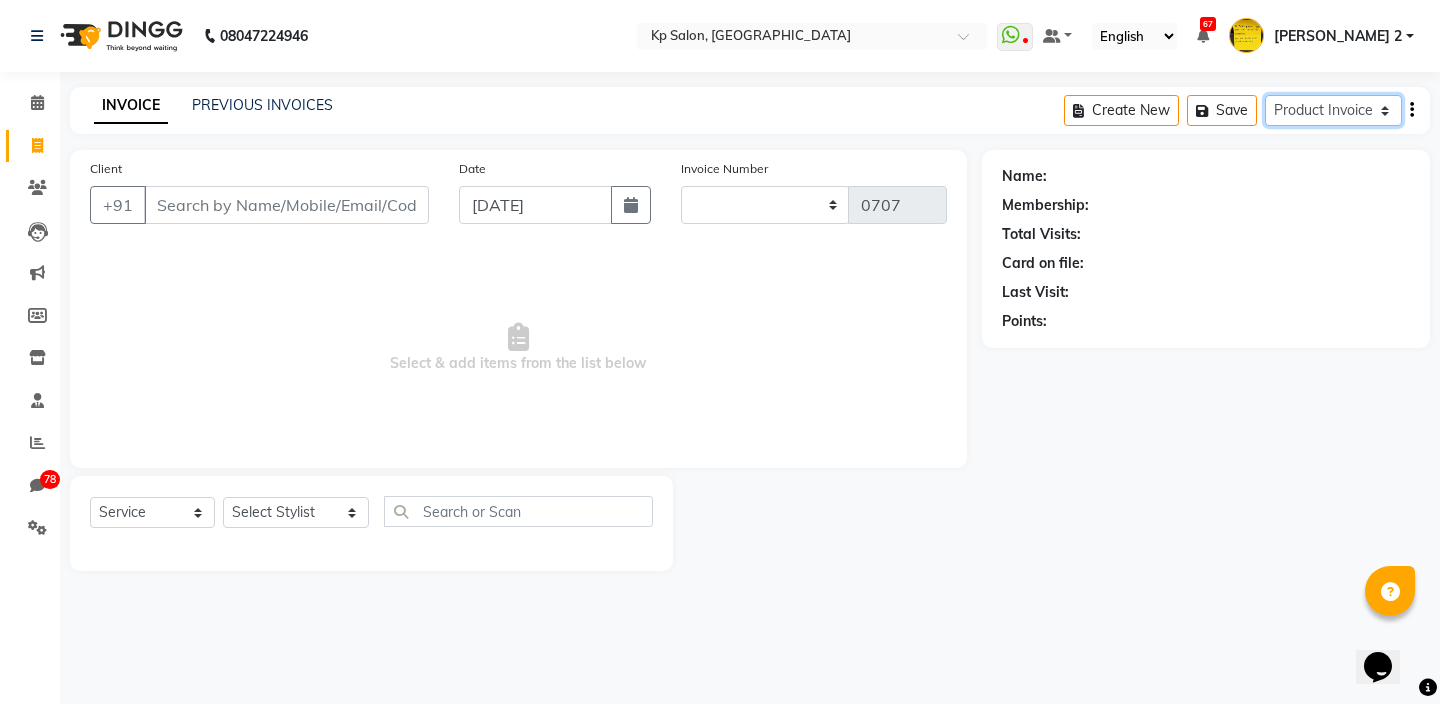 select on "product" 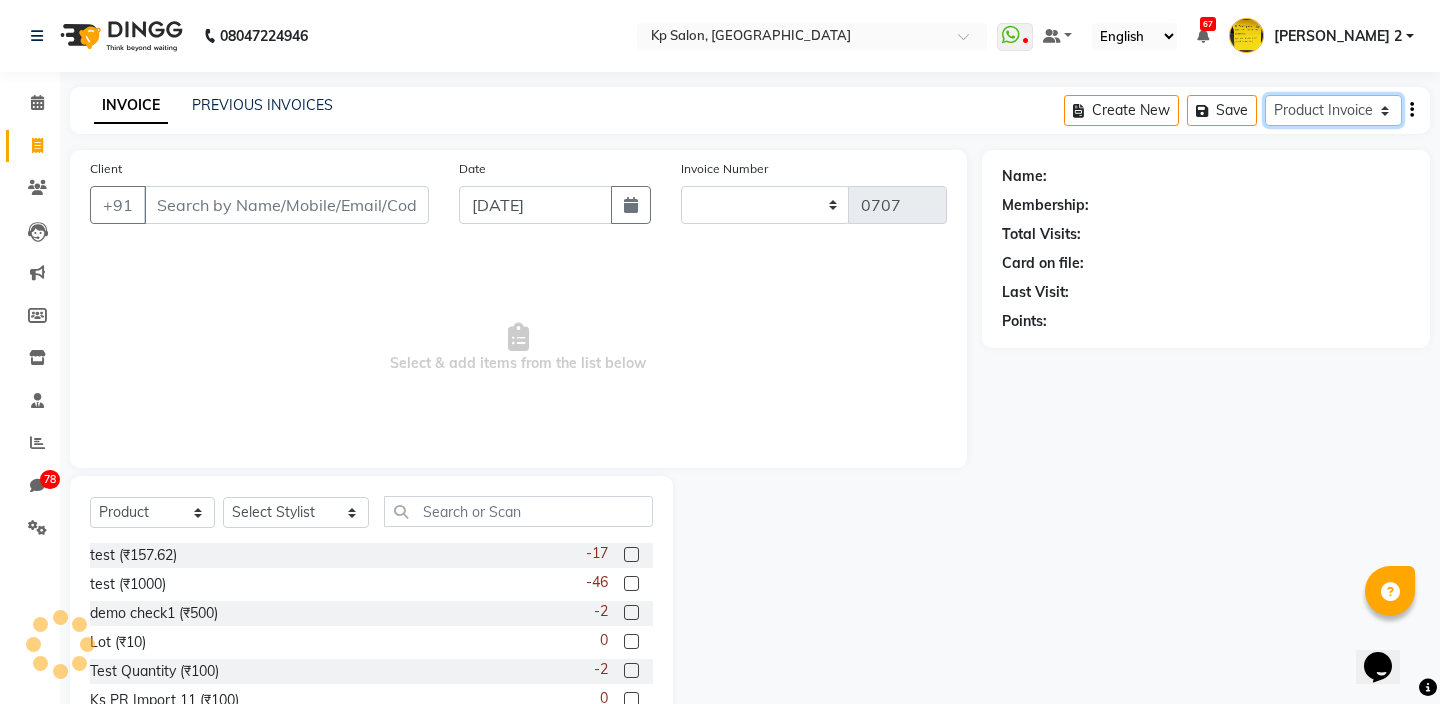 type on "0013" 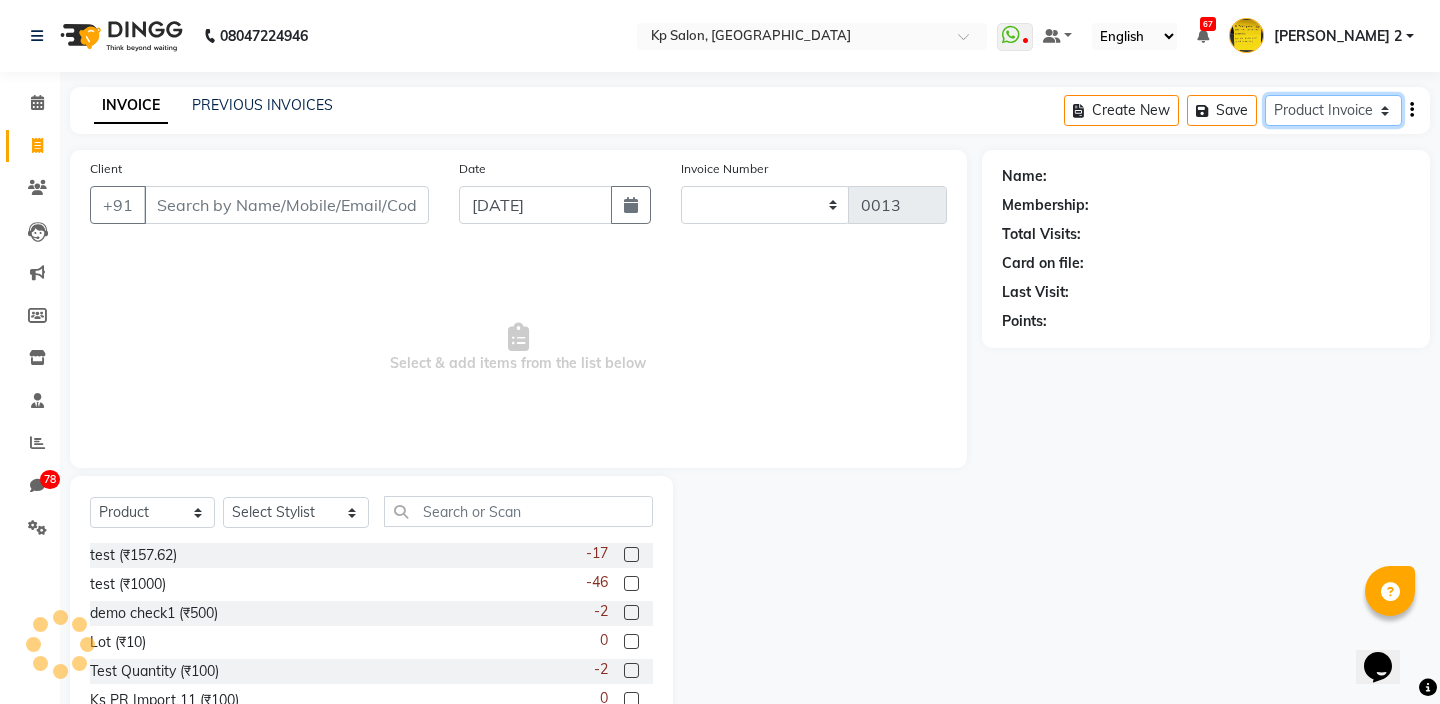 select on "1017" 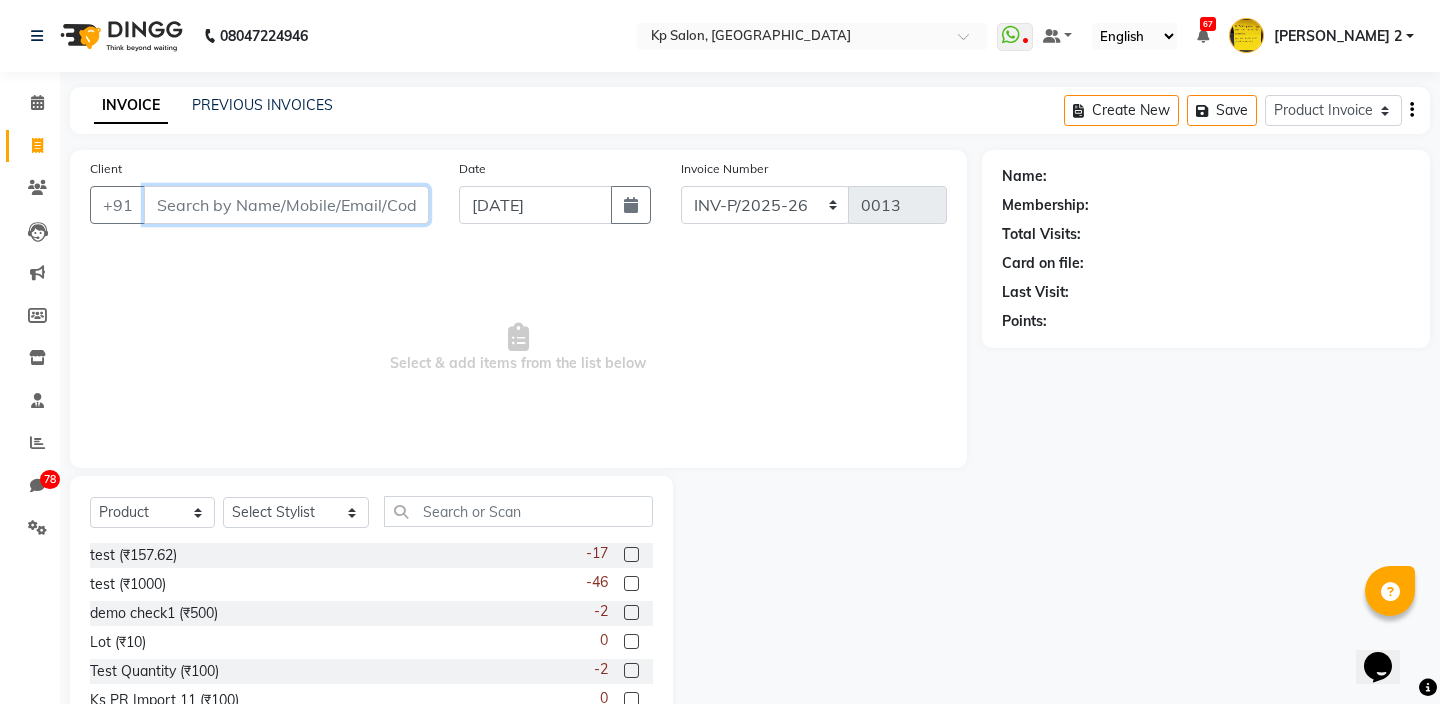 click on "Client" at bounding box center (286, 205) 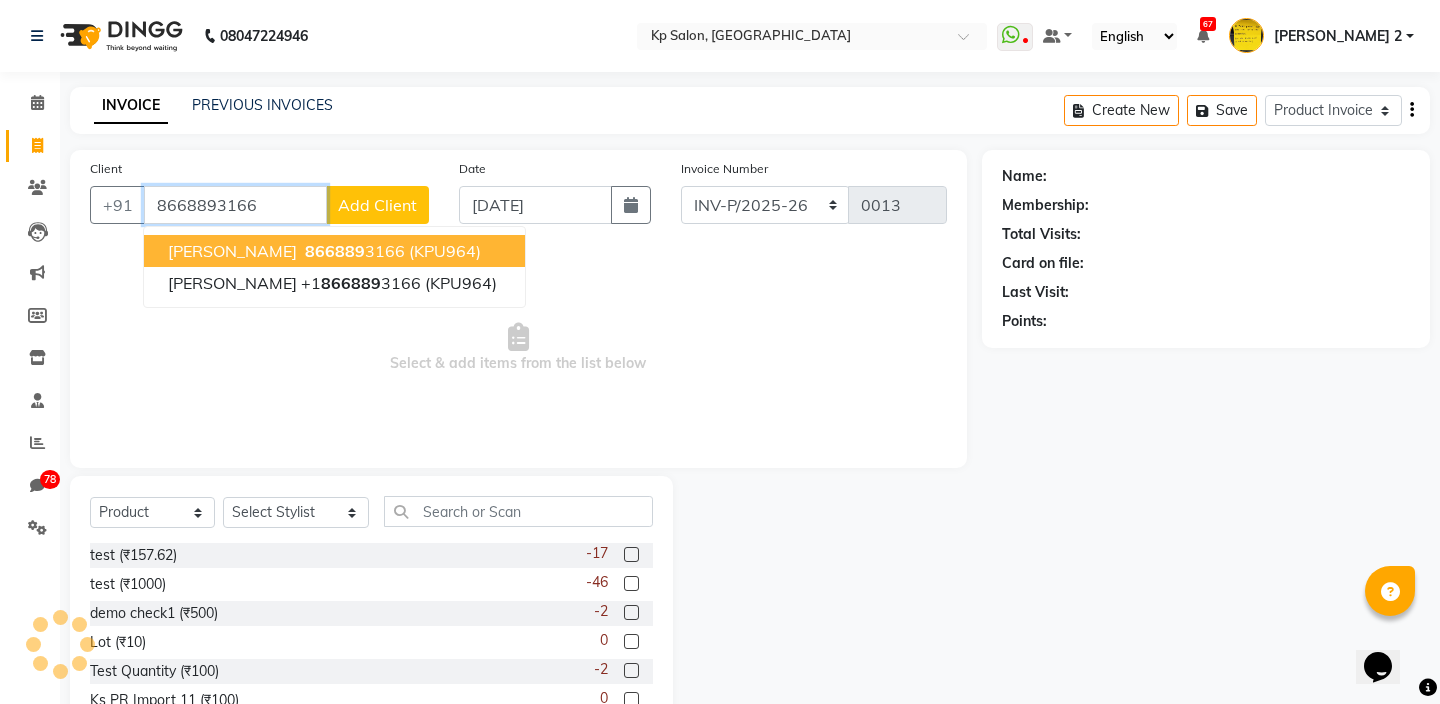 type on "8668893166" 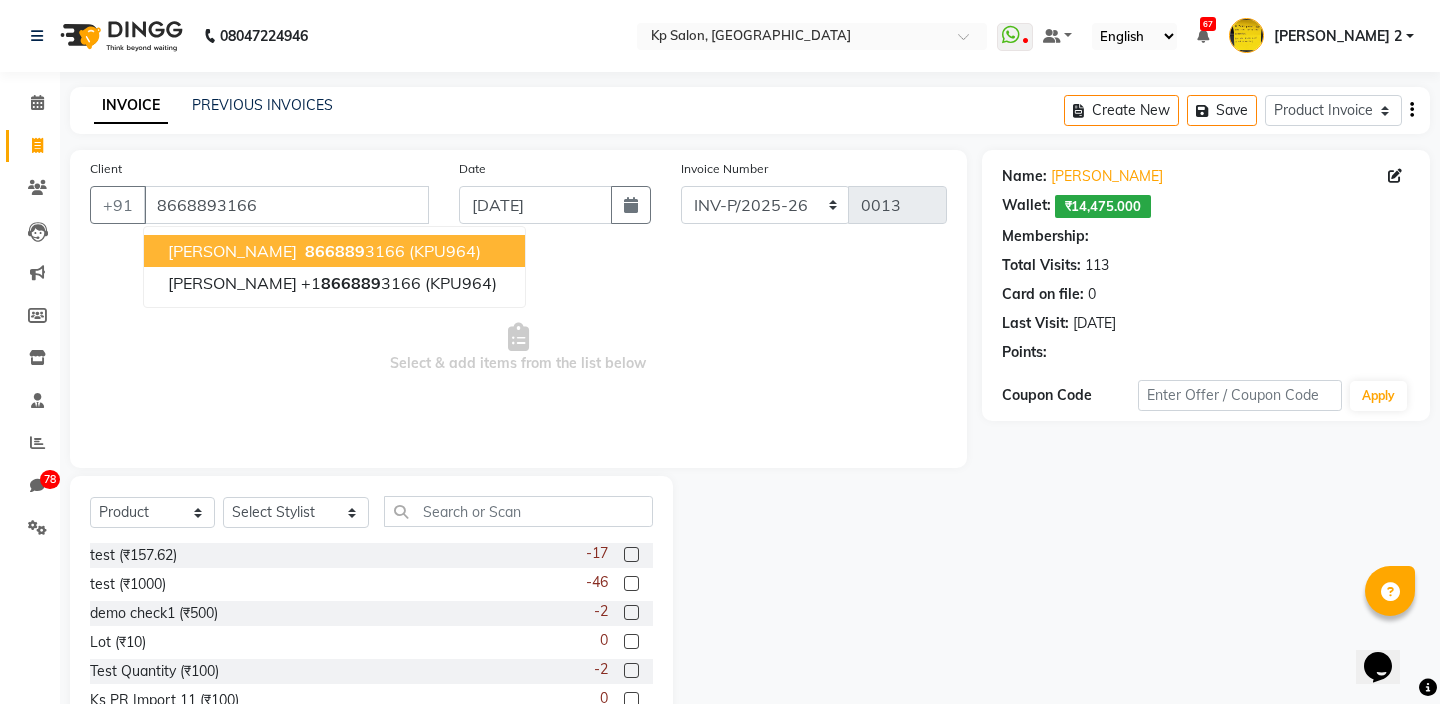 select on "1: Object" 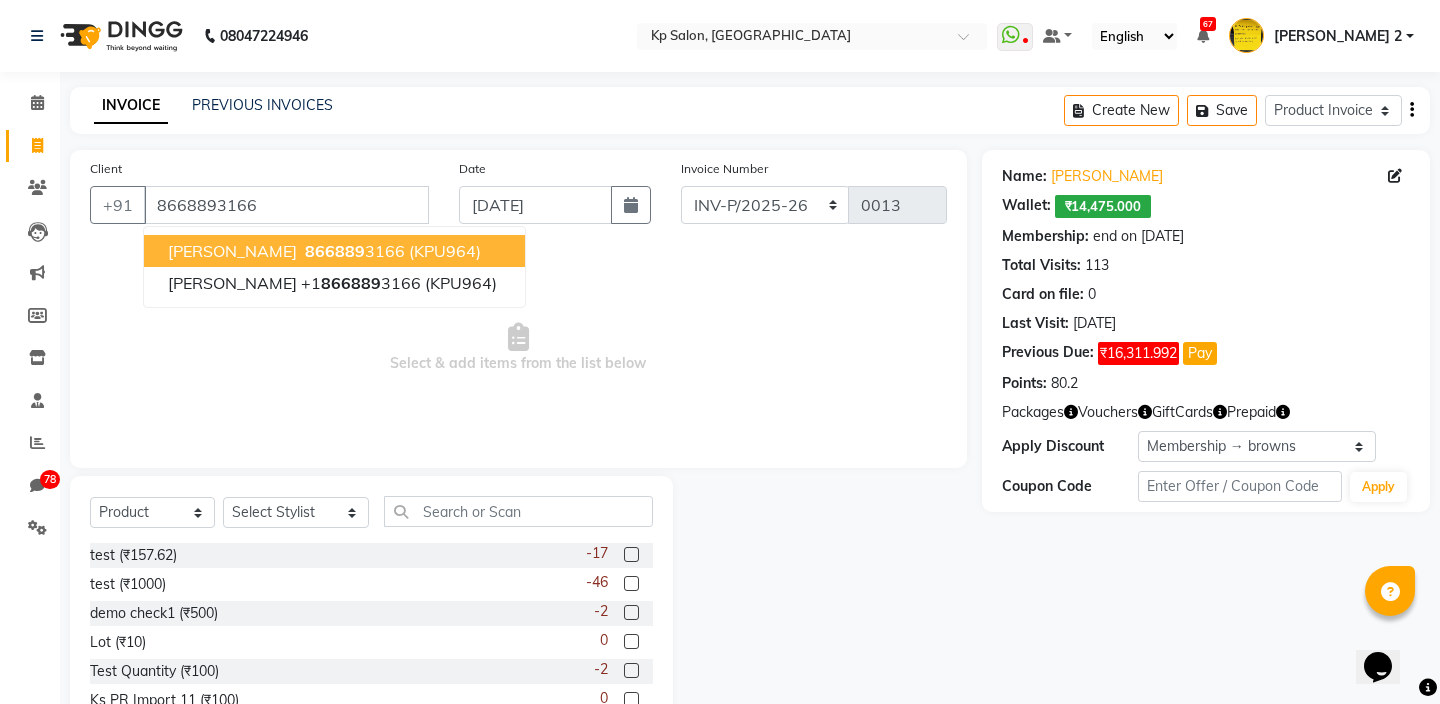click on "866889 3166" at bounding box center (353, 251) 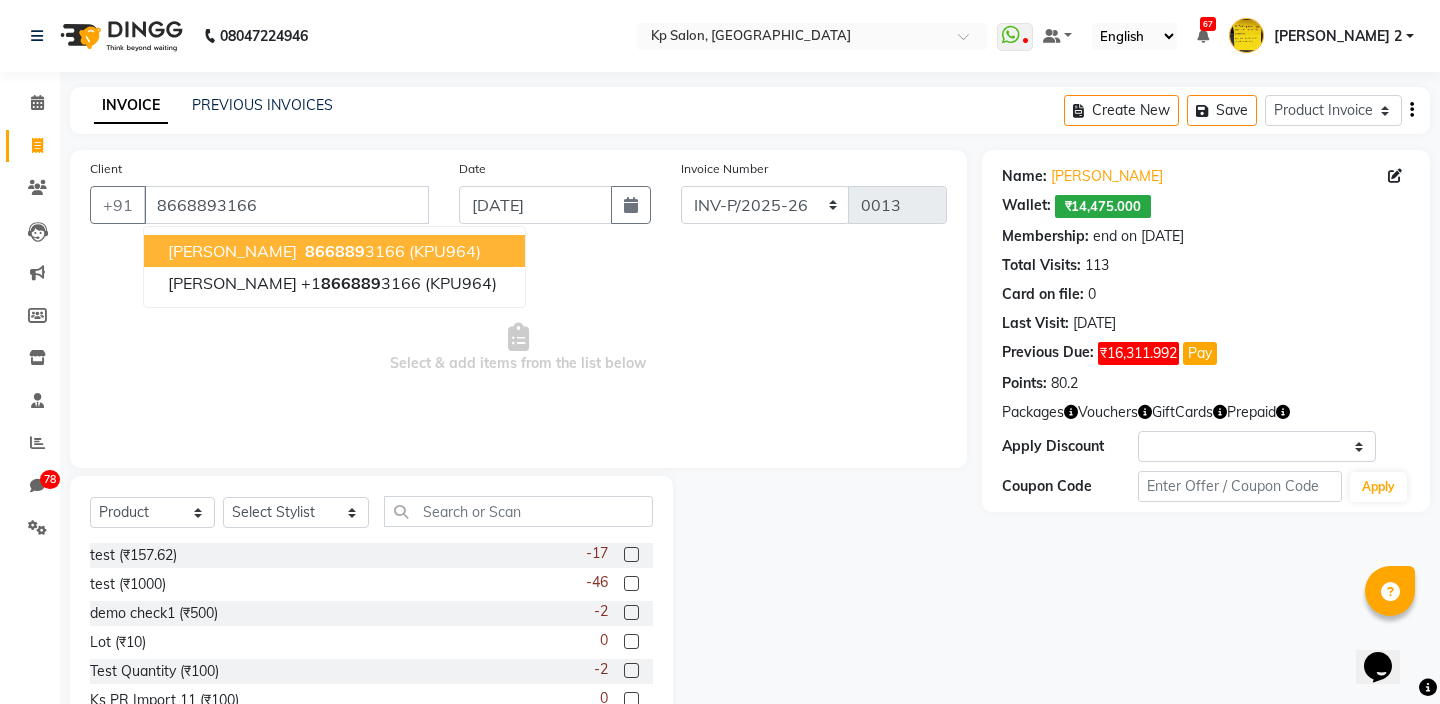 select on "1: Object" 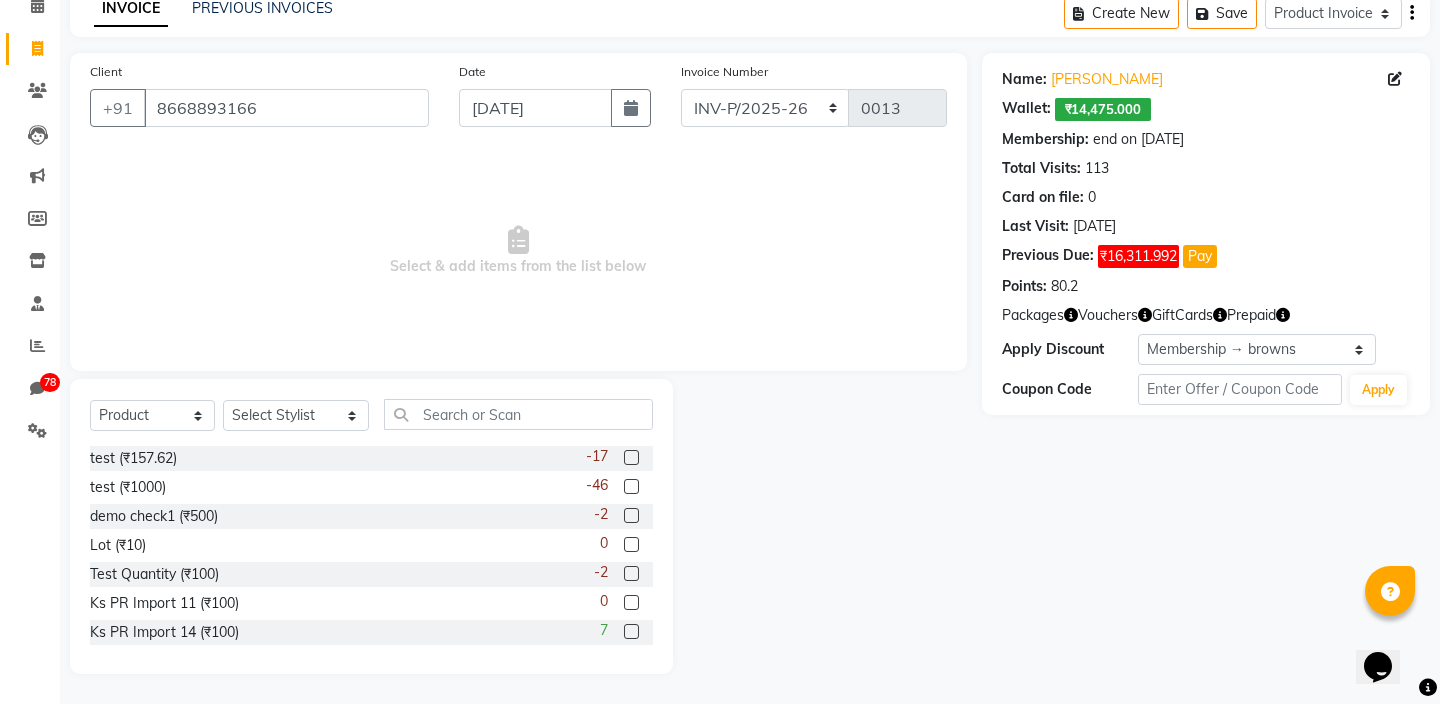 scroll, scrollTop: 0, scrollLeft: 0, axis: both 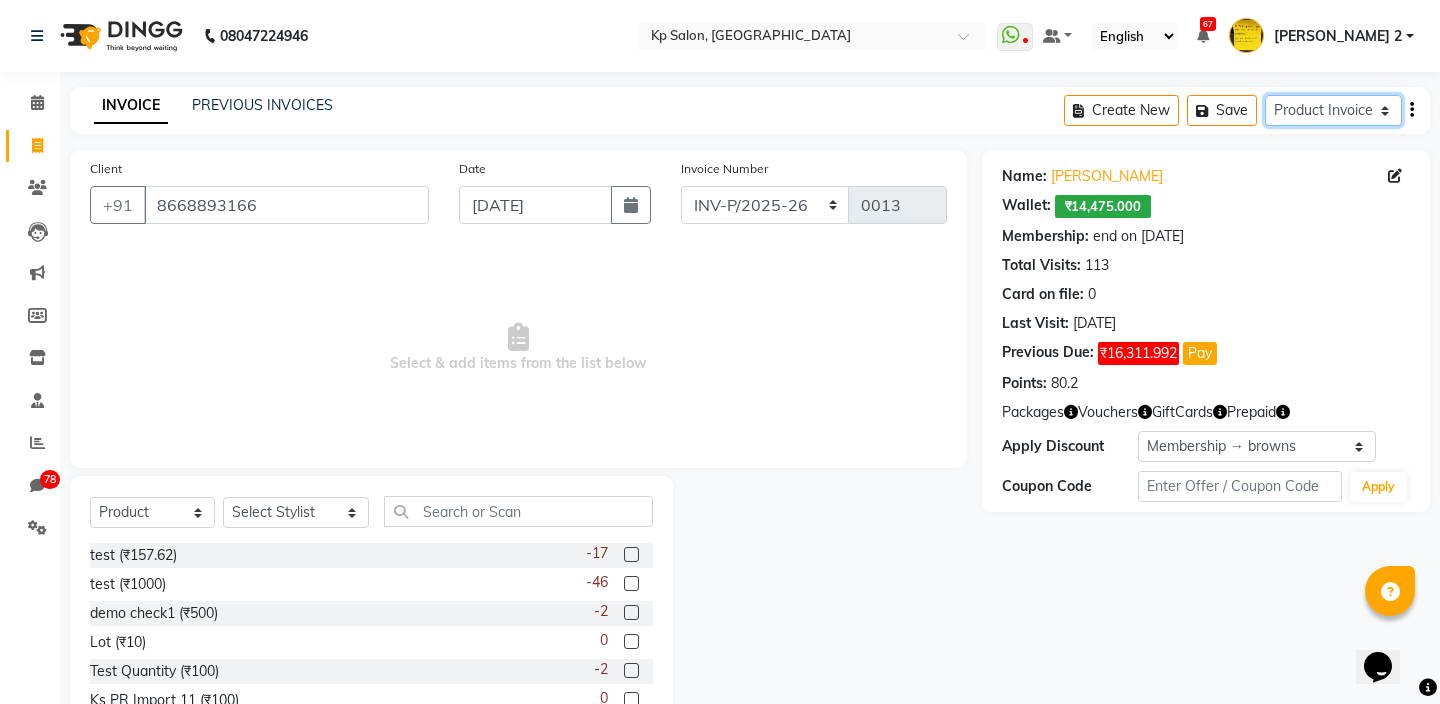 click on "Service Invoice Product Invoice" 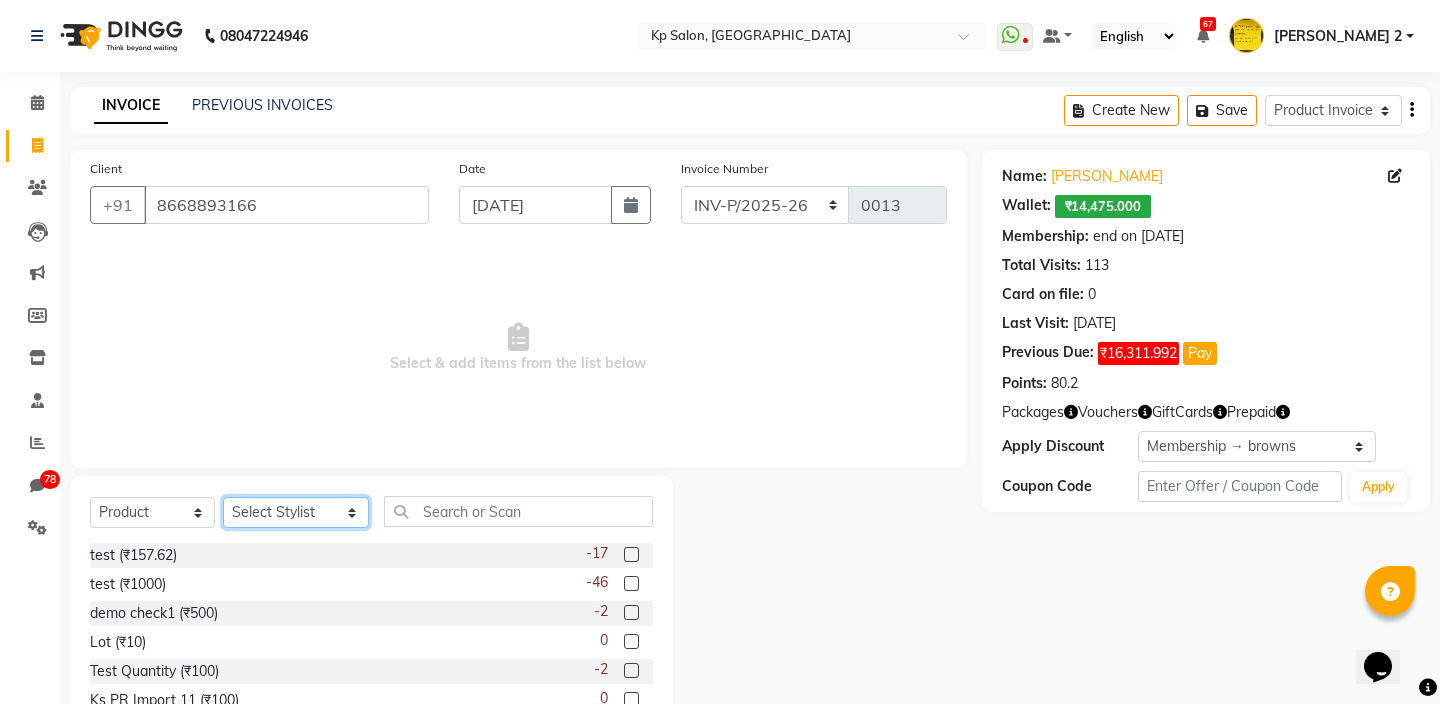 click on "Select Stylist [PERSON_NAME] Avinash [PERSON_NAME] [PERSON_NAME] 2 Ganesh [PERSON_NAME] Krishna [PERSON_NAME] [PERSON_NAME][DEMOGRAPHIC_DATA][PERSON_NAME][PERSON_NAME][PERSON_NAME] [PERSON_NAME] [PERSON_NAME] test import 1 test import 2 test import 3 test import 4 testing" 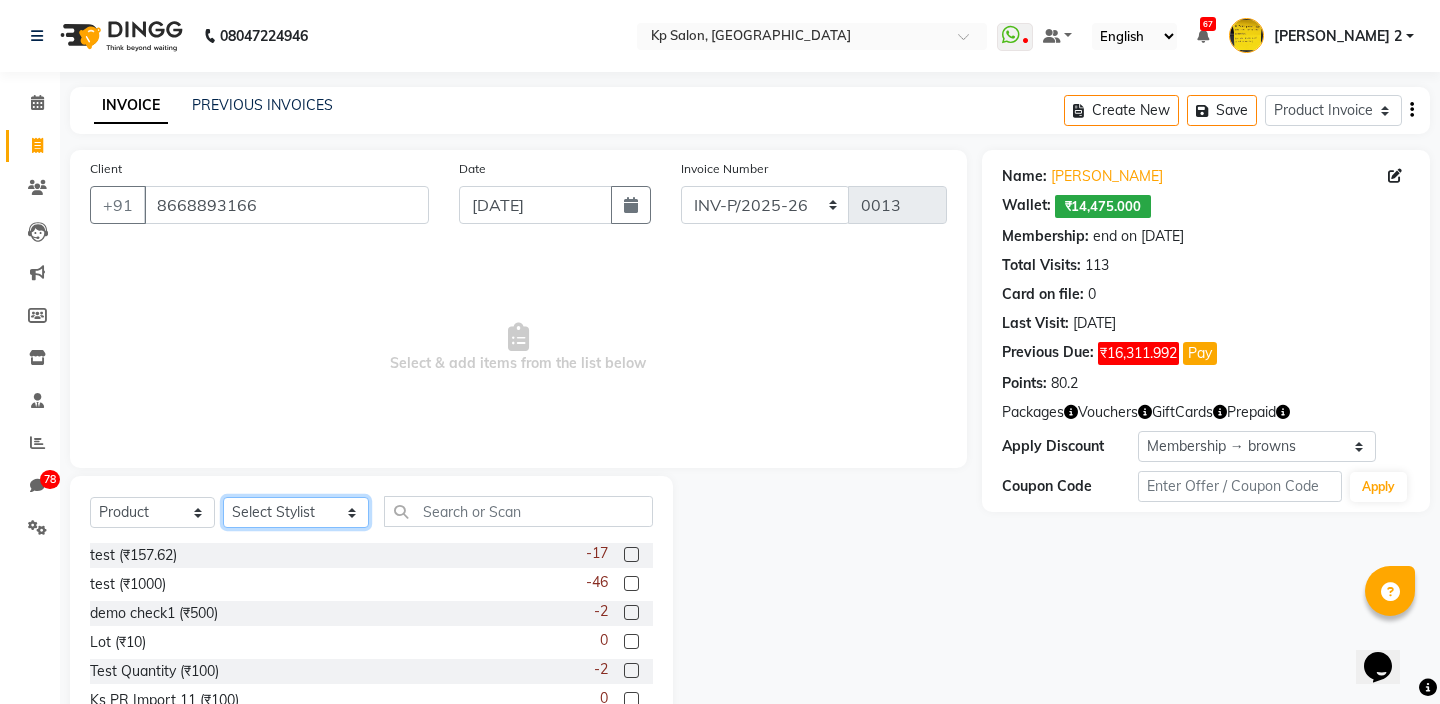 select on "1019" 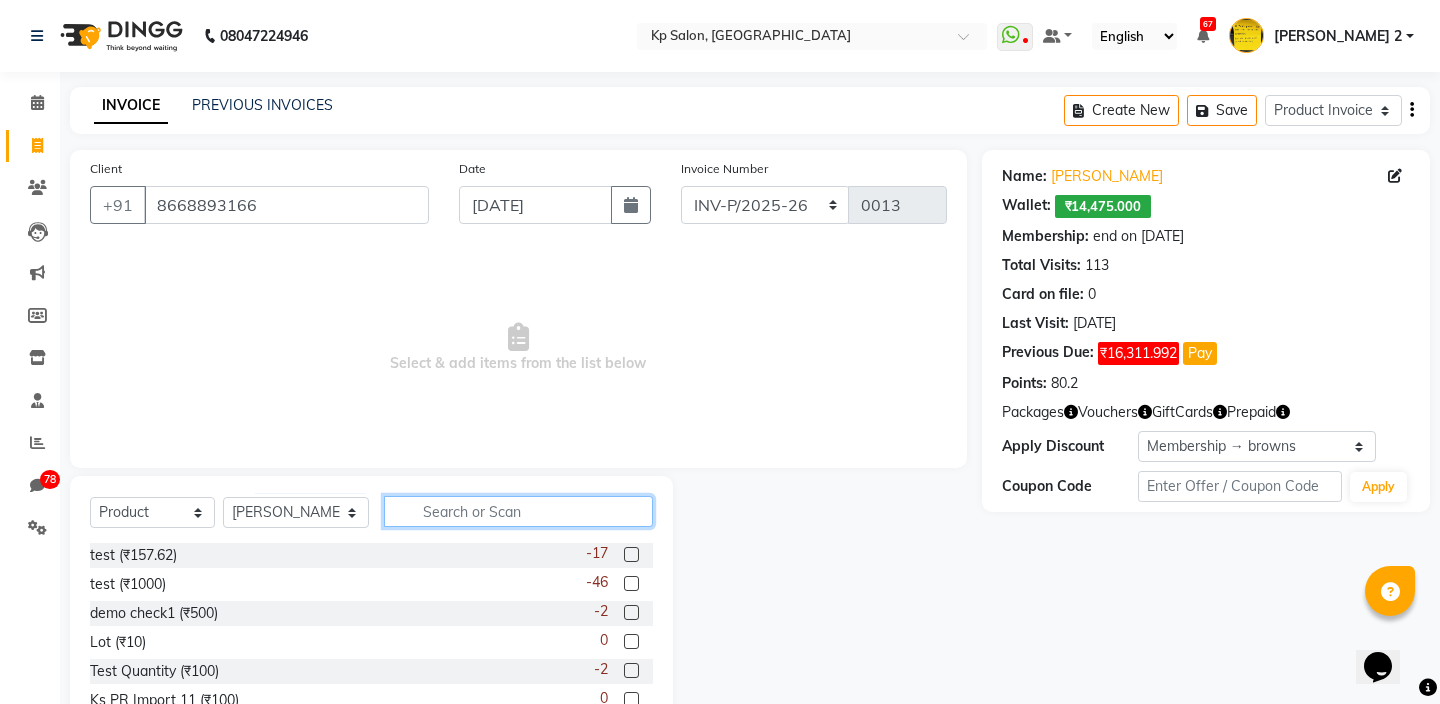 click 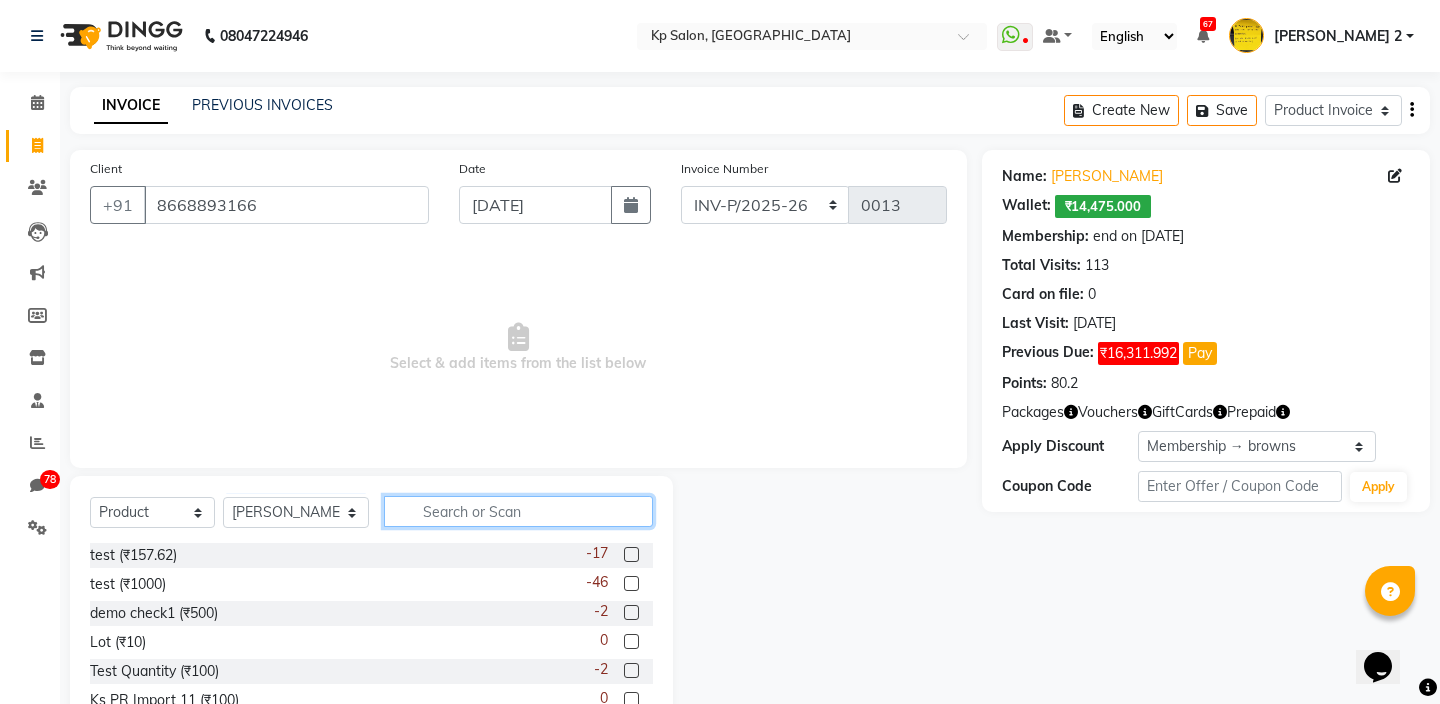 paste on "[DATE] Test" 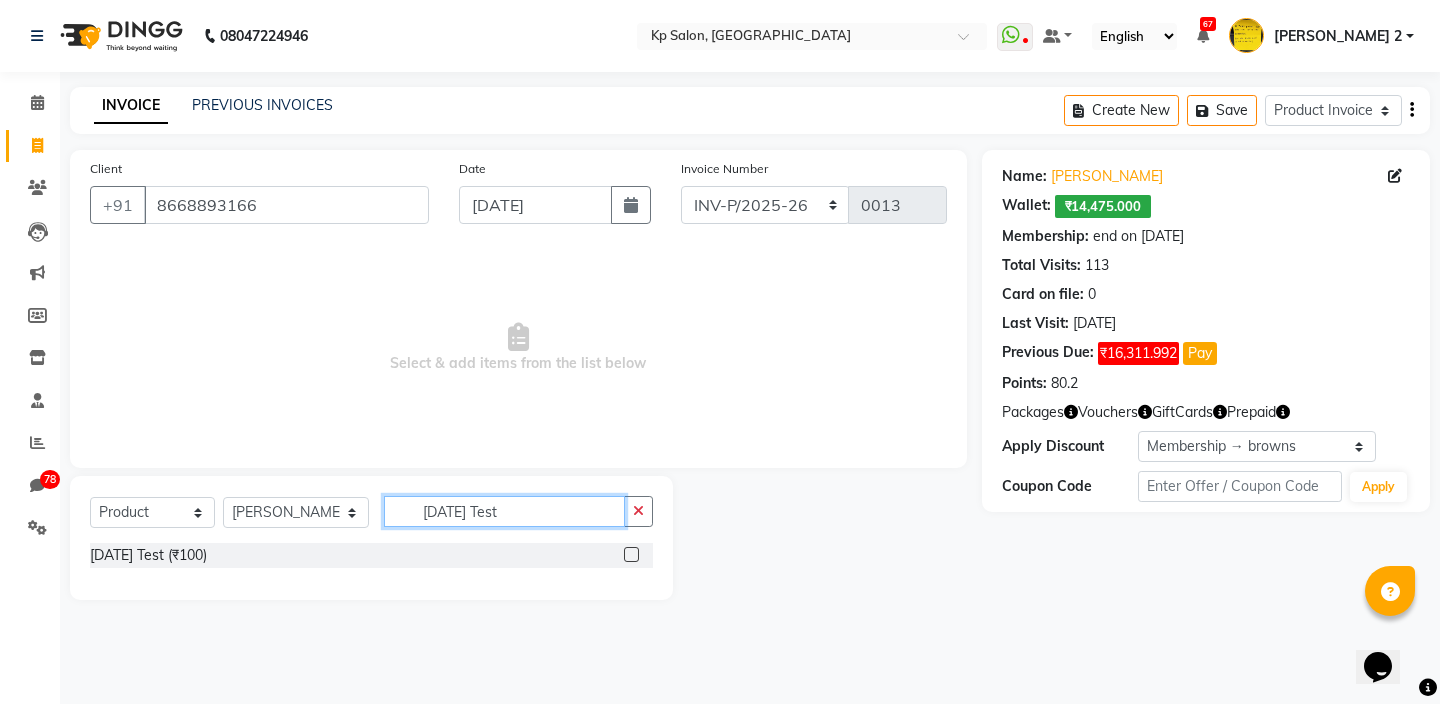 type on "[DATE] Test" 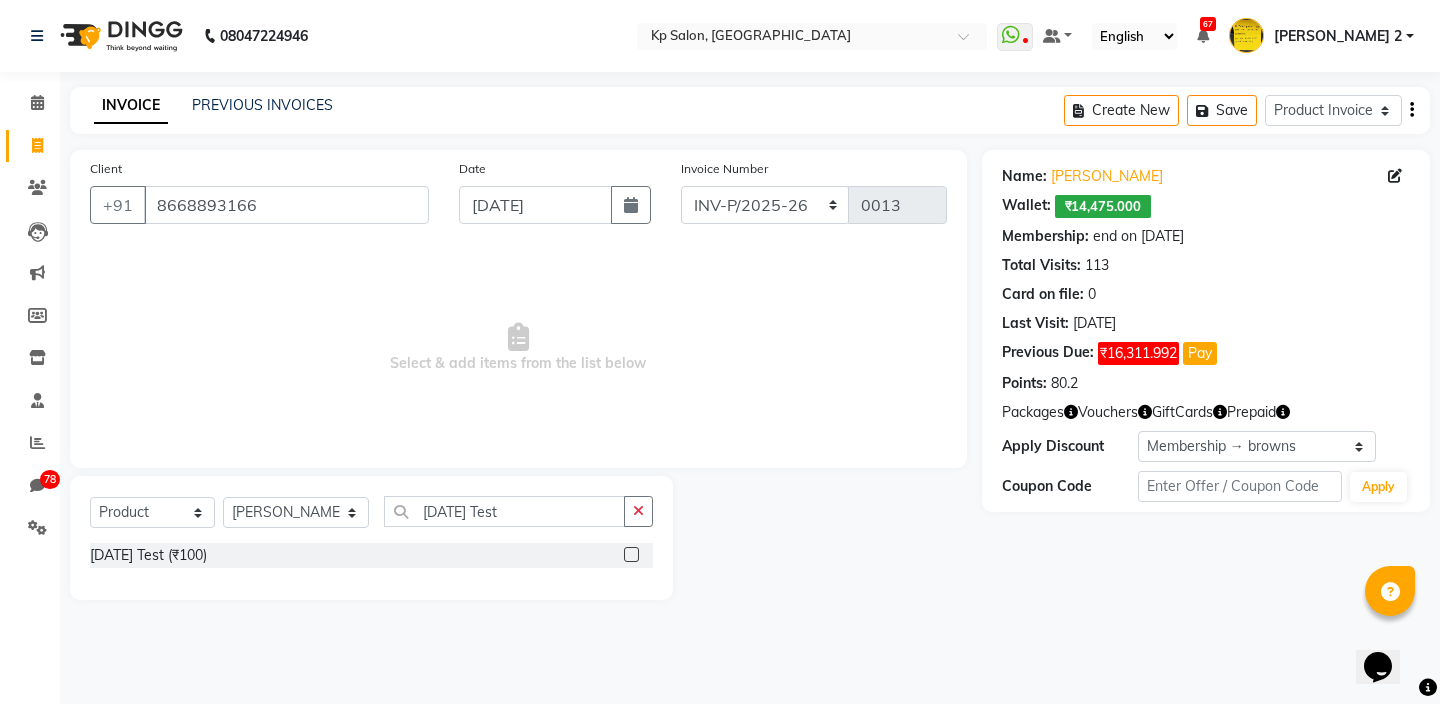 click 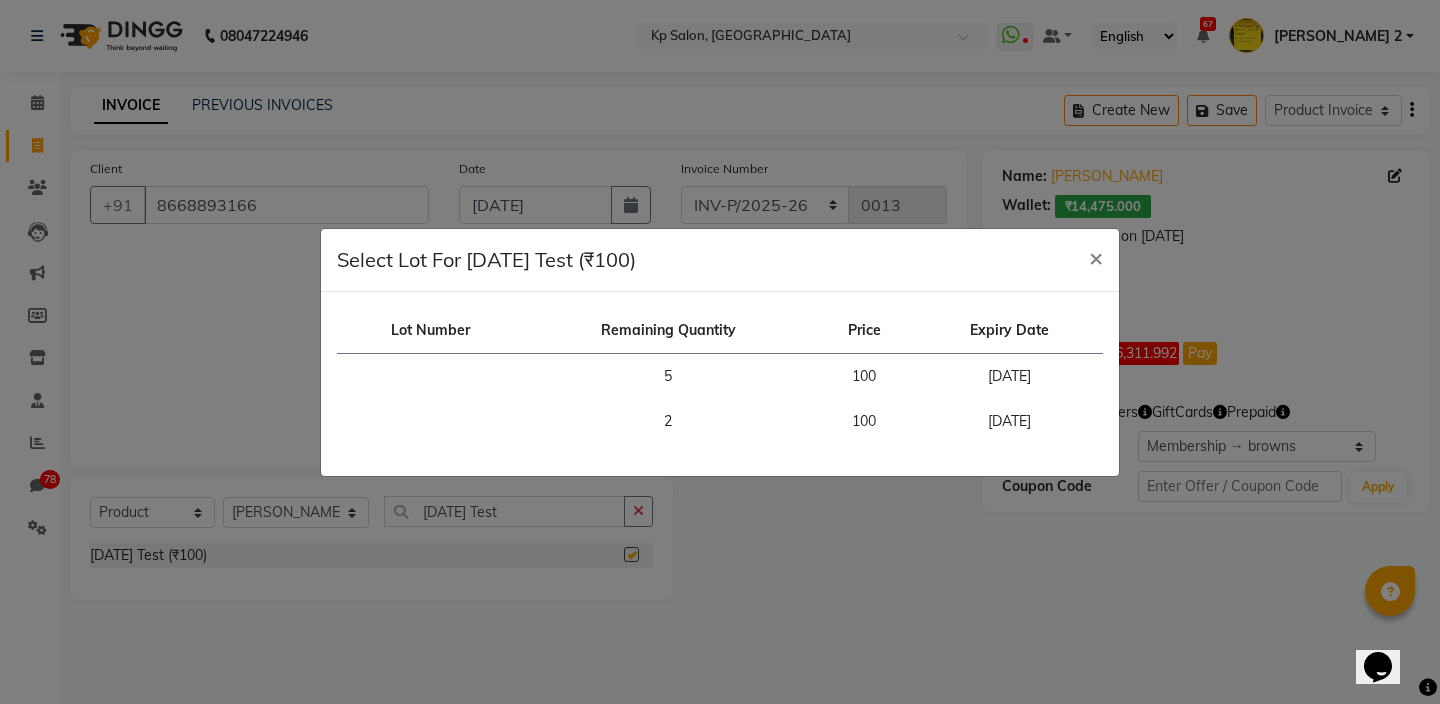 checkbox on "false" 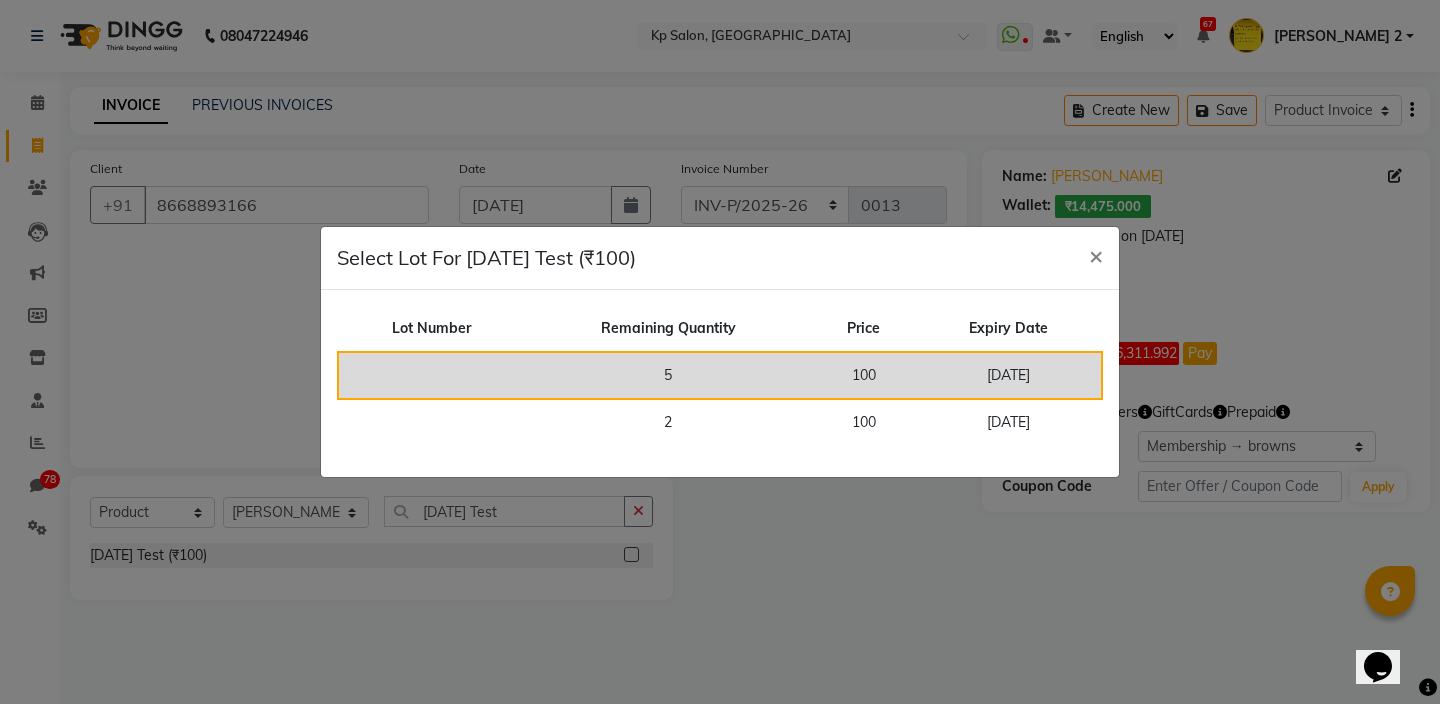 click on "5" 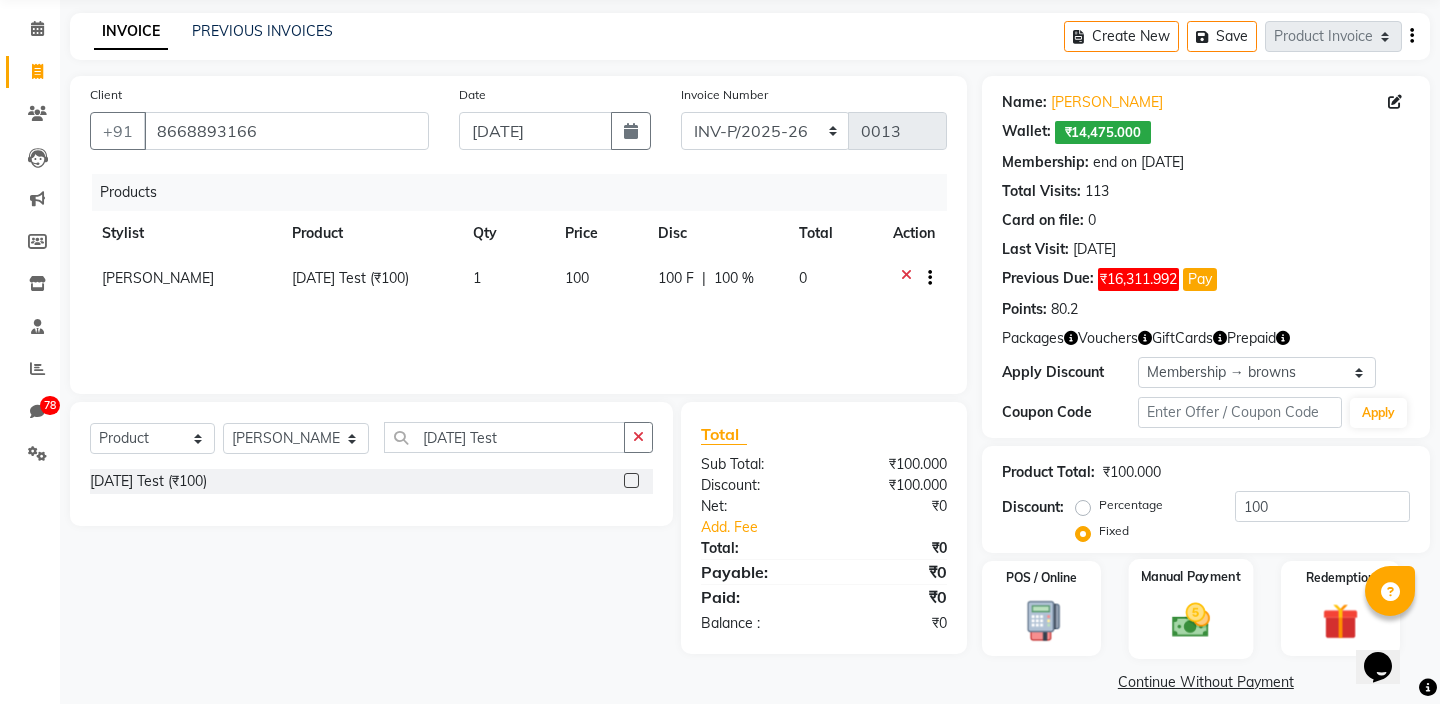 click on "Manual Payment" 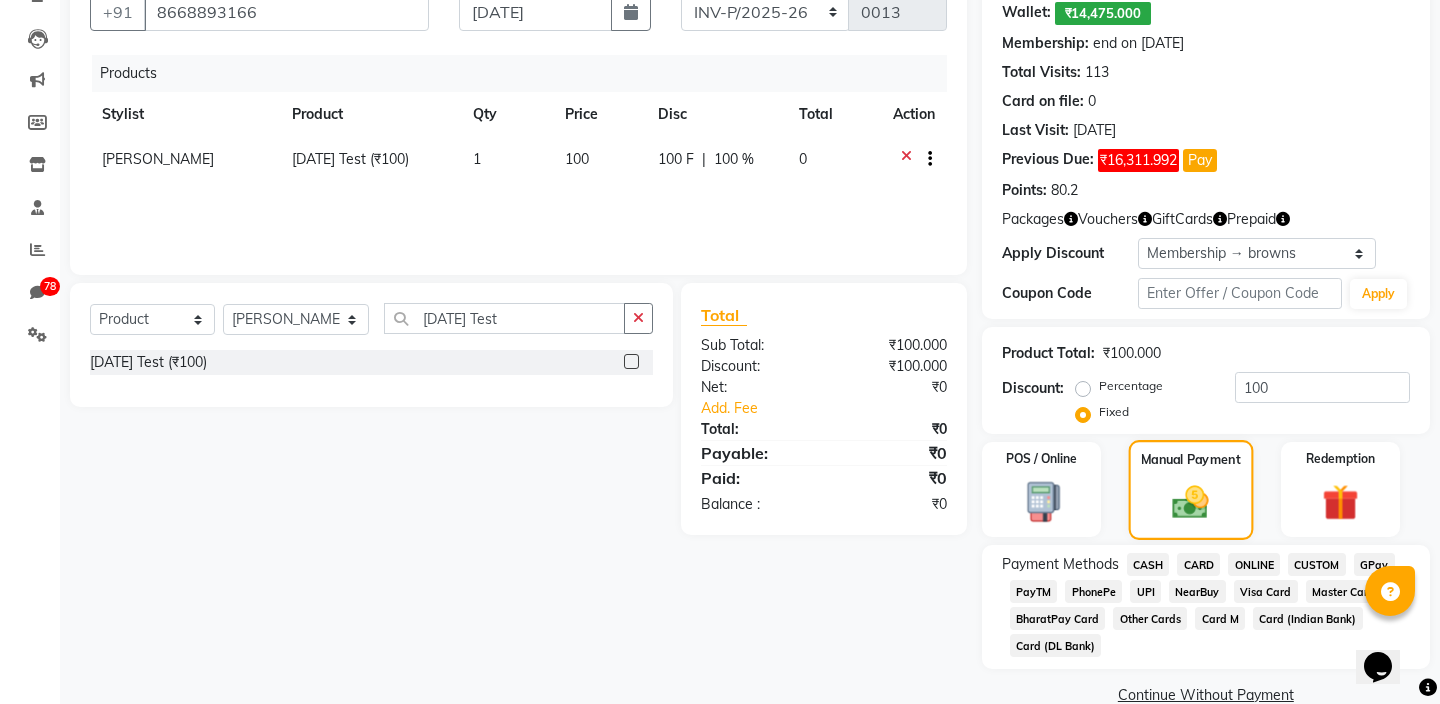 scroll, scrollTop: 207, scrollLeft: 0, axis: vertical 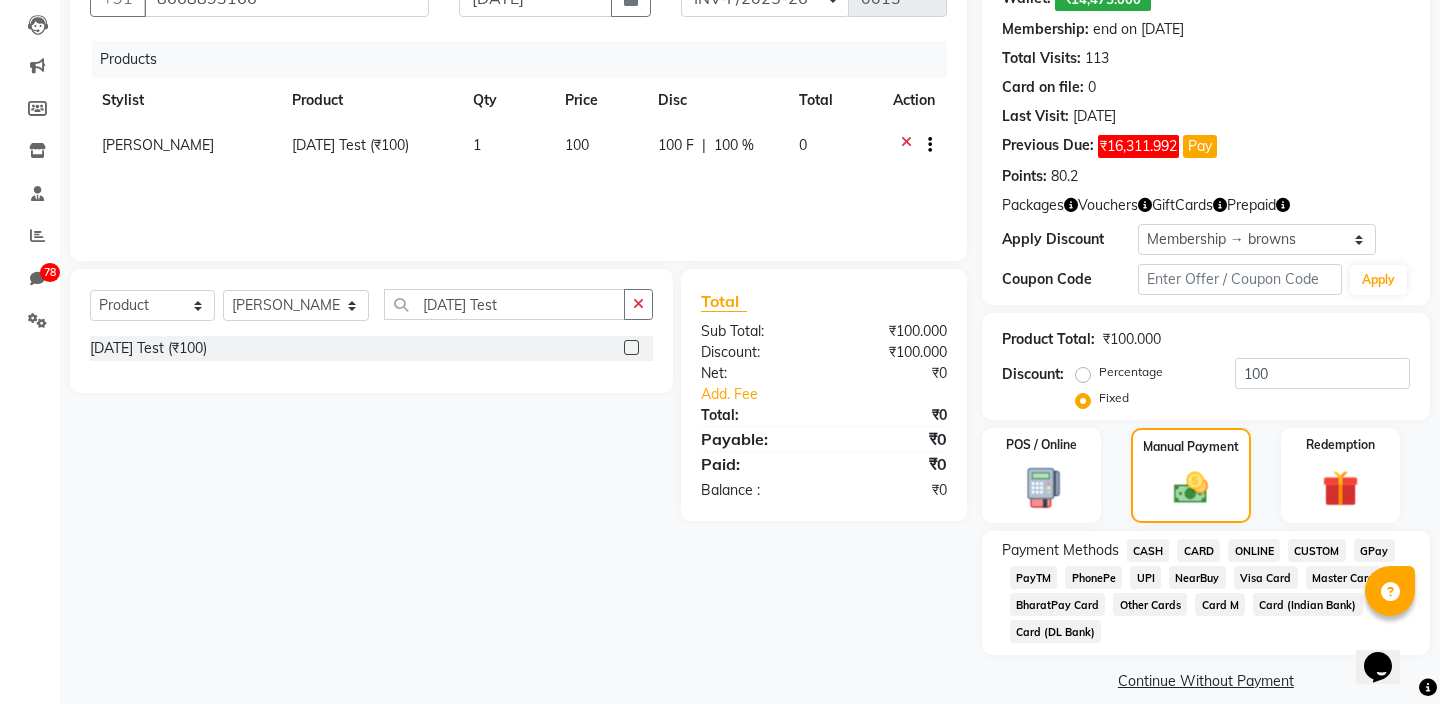 click on "CASH" 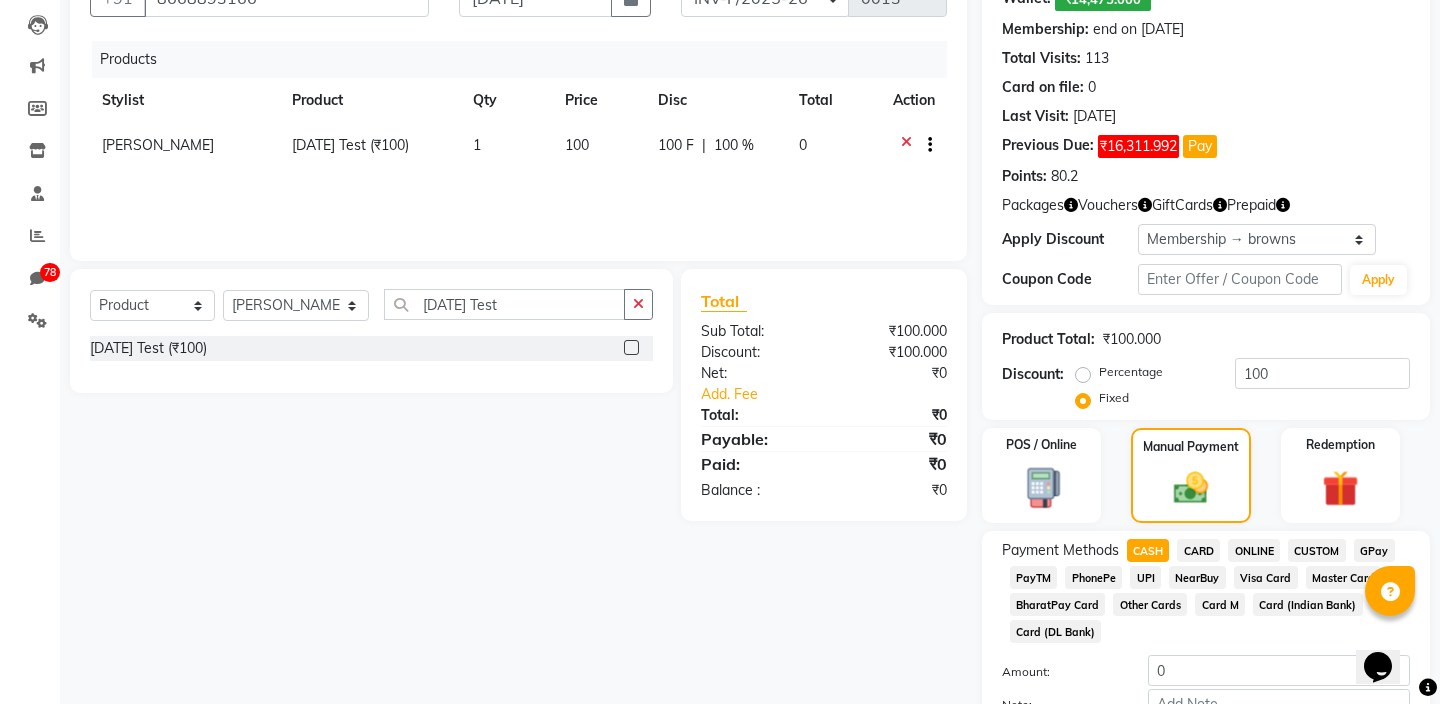scroll, scrollTop: 312, scrollLeft: 0, axis: vertical 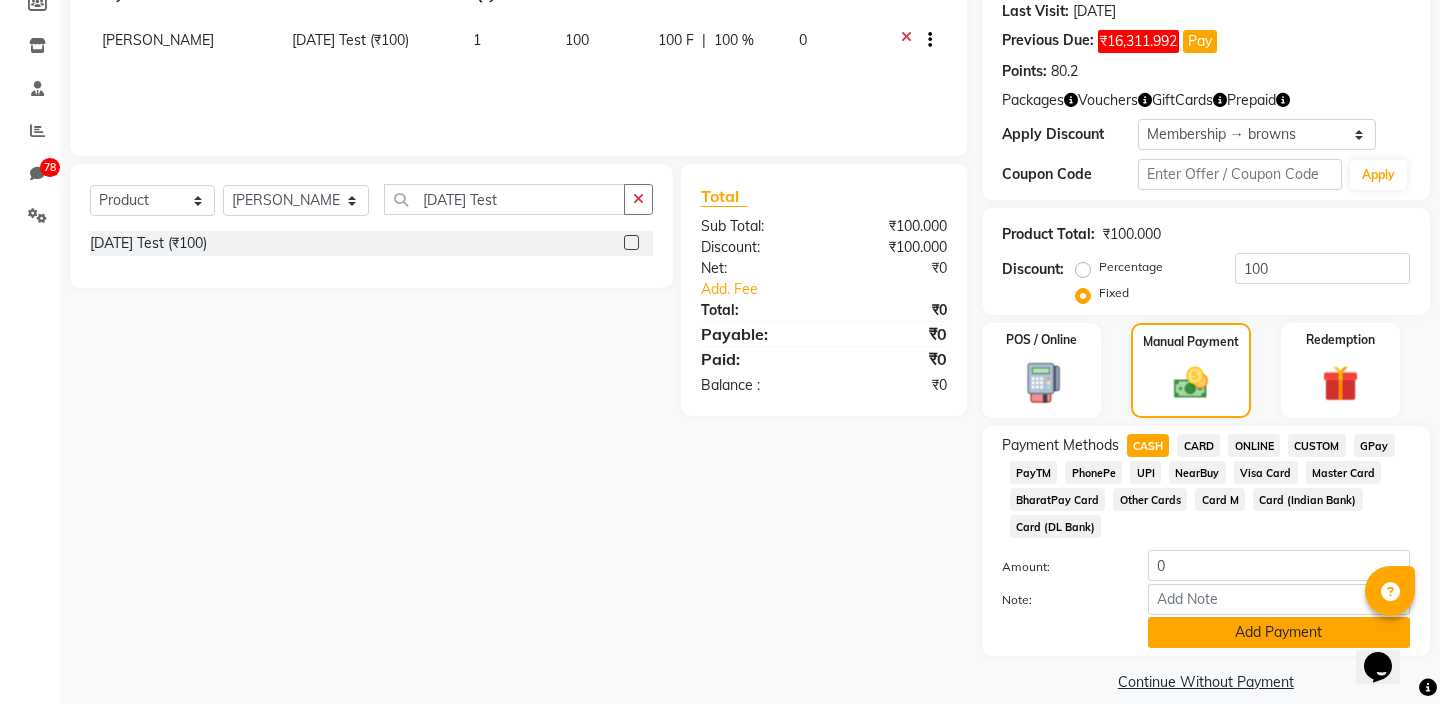 click on "Add Payment" 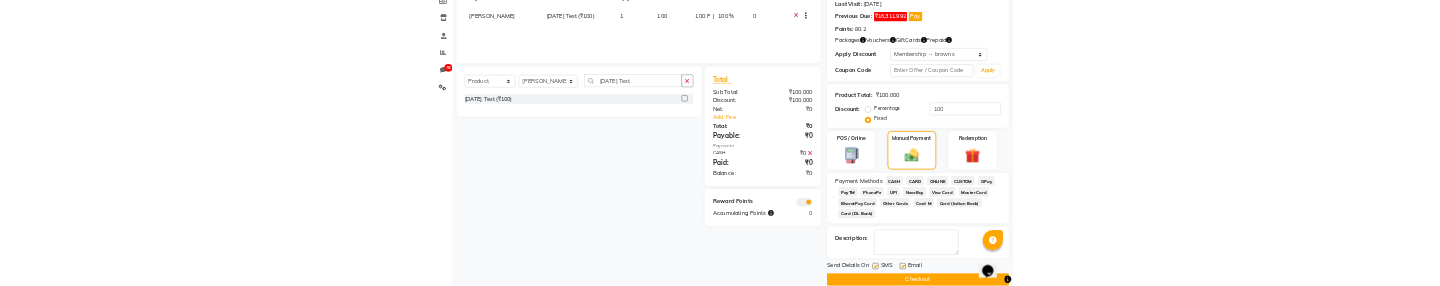 scroll, scrollTop: 320, scrollLeft: 0, axis: vertical 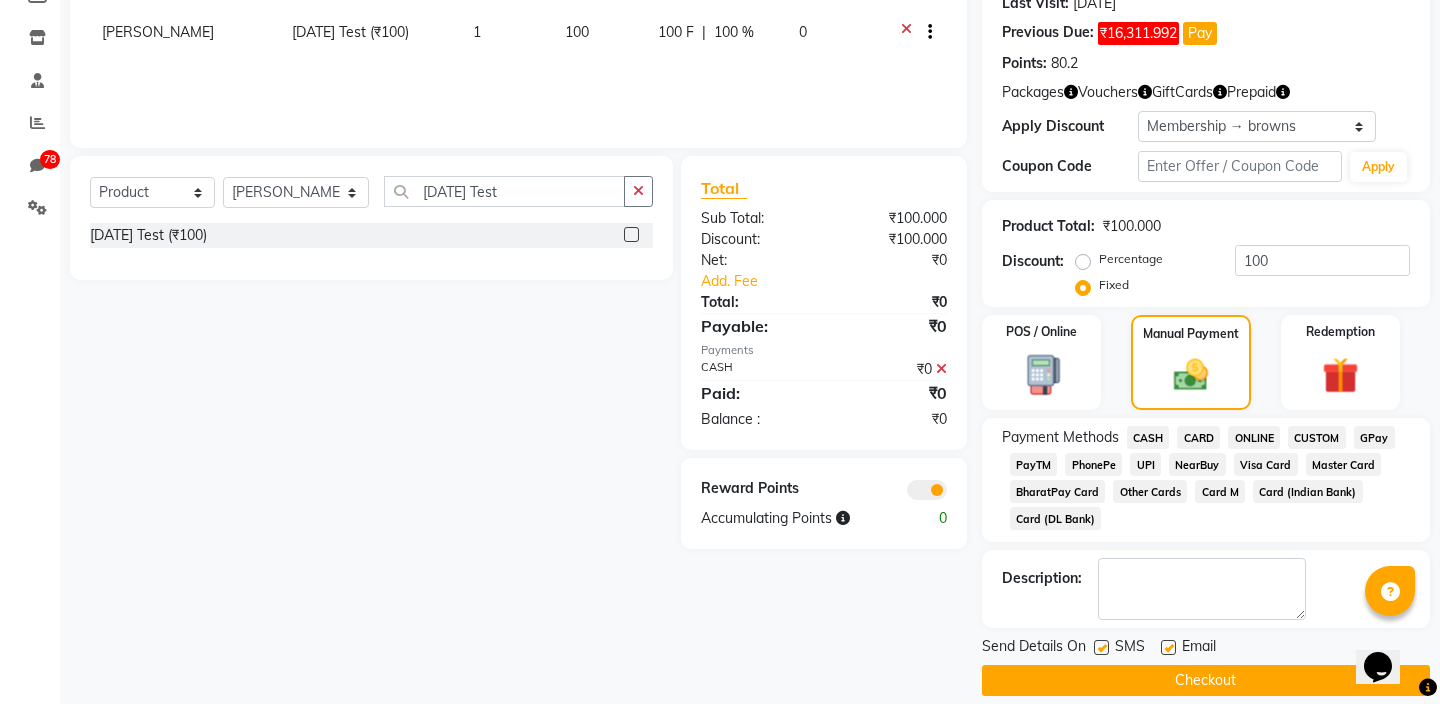 click 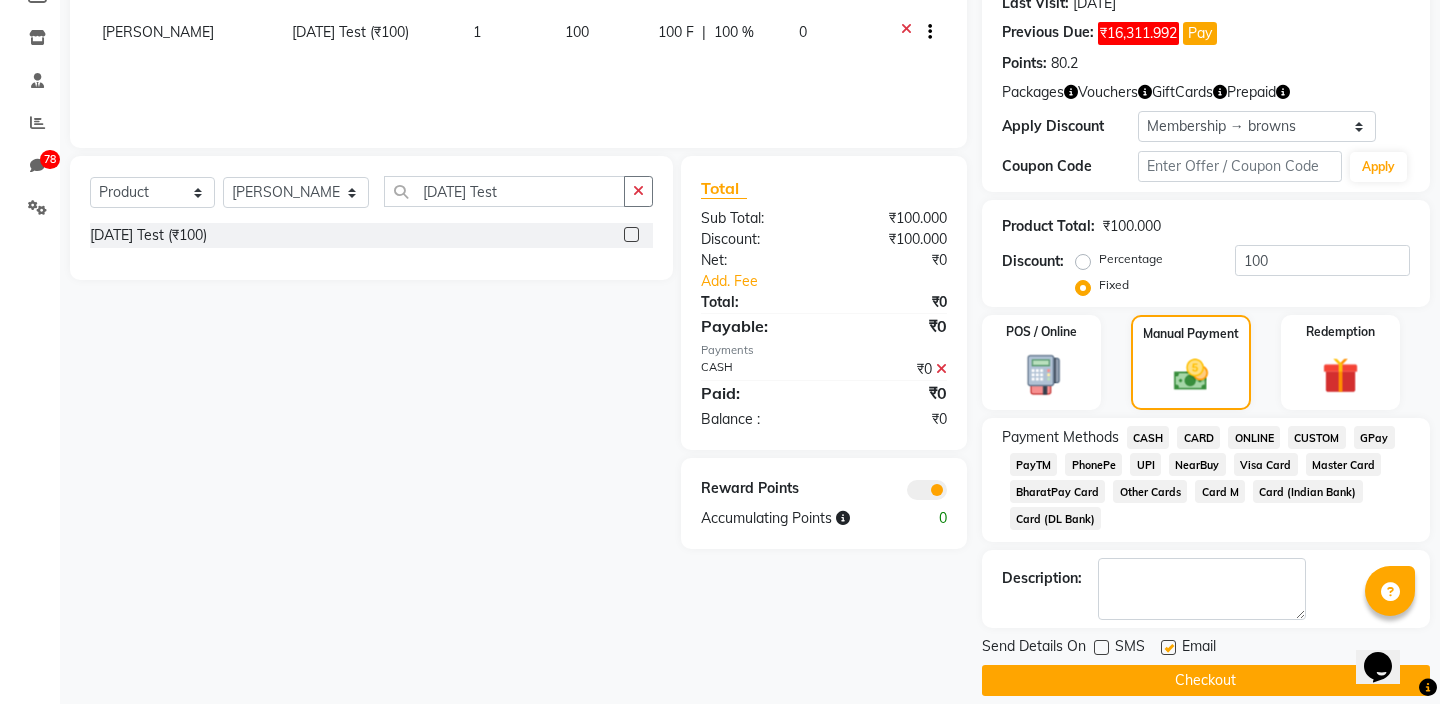 click 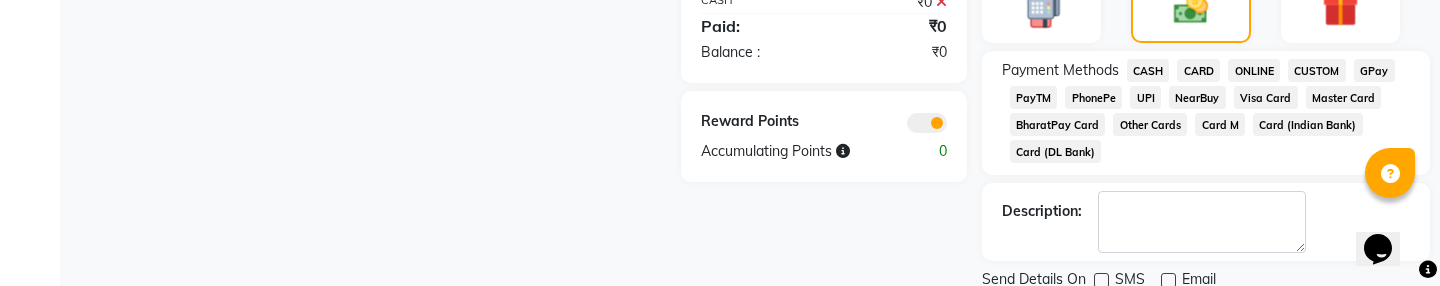 scroll, scrollTop: 738, scrollLeft: 0, axis: vertical 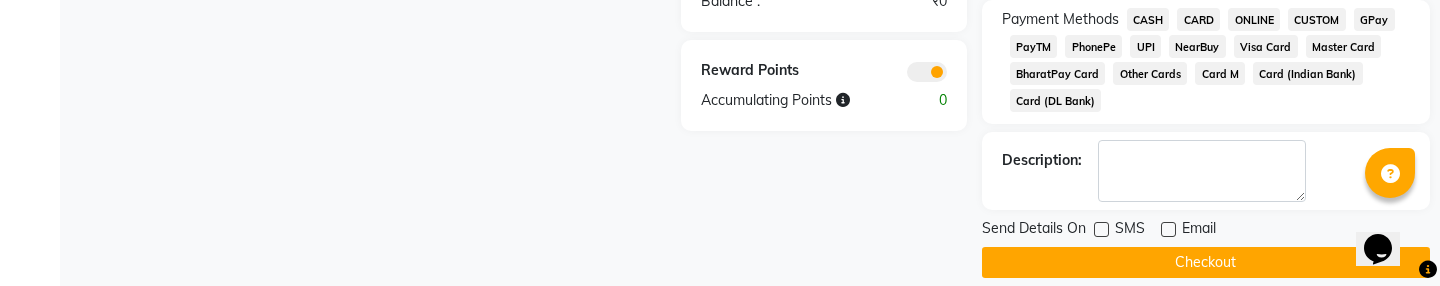 click on "Checkout" 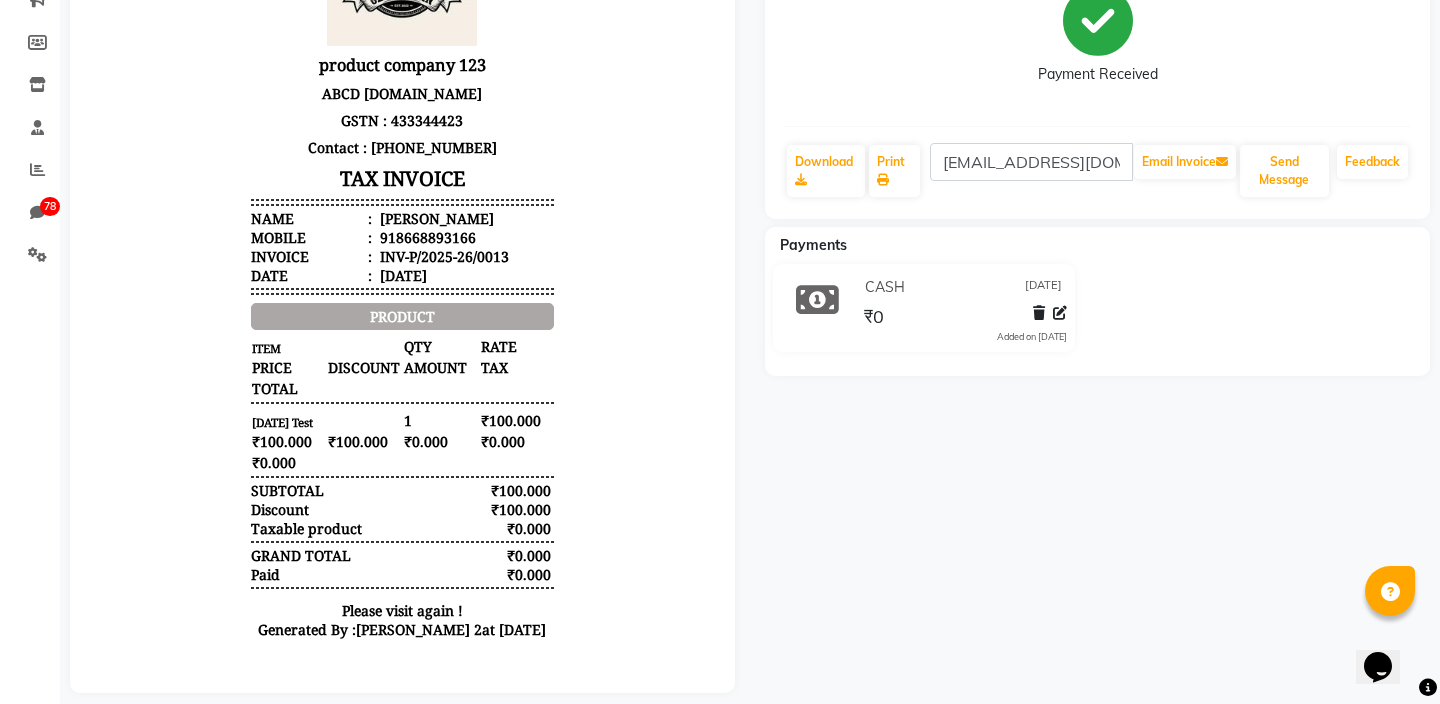 scroll, scrollTop: 291, scrollLeft: 0, axis: vertical 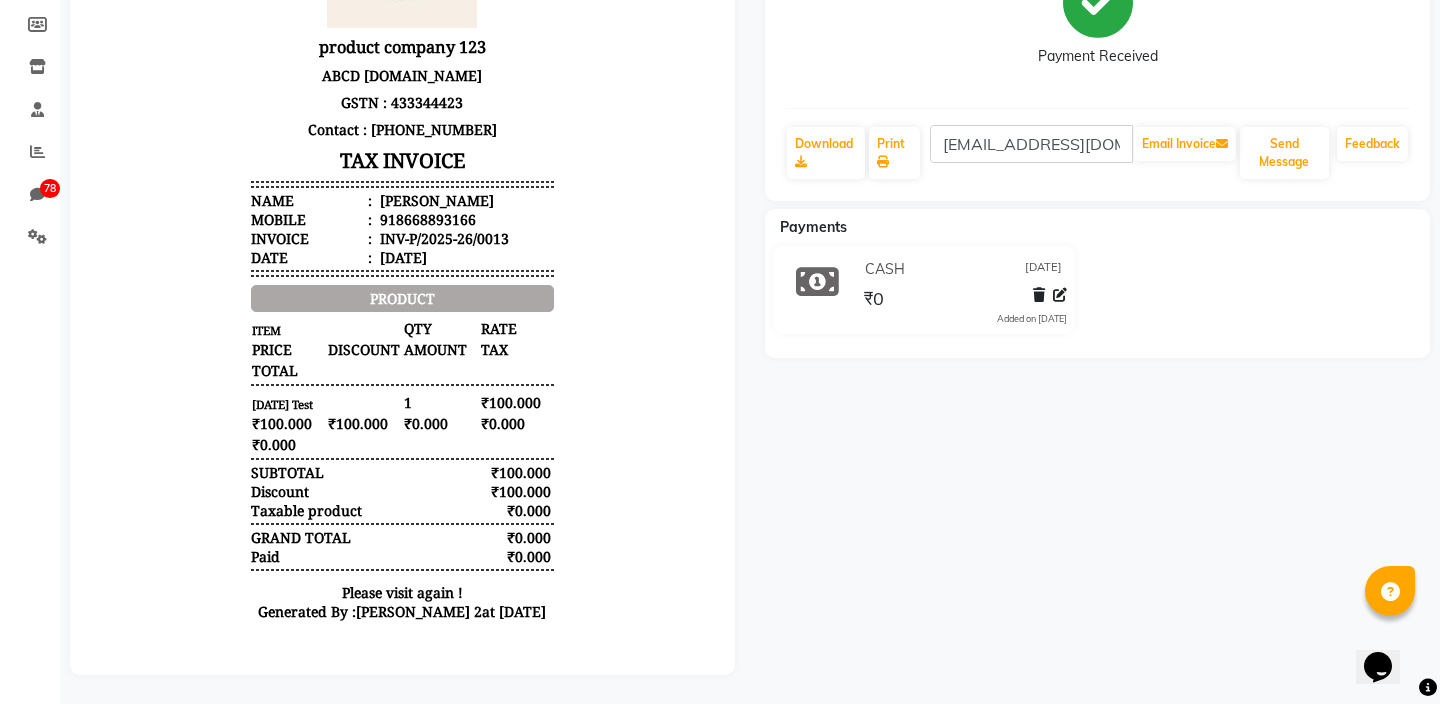 click on "[DATE] Test" at bounding box center [326, 404] 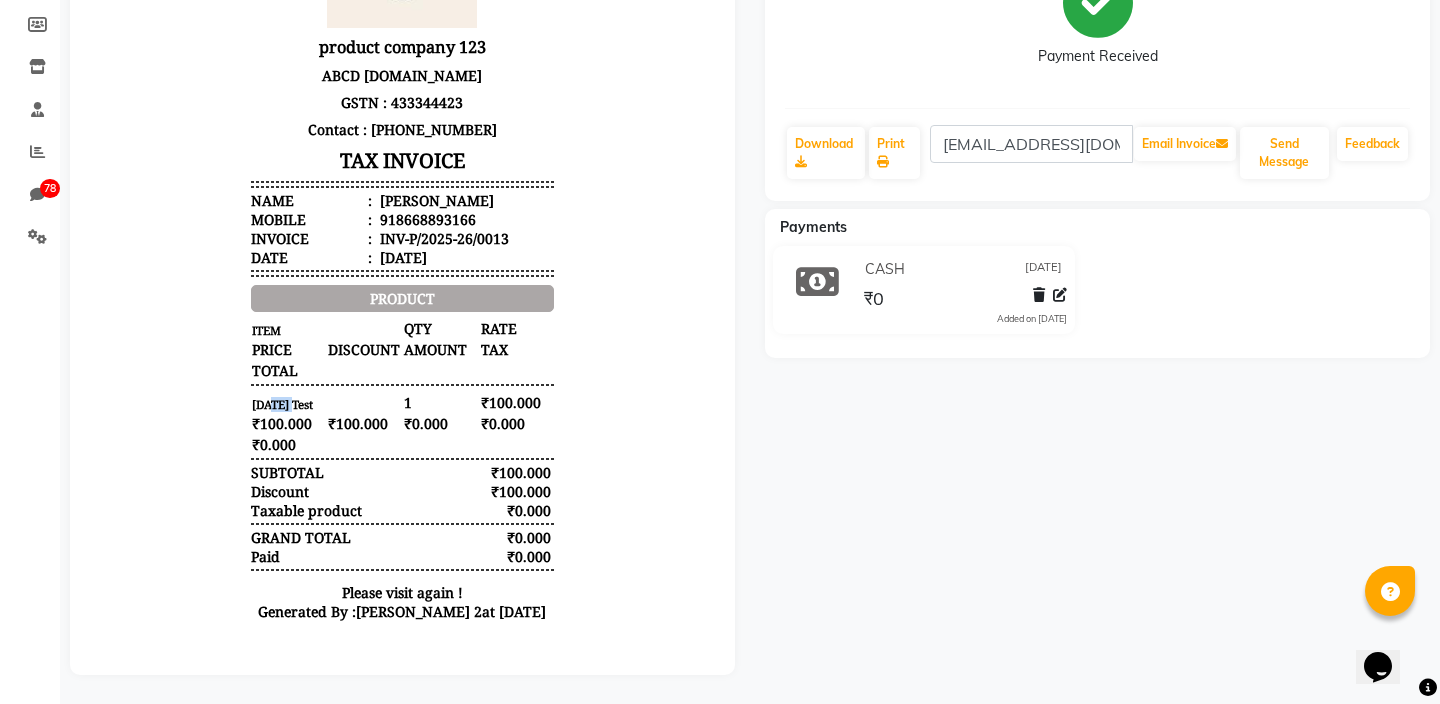 click on "[DATE] Test" at bounding box center (326, 404) 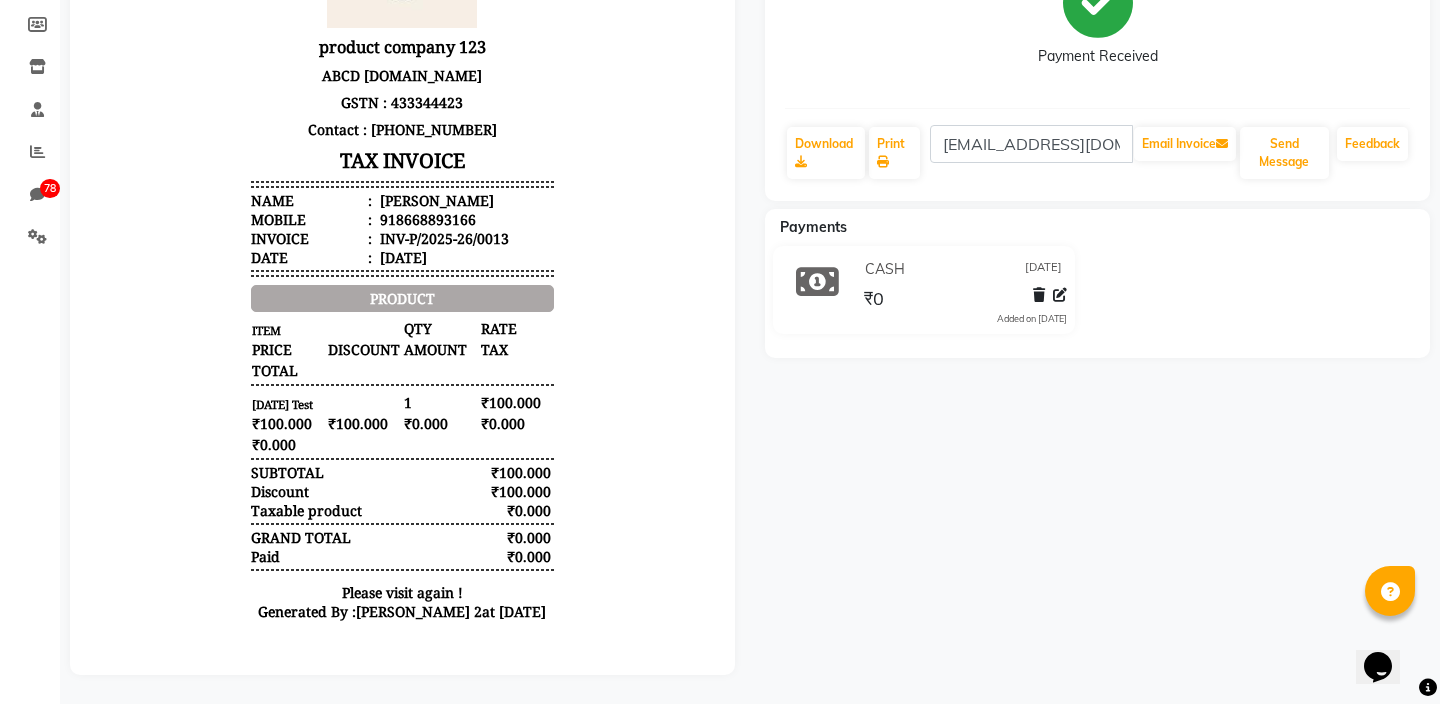 click on "[DATE] Test" at bounding box center (326, 404) 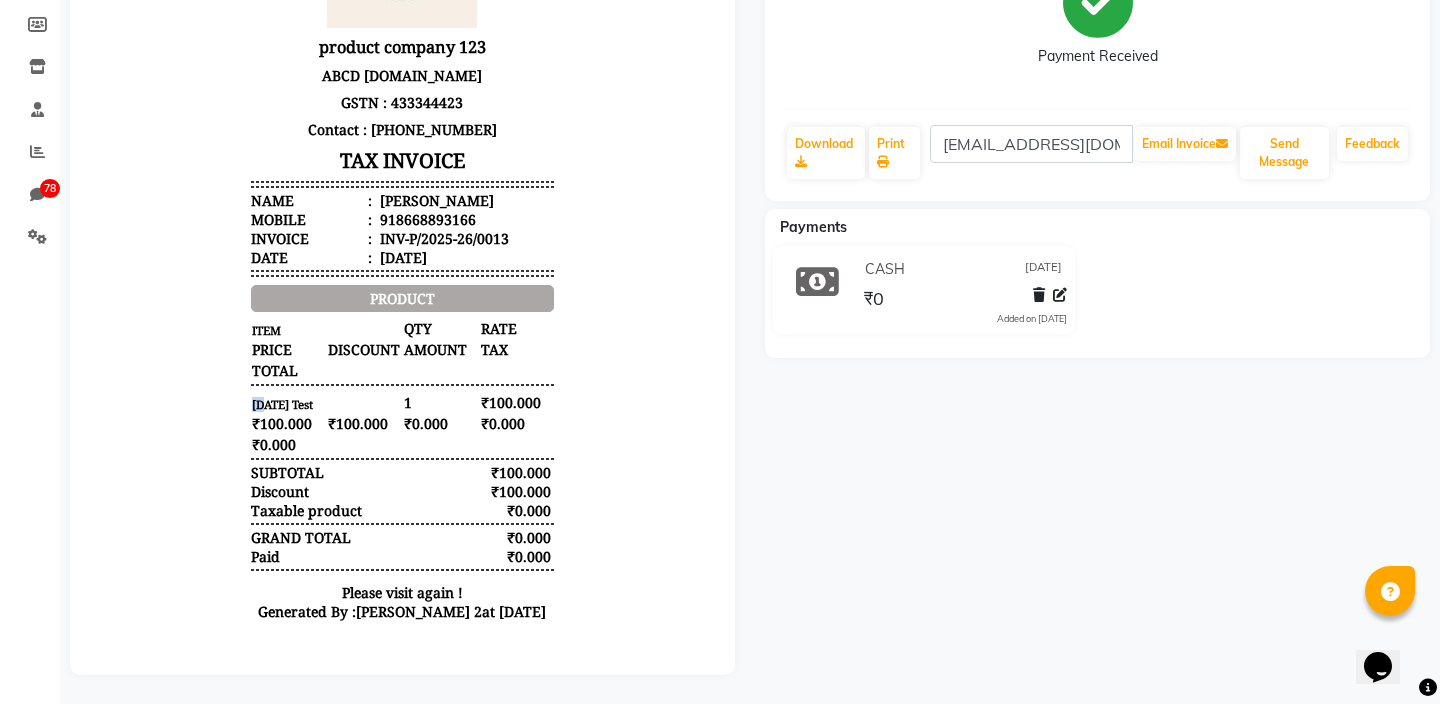 click on "[DATE] Test" at bounding box center (326, 404) 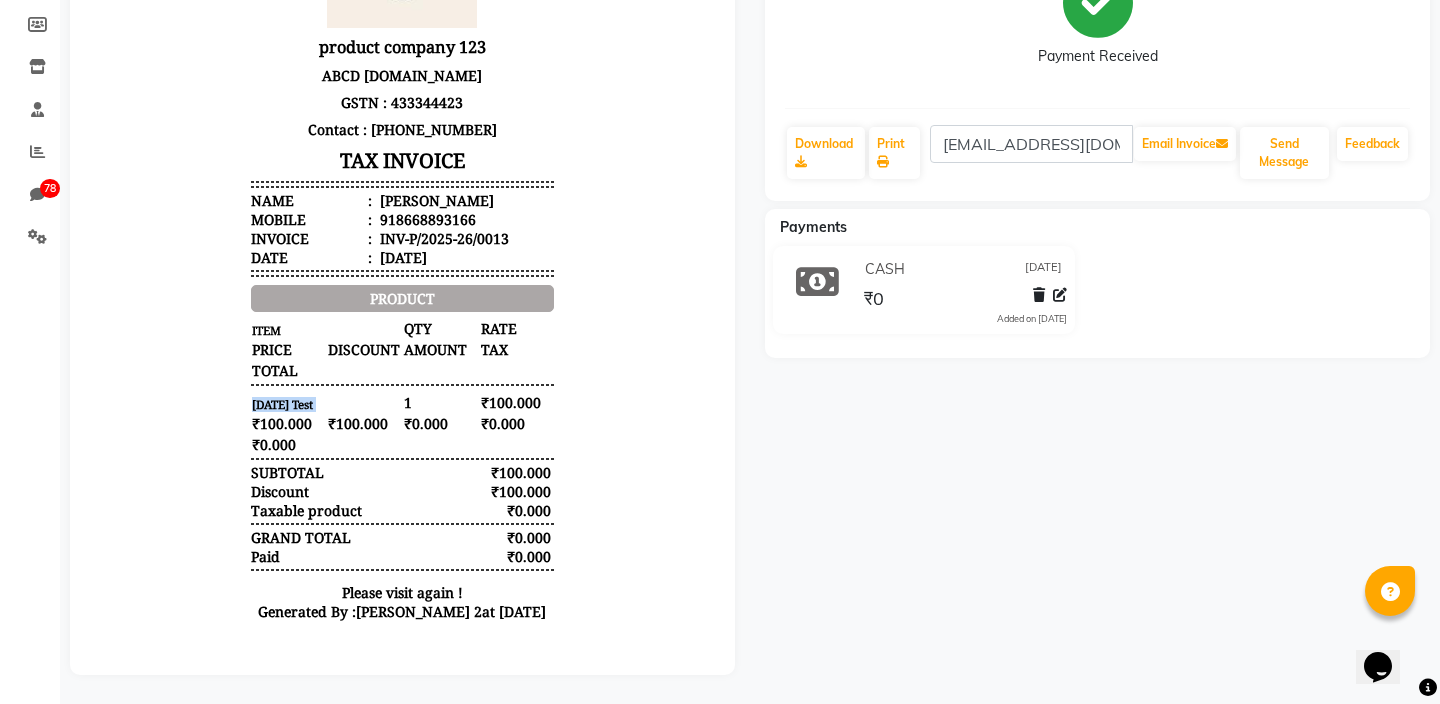 copy on "[DATE] Test" 